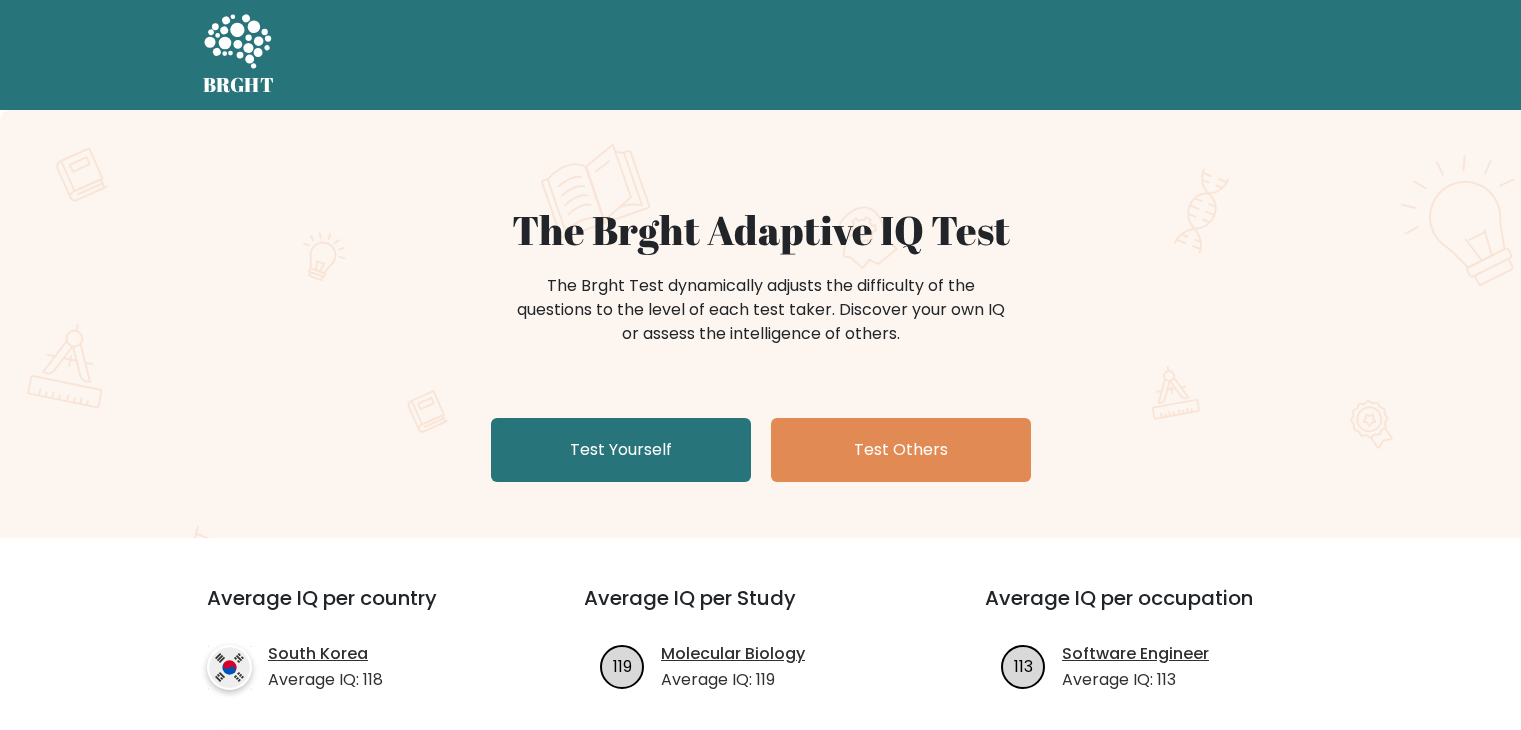 scroll, scrollTop: 0, scrollLeft: 0, axis: both 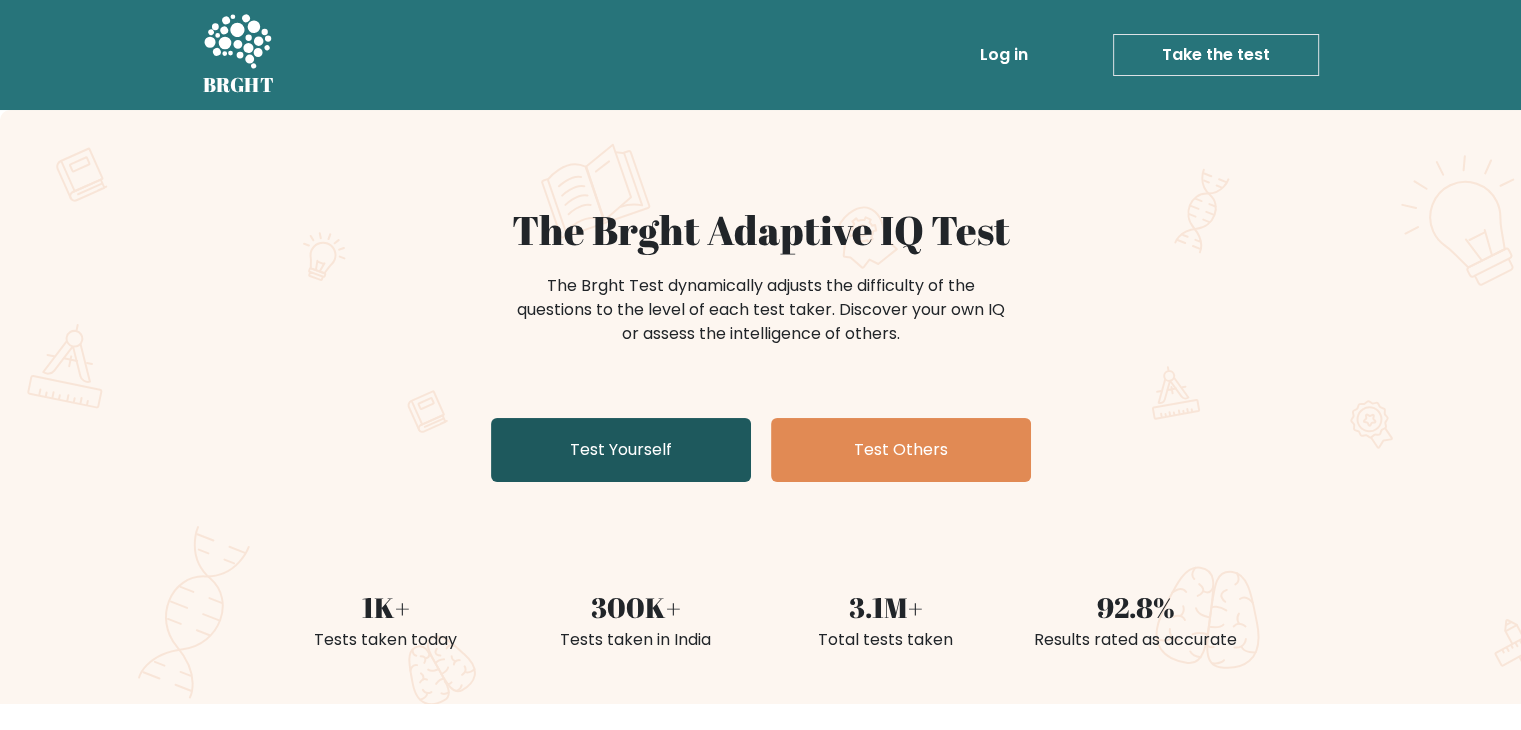 click on "Test Yourself" at bounding box center [621, 450] 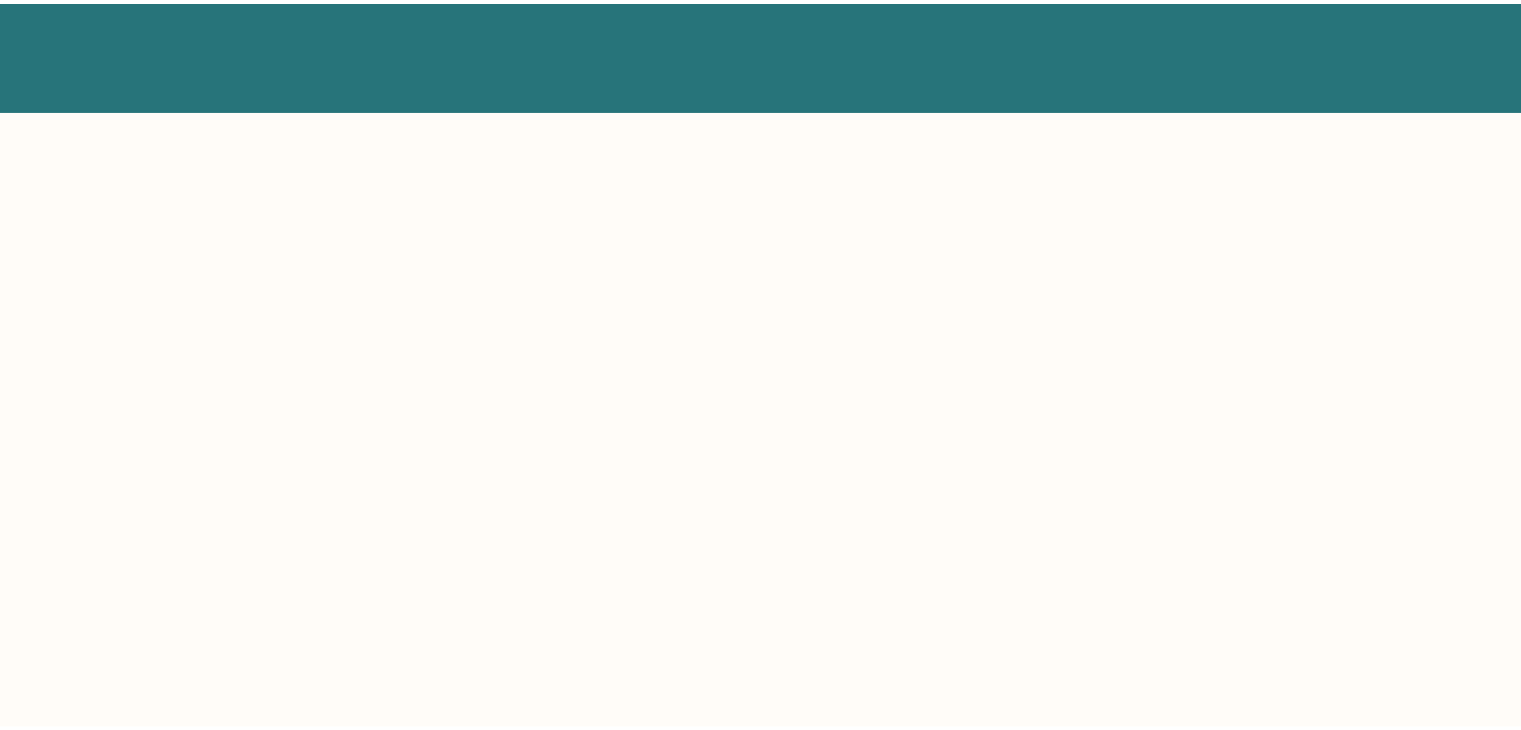 scroll, scrollTop: 0, scrollLeft: 0, axis: both 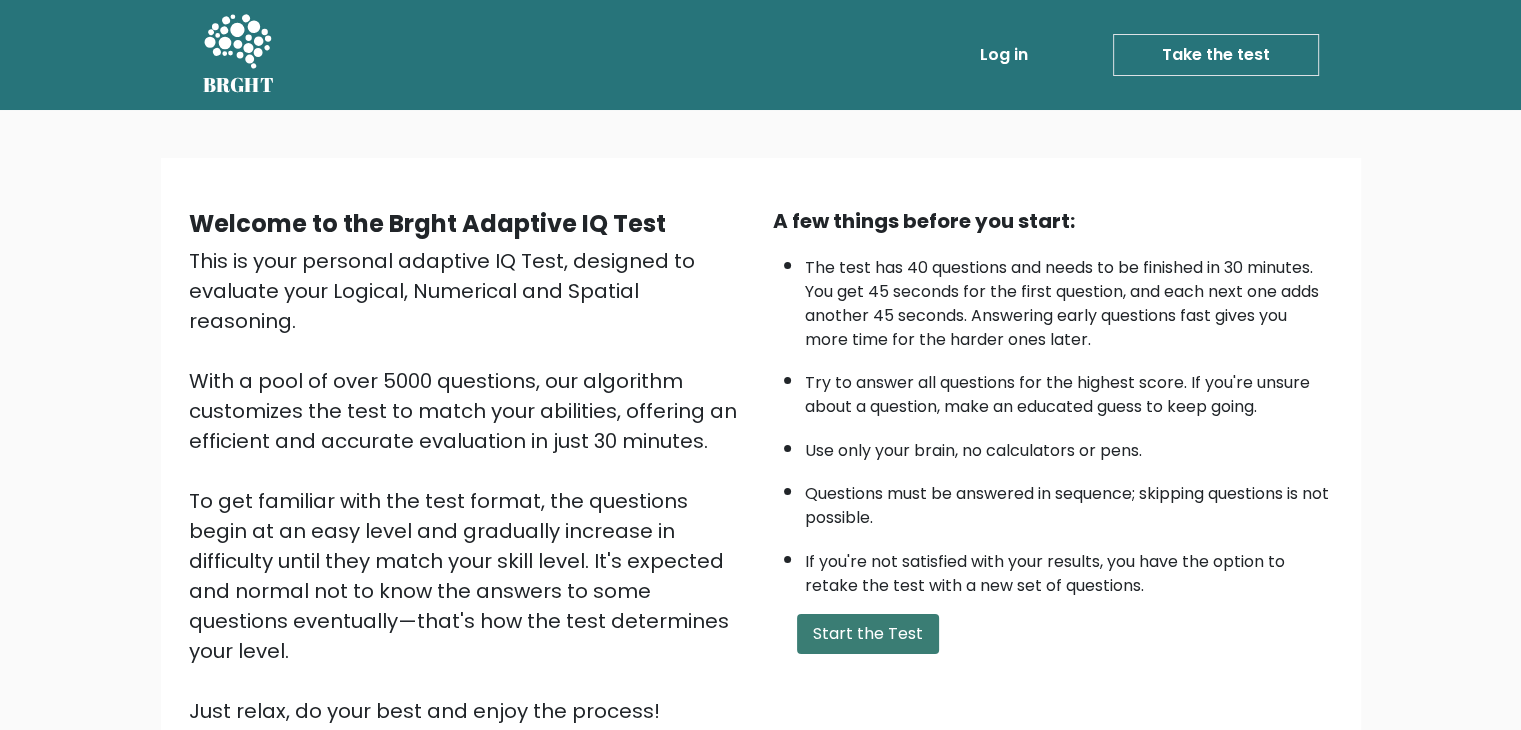 click on "Start the Test" at bounding box center (868, 634) 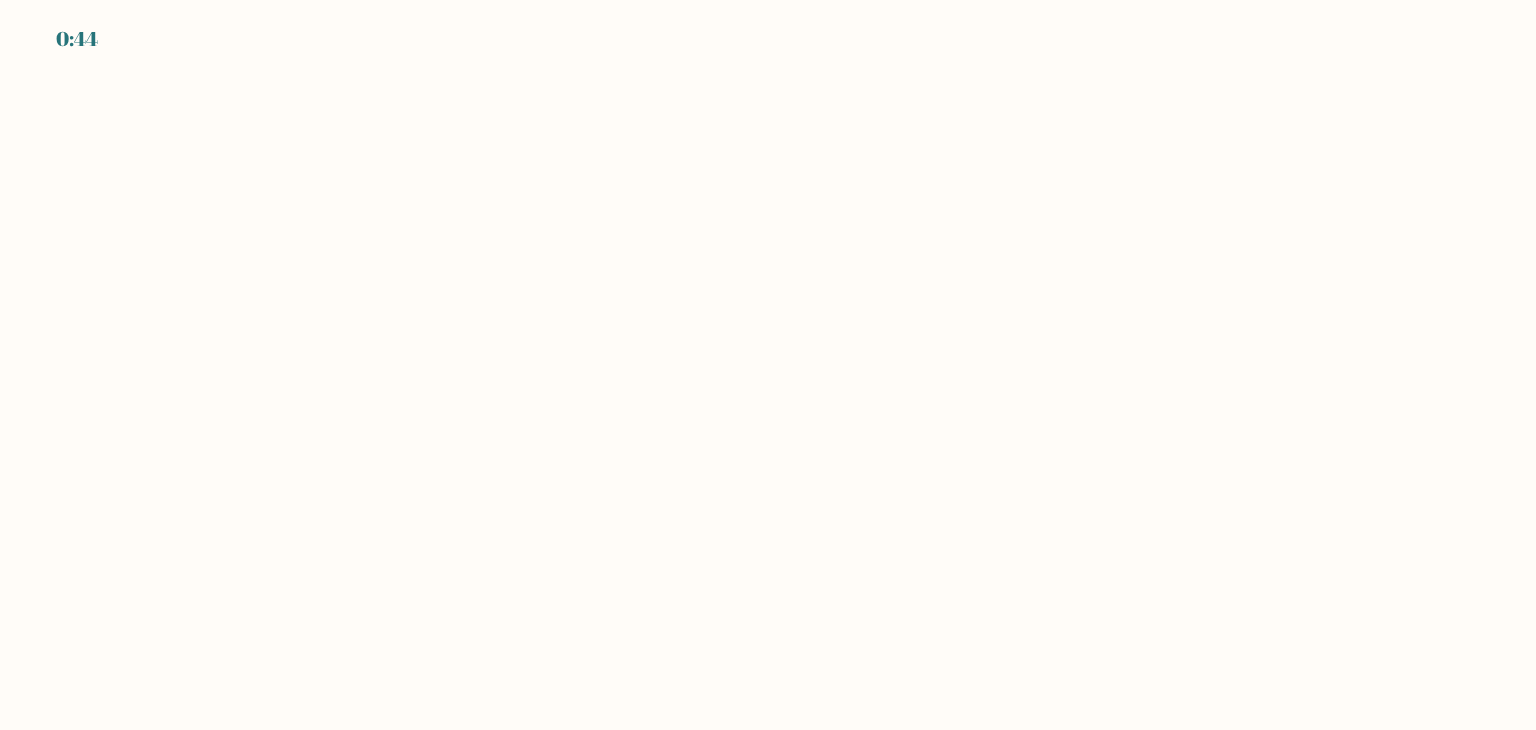 scroll, scrollTop: 0, scrollLeft: 0, axis: both 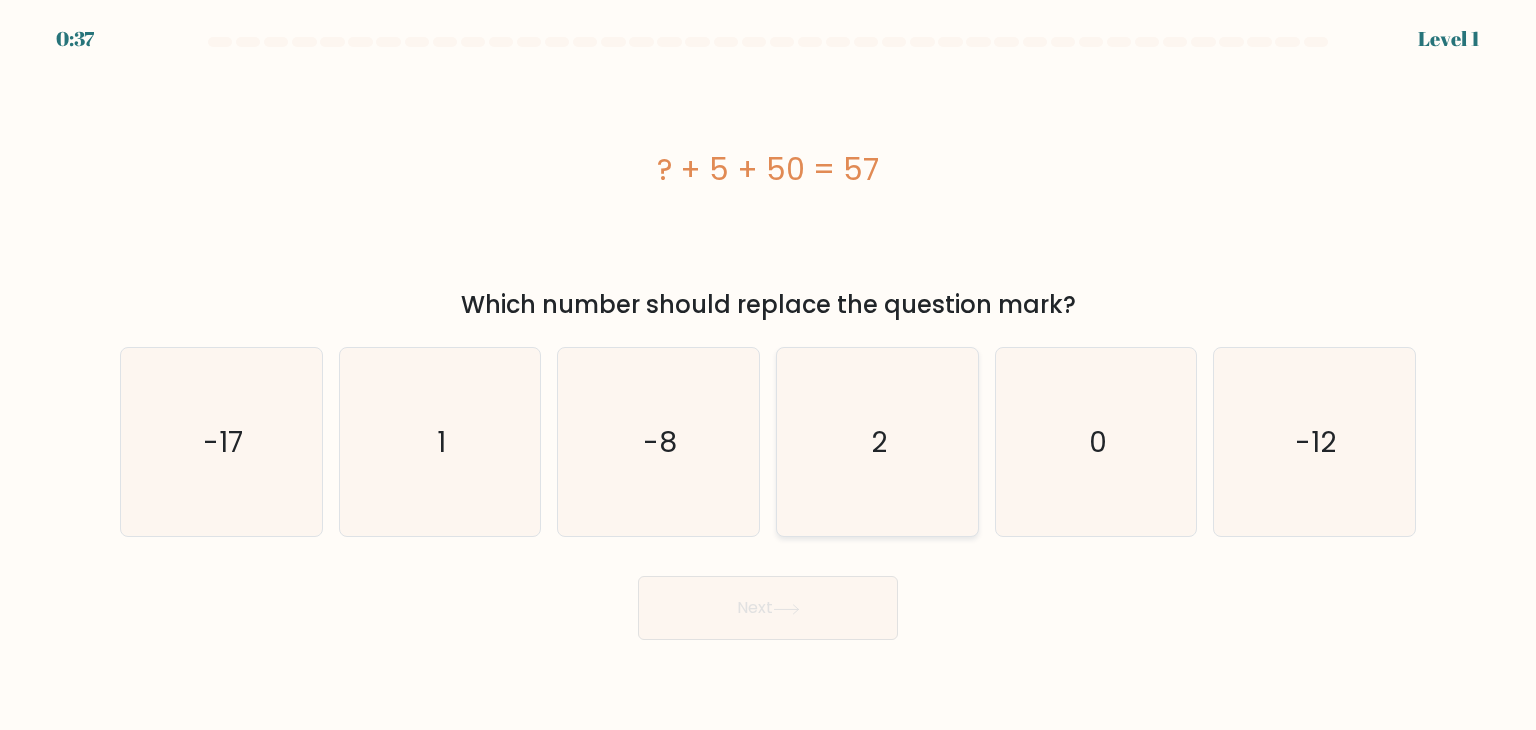 click on "2" at bounding box center (877, 442) 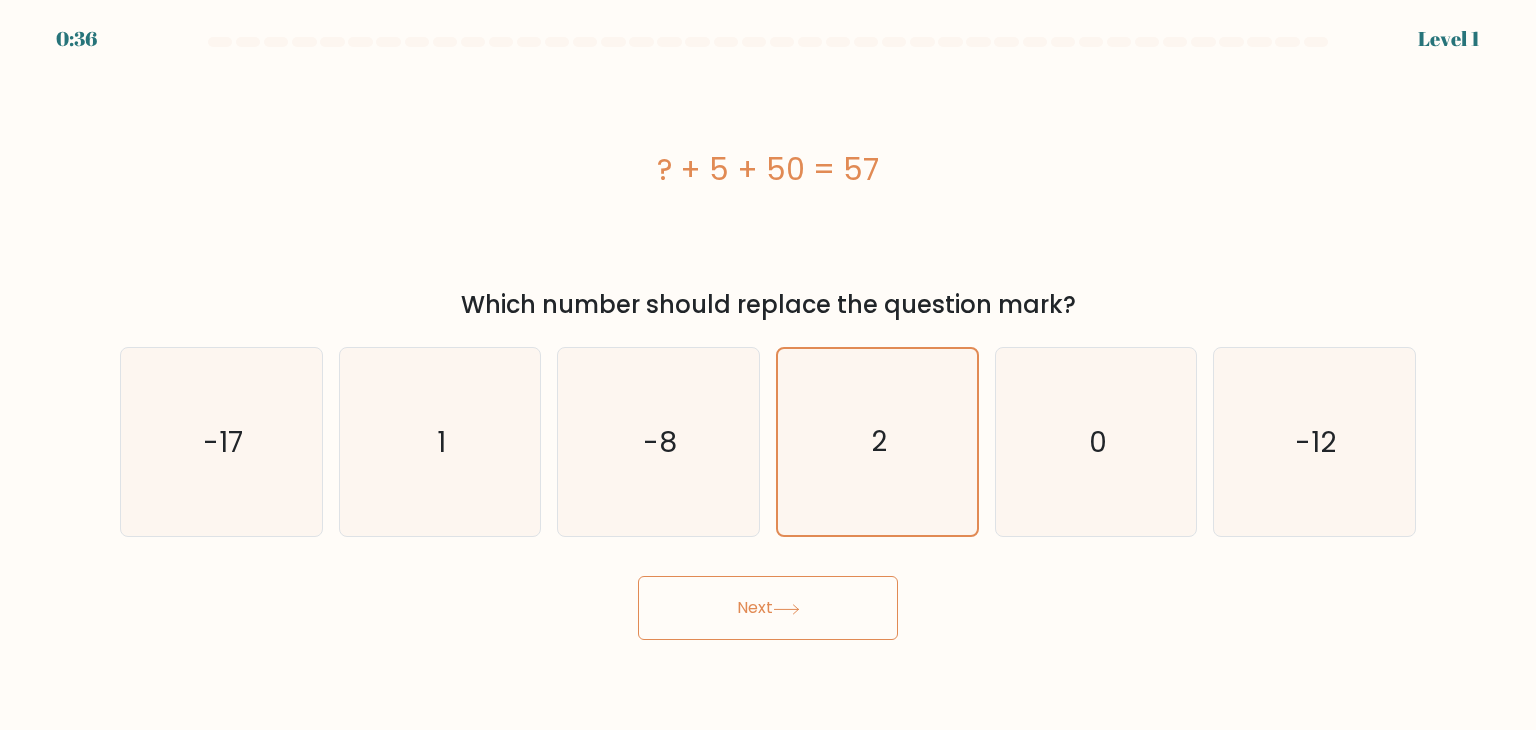 click at bounding box center [786, 609] 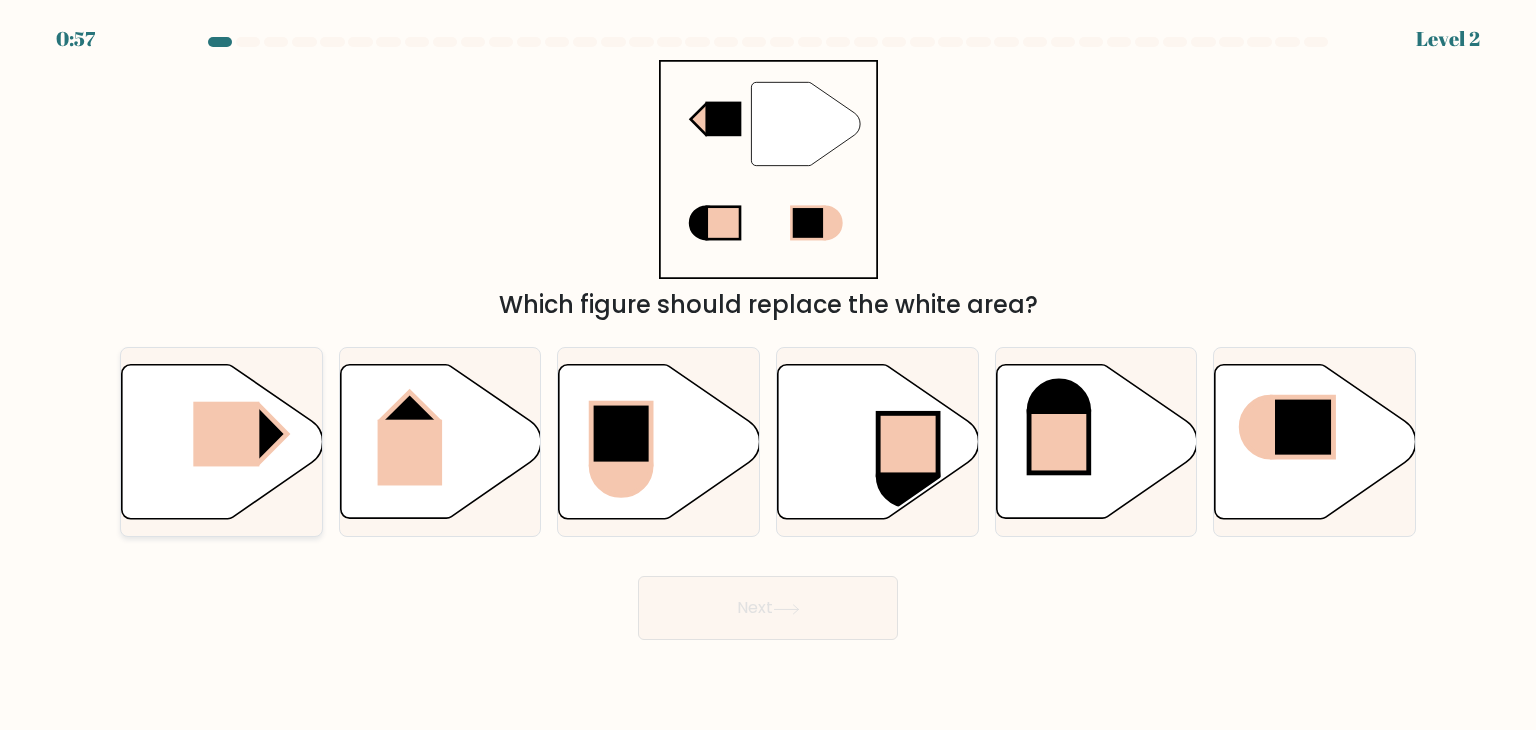 click at bounding box center (226, 433) 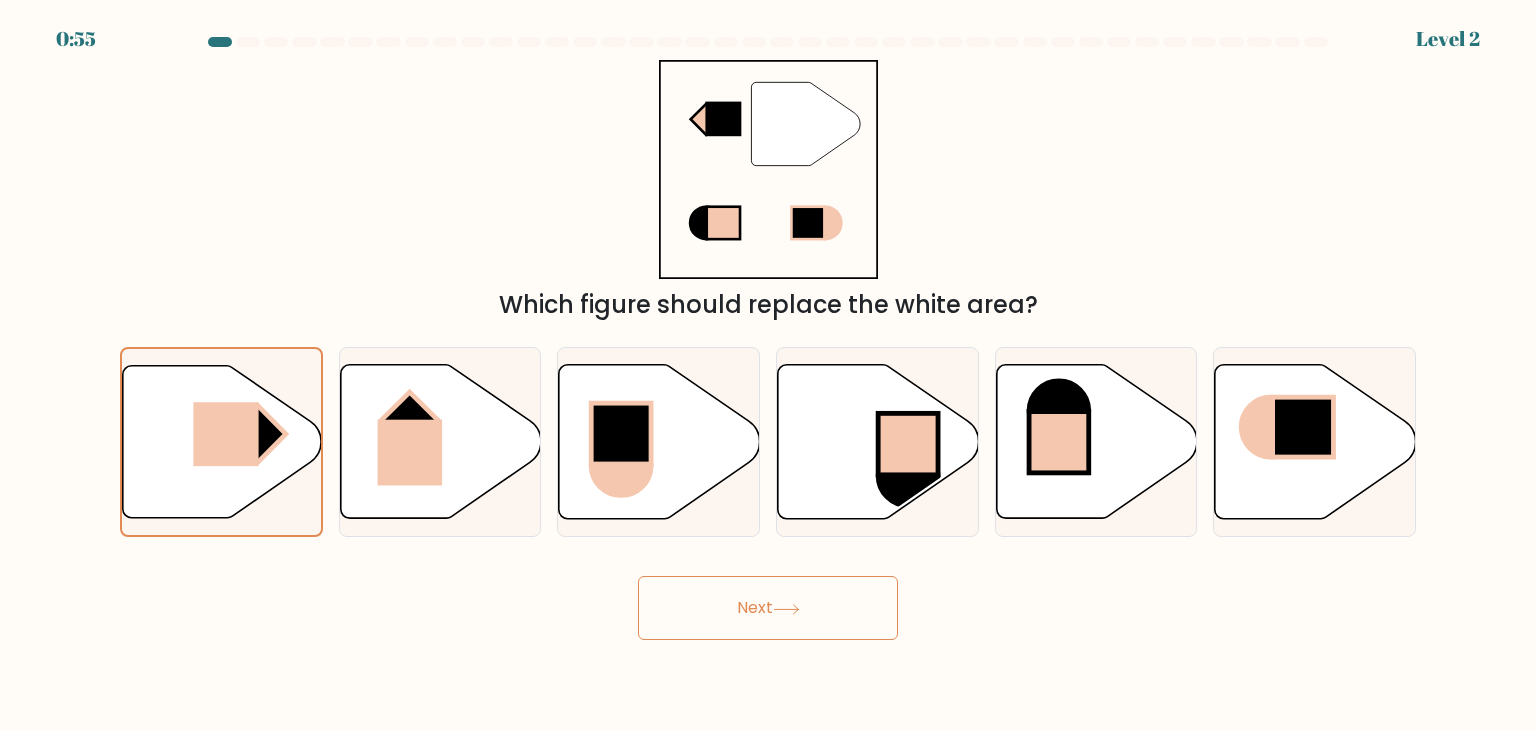 click on "Next" at bounding box center [768, 608] 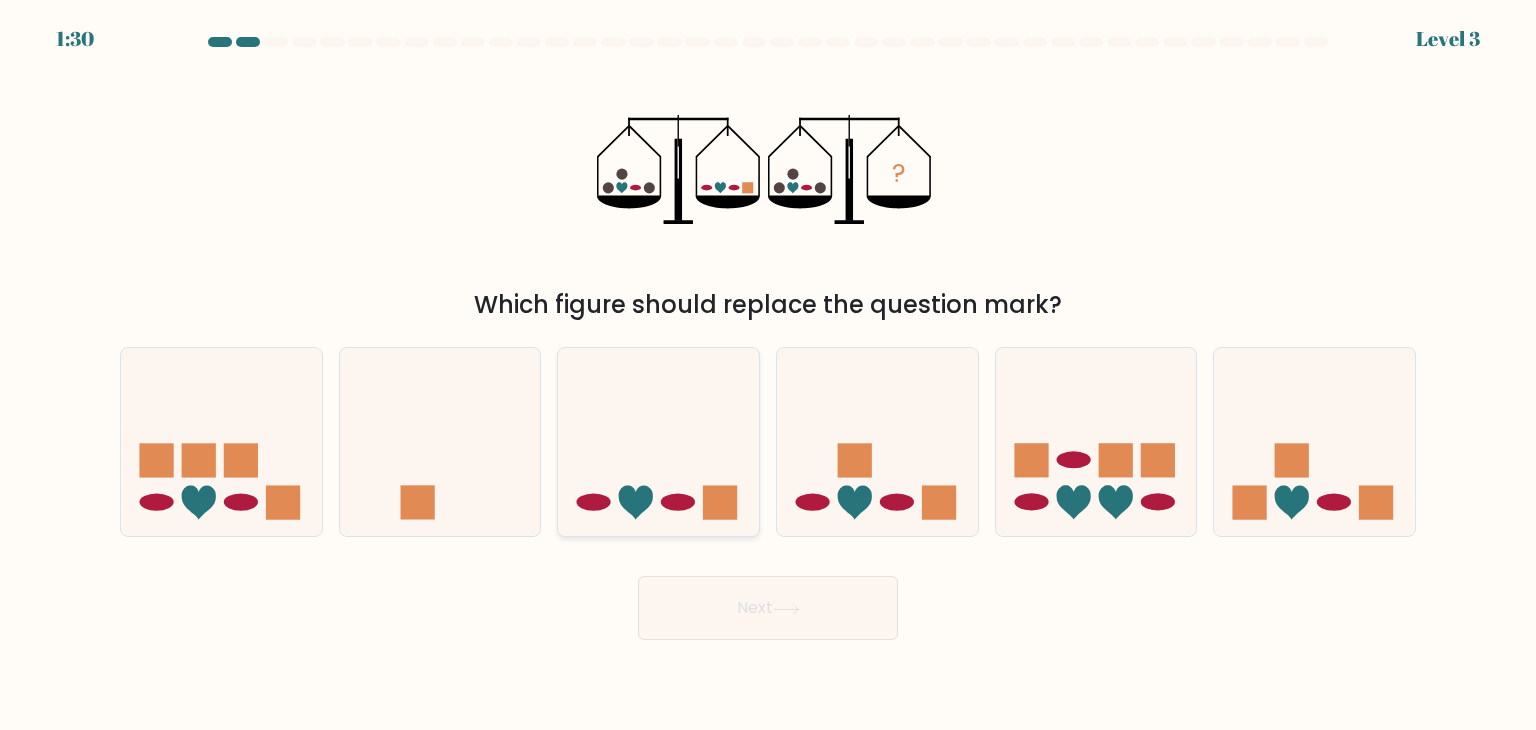 click at bounding box center [658, 442] 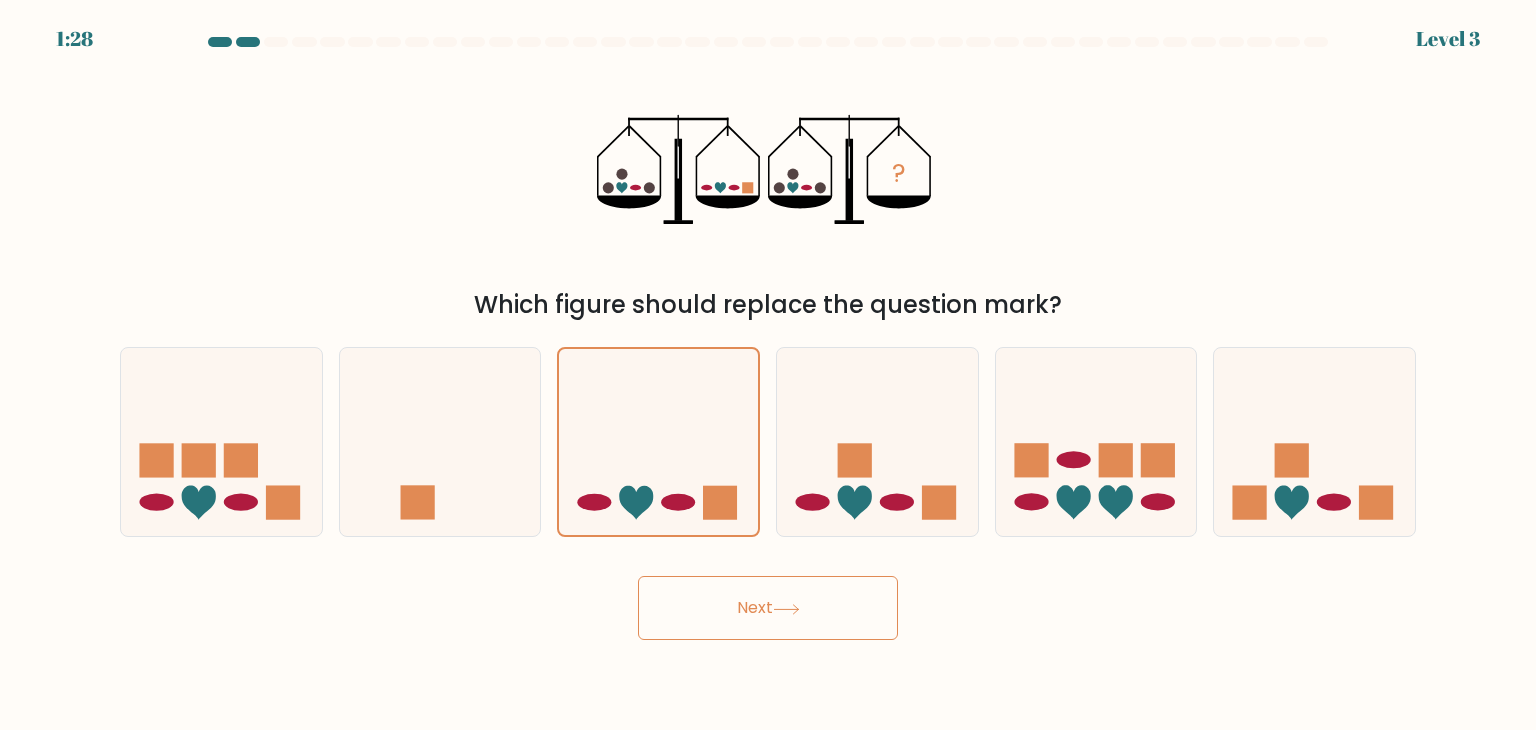click on "Next" at bounding box center (768, 608) 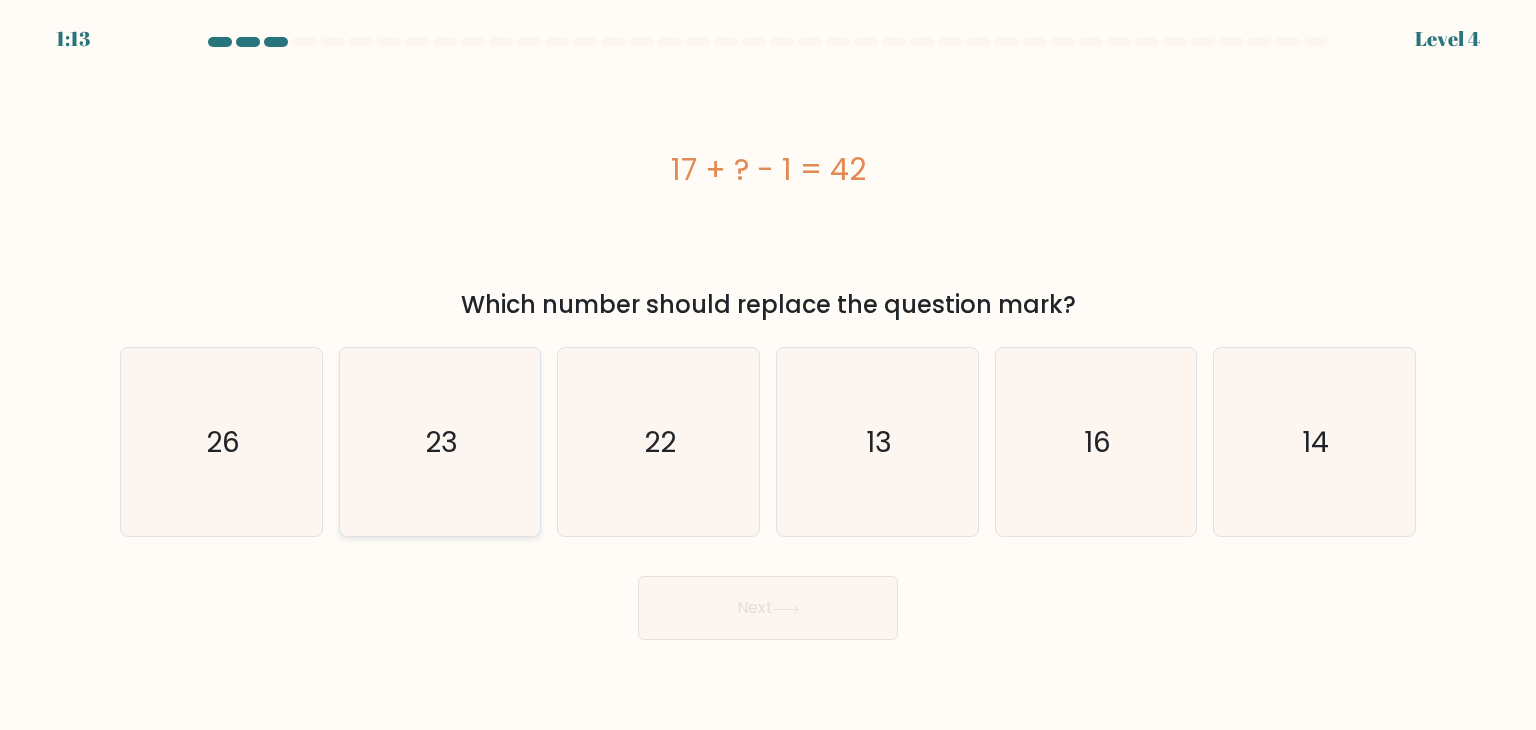 click on "23" at bounding box center [440, 442] 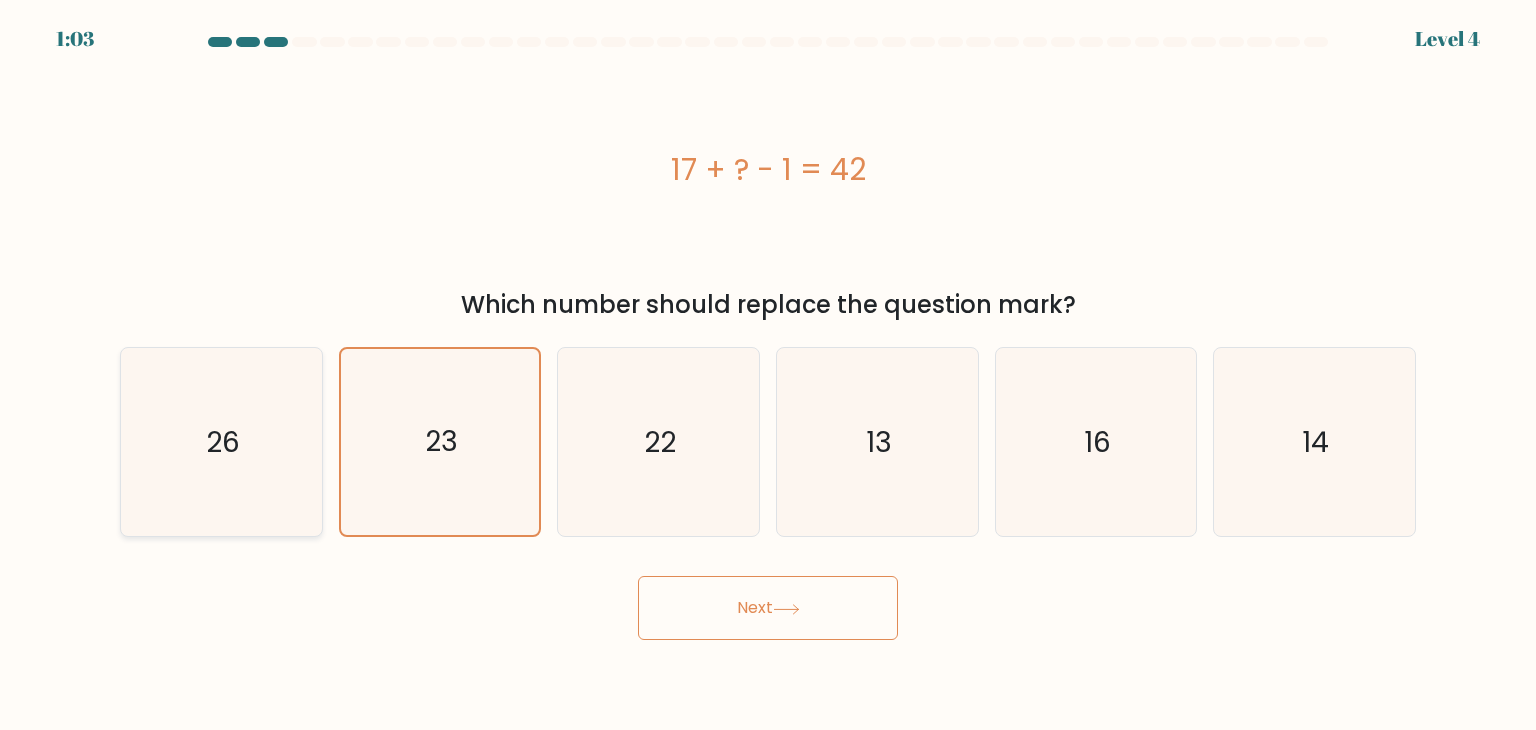 click on "26" at bounding box center (223, 442) 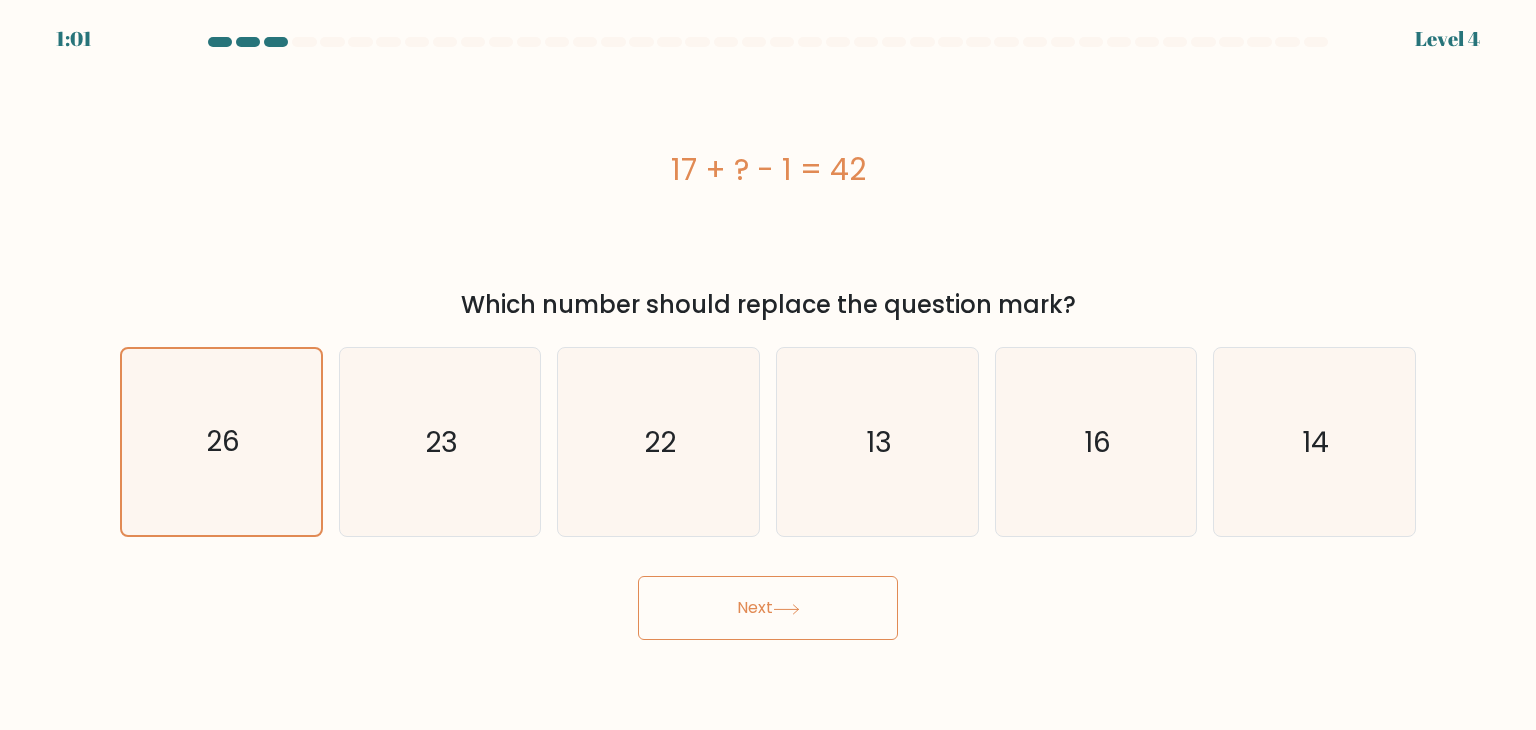 click on "Next" at bounding box center [768, 608] 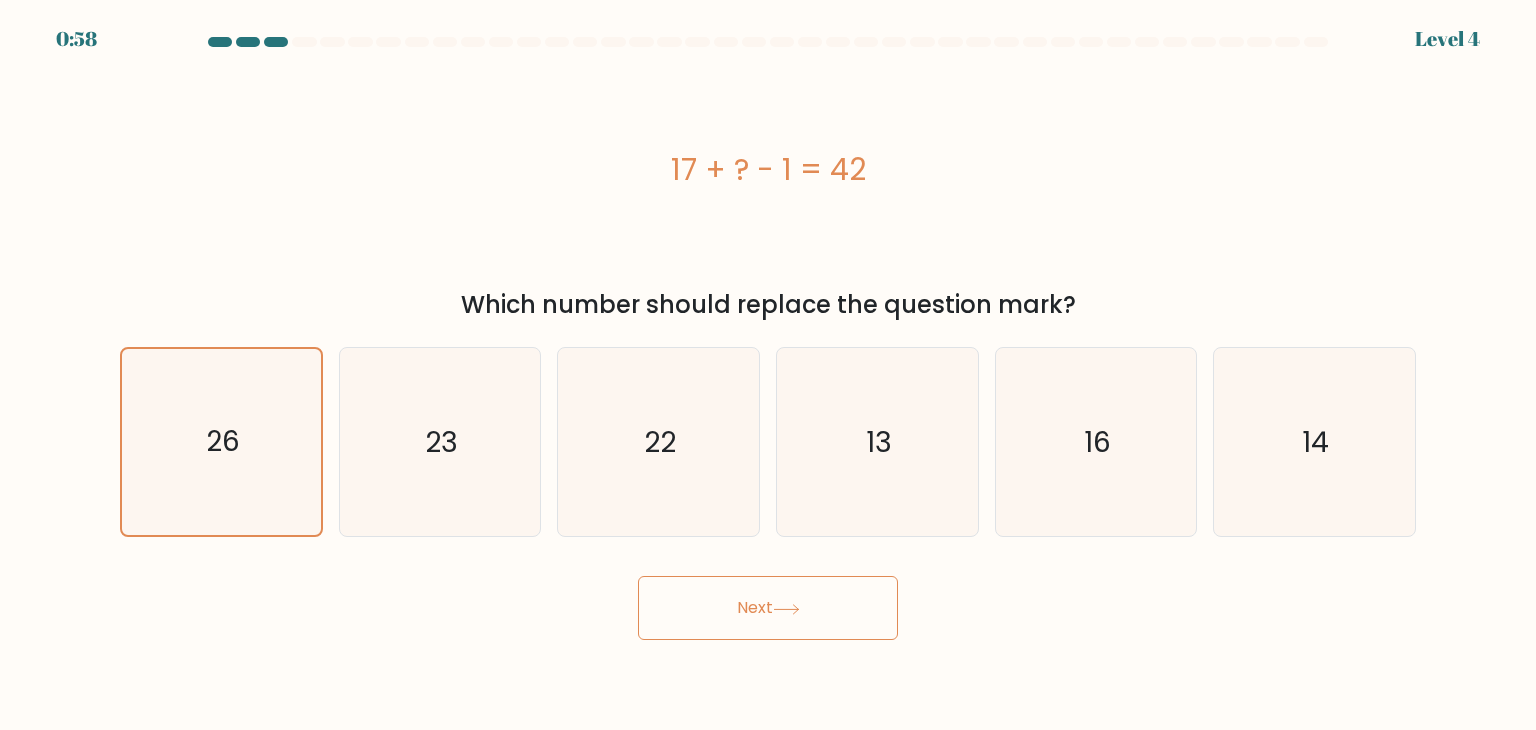 click on "Next" at bounding box center (768, 608) 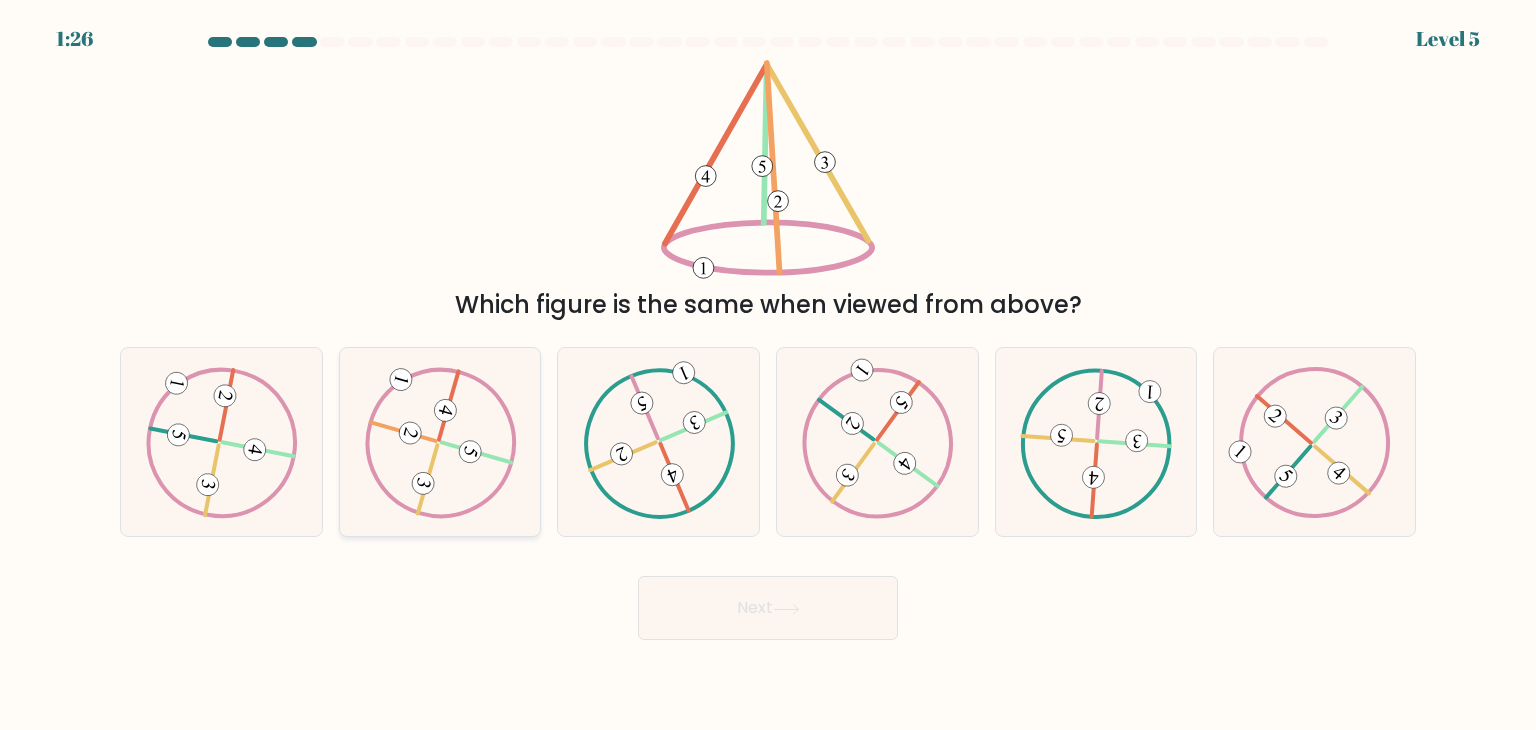 click at bounding box center [440, 442] 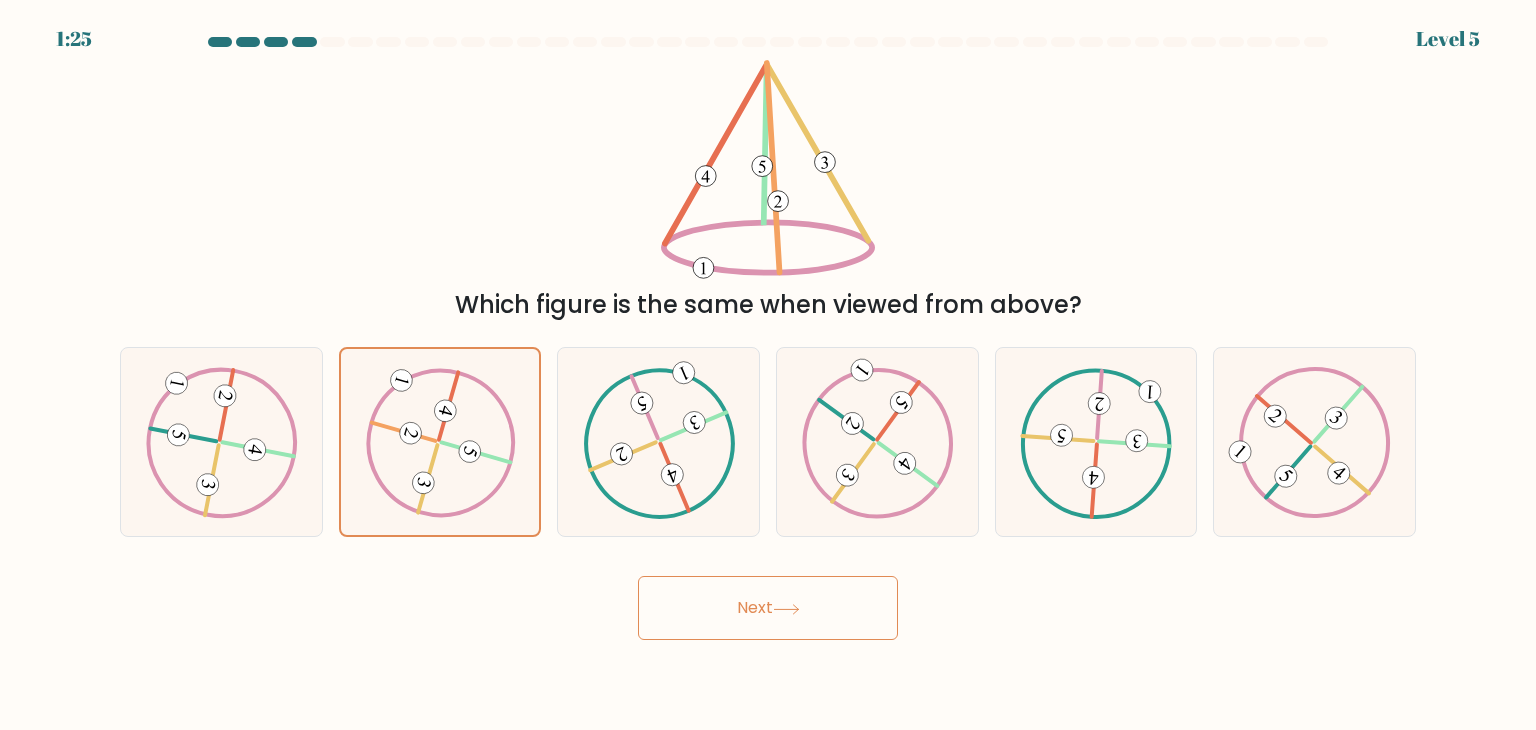 click on "Next" at bounding box center (768, 608) 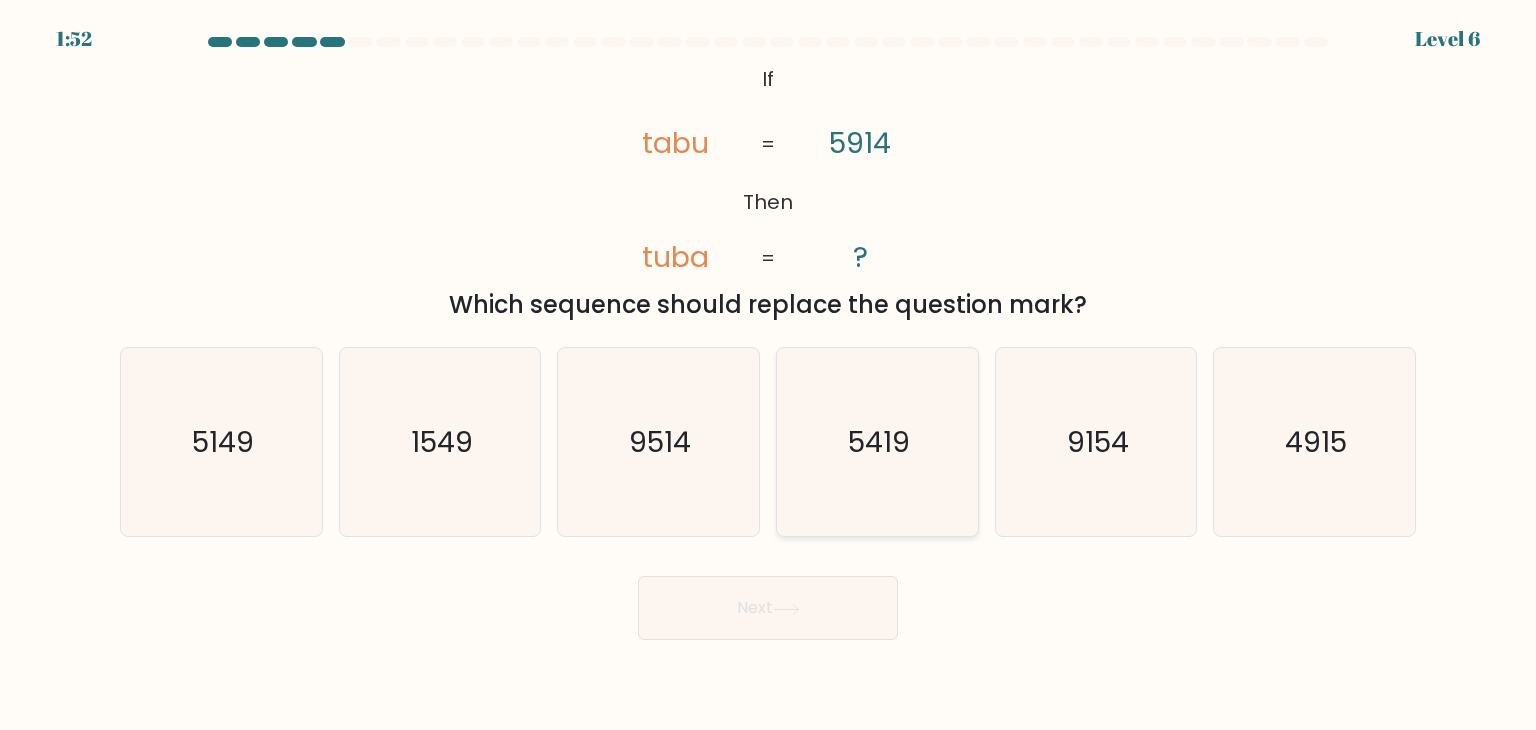 click on "5419" at bounding box center (877, 442) 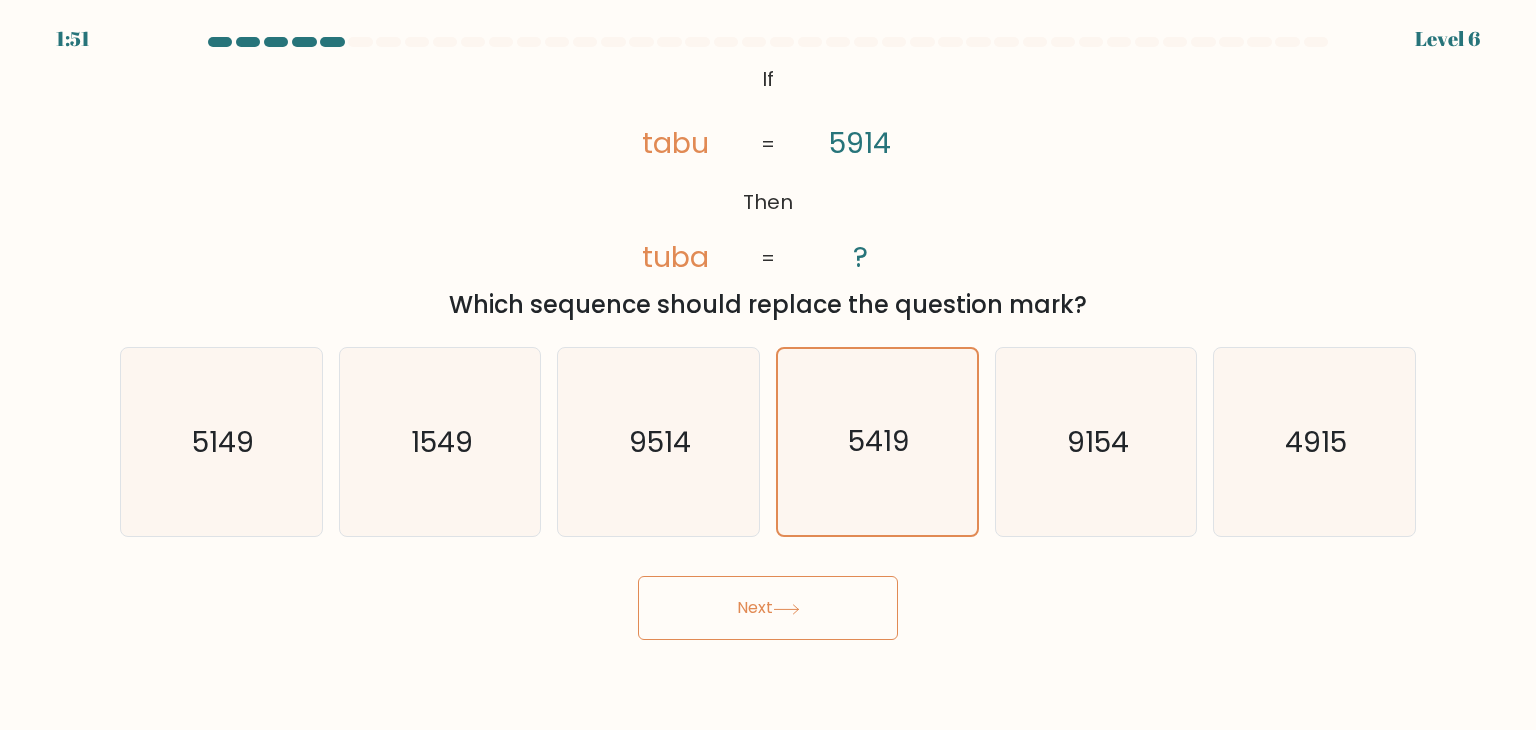 click on "Next" at bounding box center (768, 608) 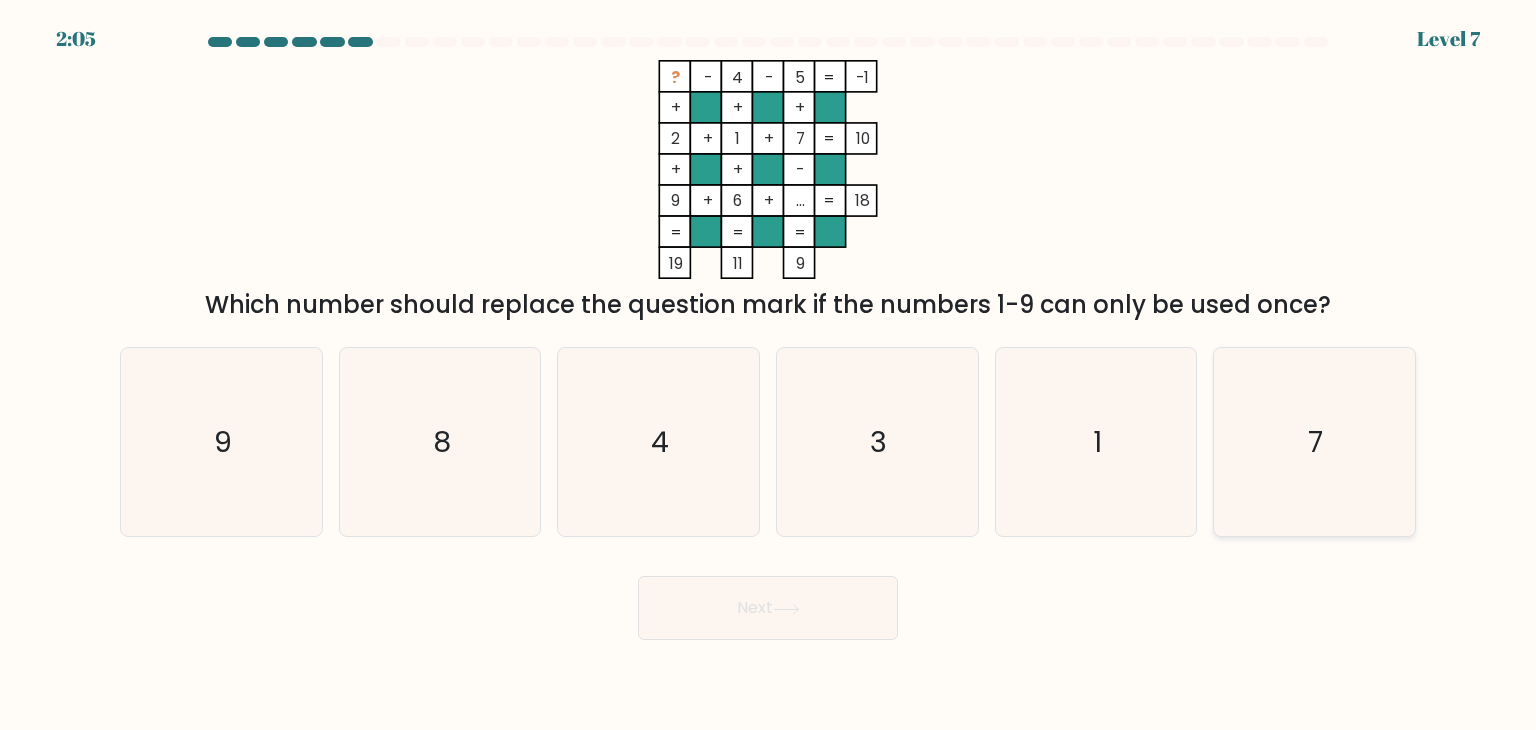 click on "7" at bounding box center [1314, 442] 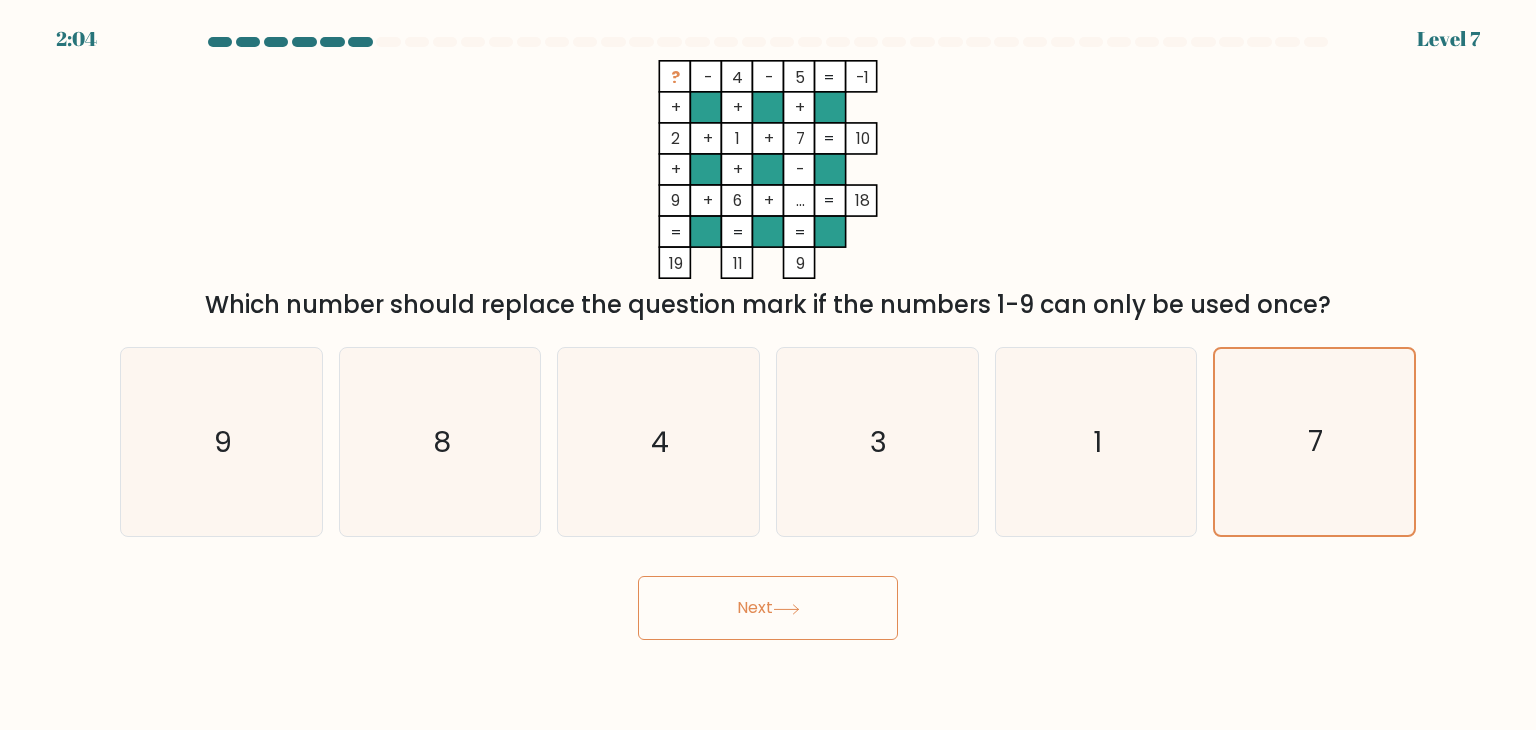 click on "Next" at bounding box center [768, 608] 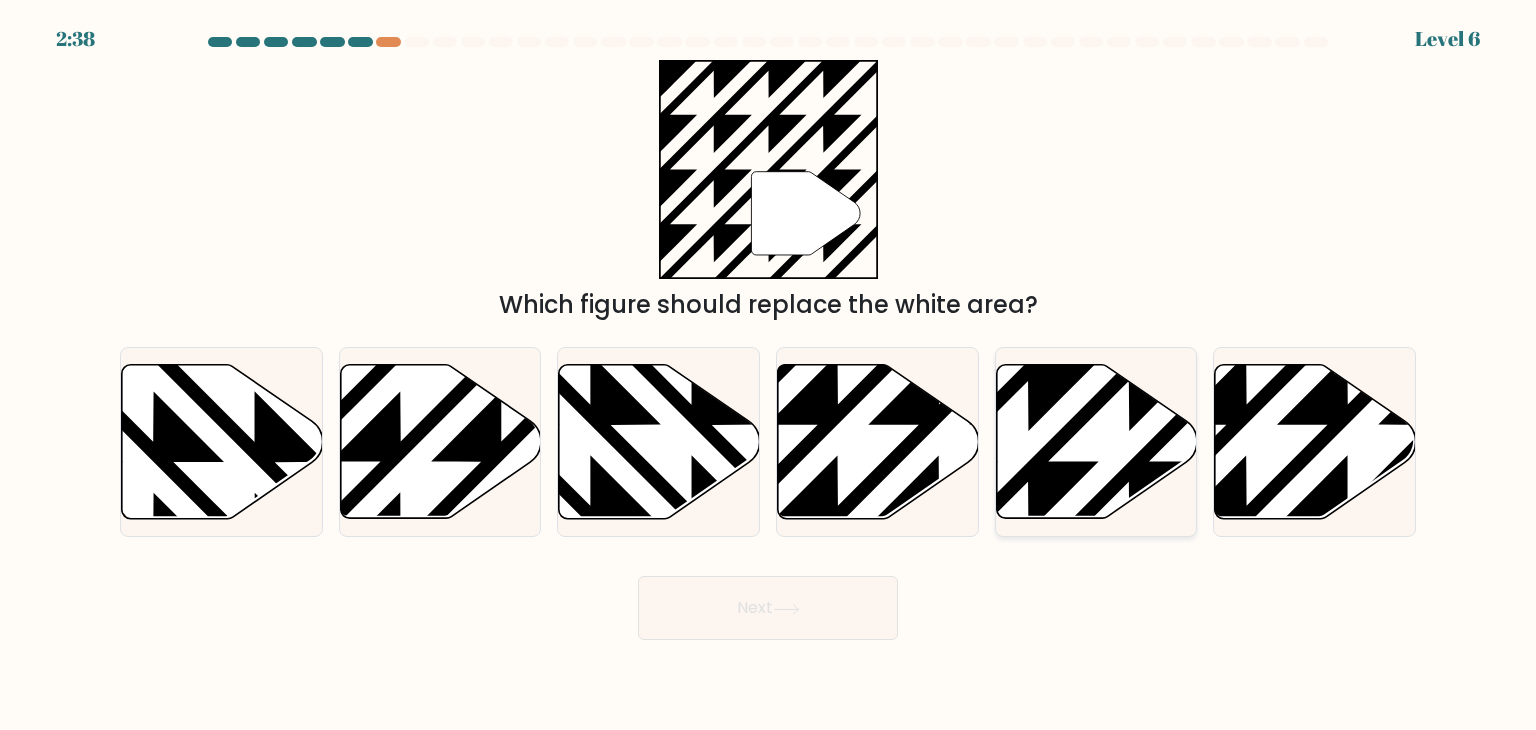 click at bounding box center [1028, 360] 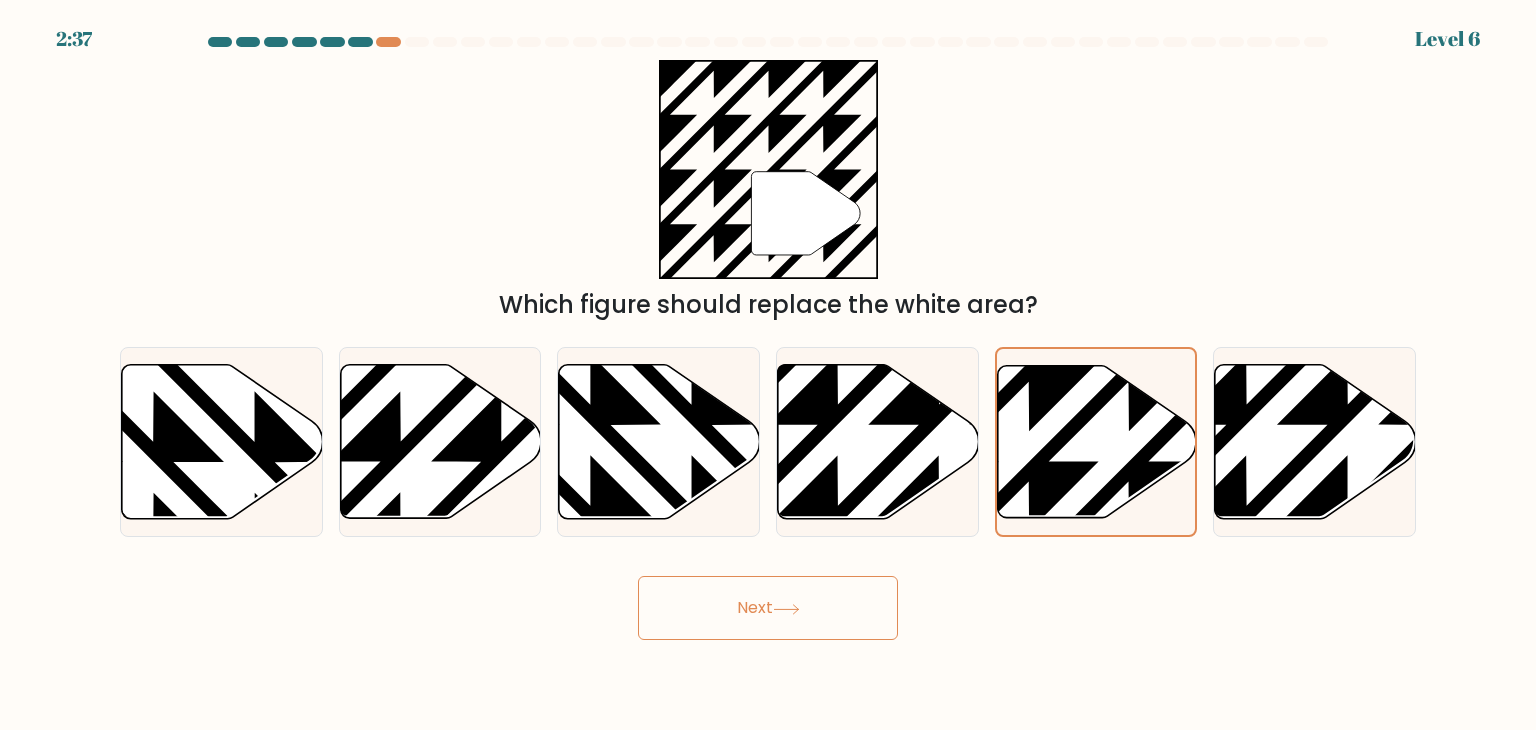 click on "Next" at bounding box center [768, 608] 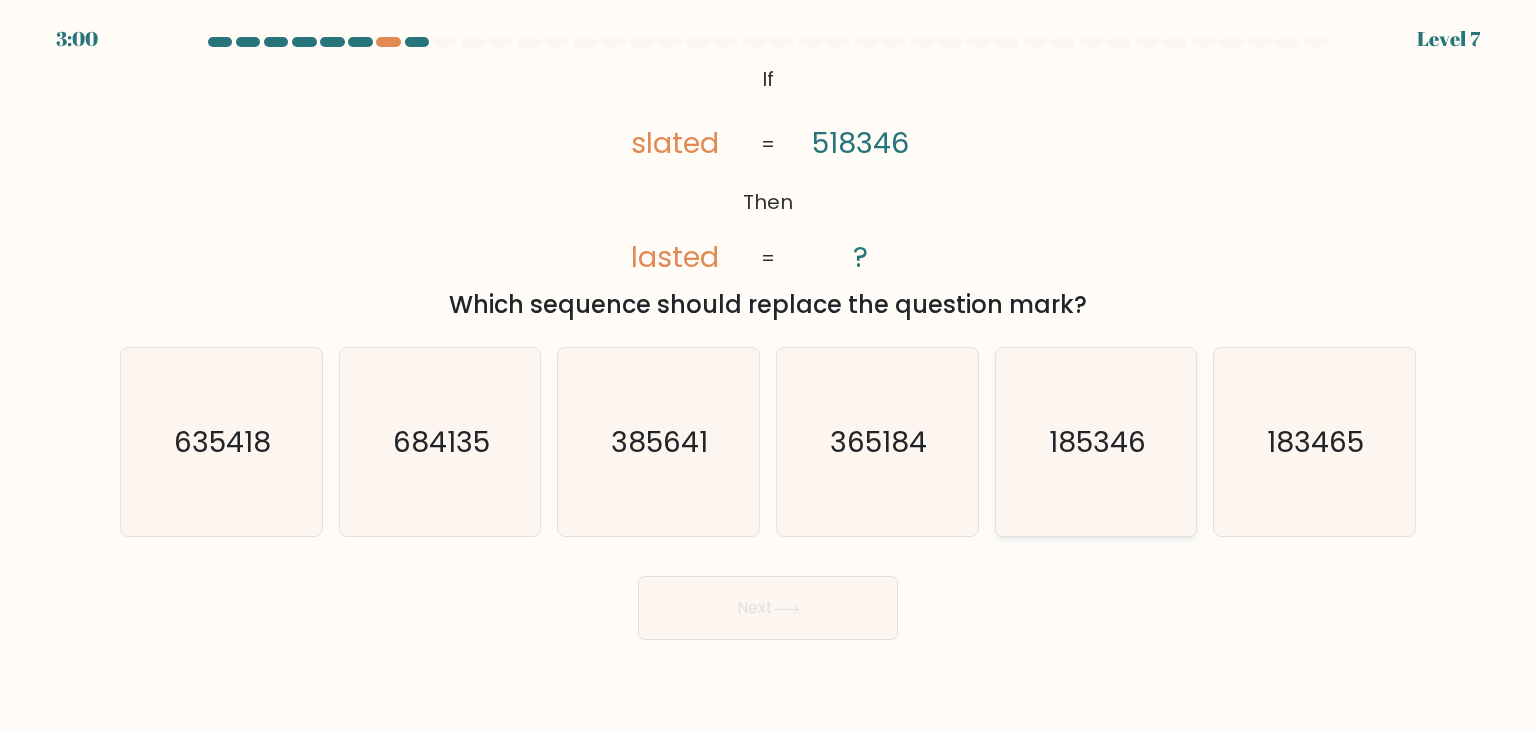 click on "185346" at bounding box center [1096, 442] 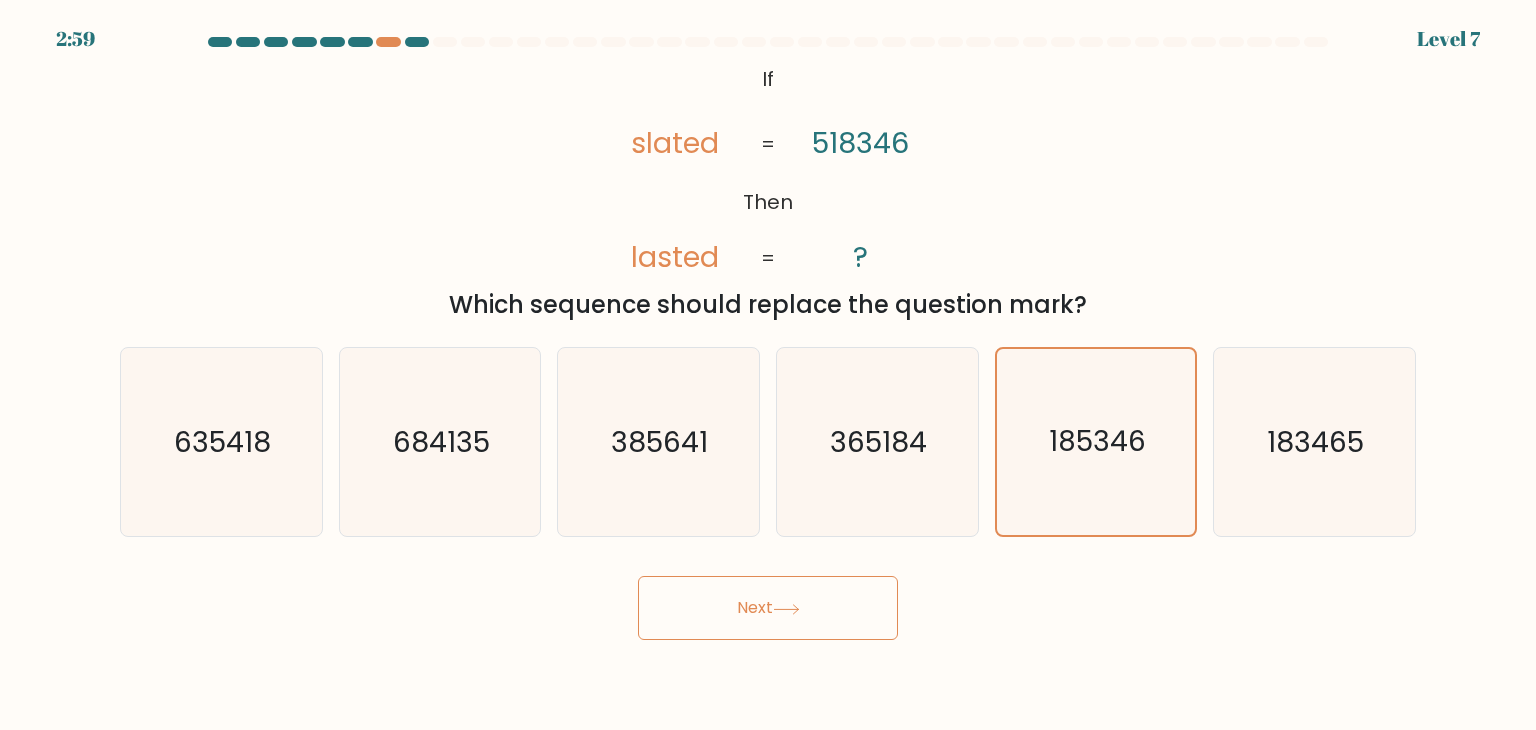 click on "Next" at bounding box center (768, 608) 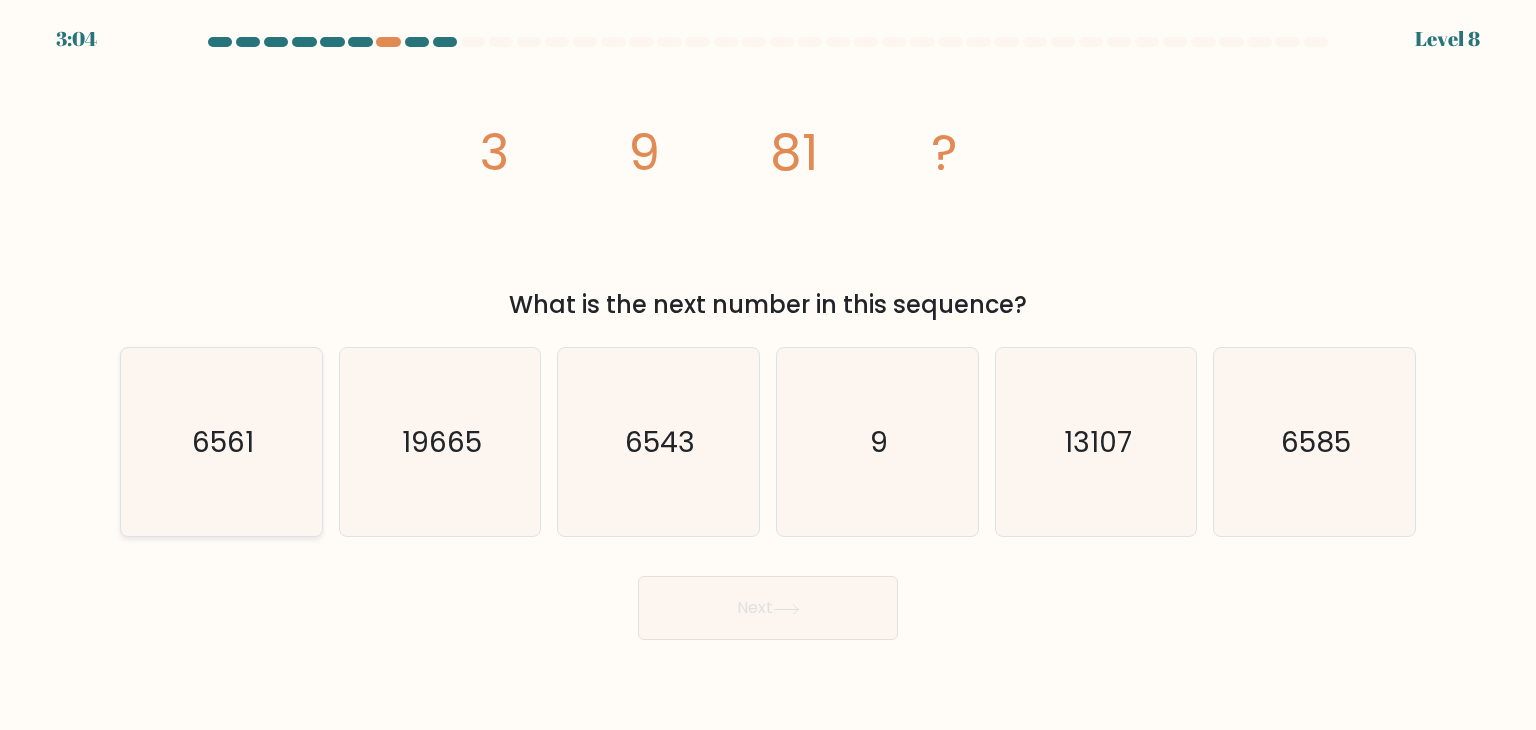click on "6561" at bounding box center [221, 442] 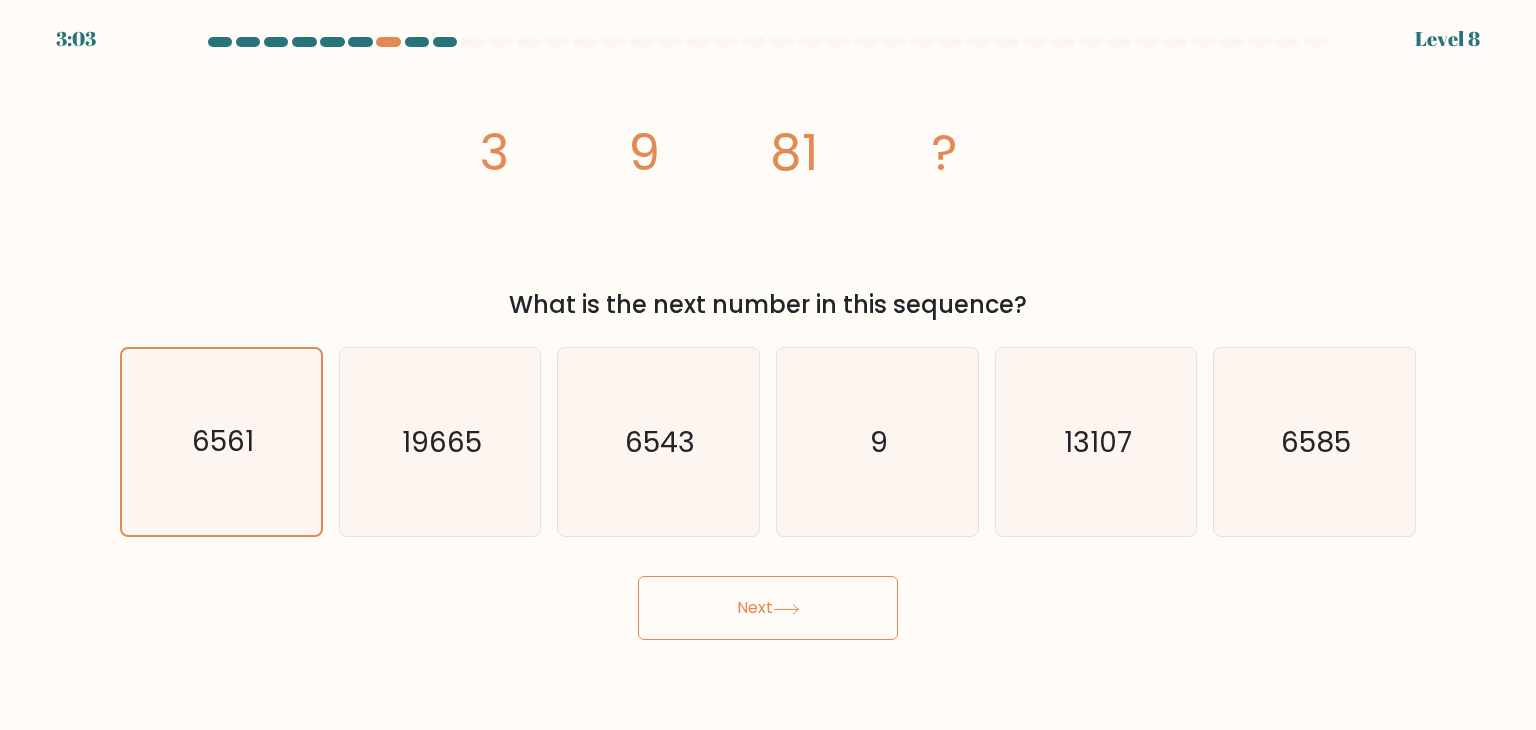 click on "Next" at bounding box center [768, 608] 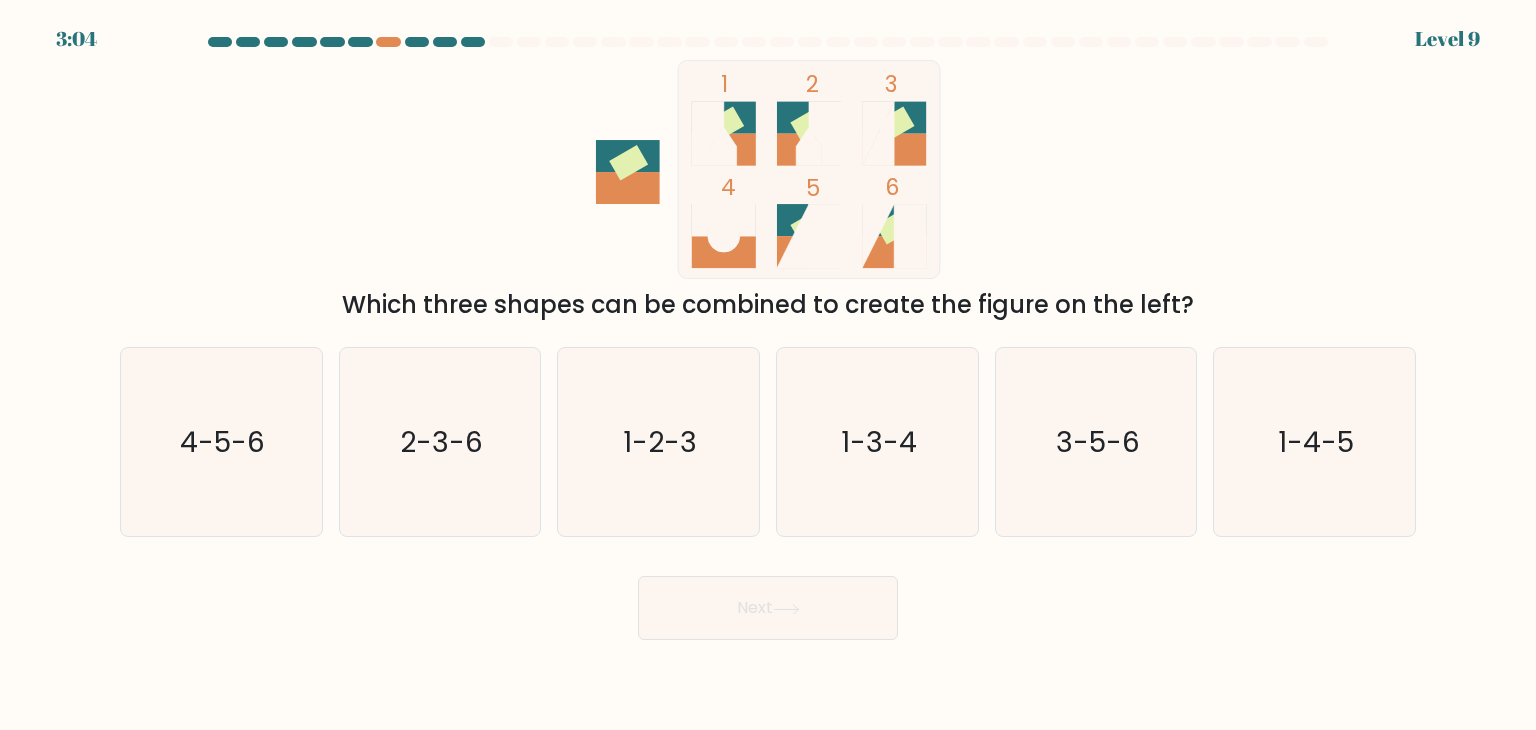 type 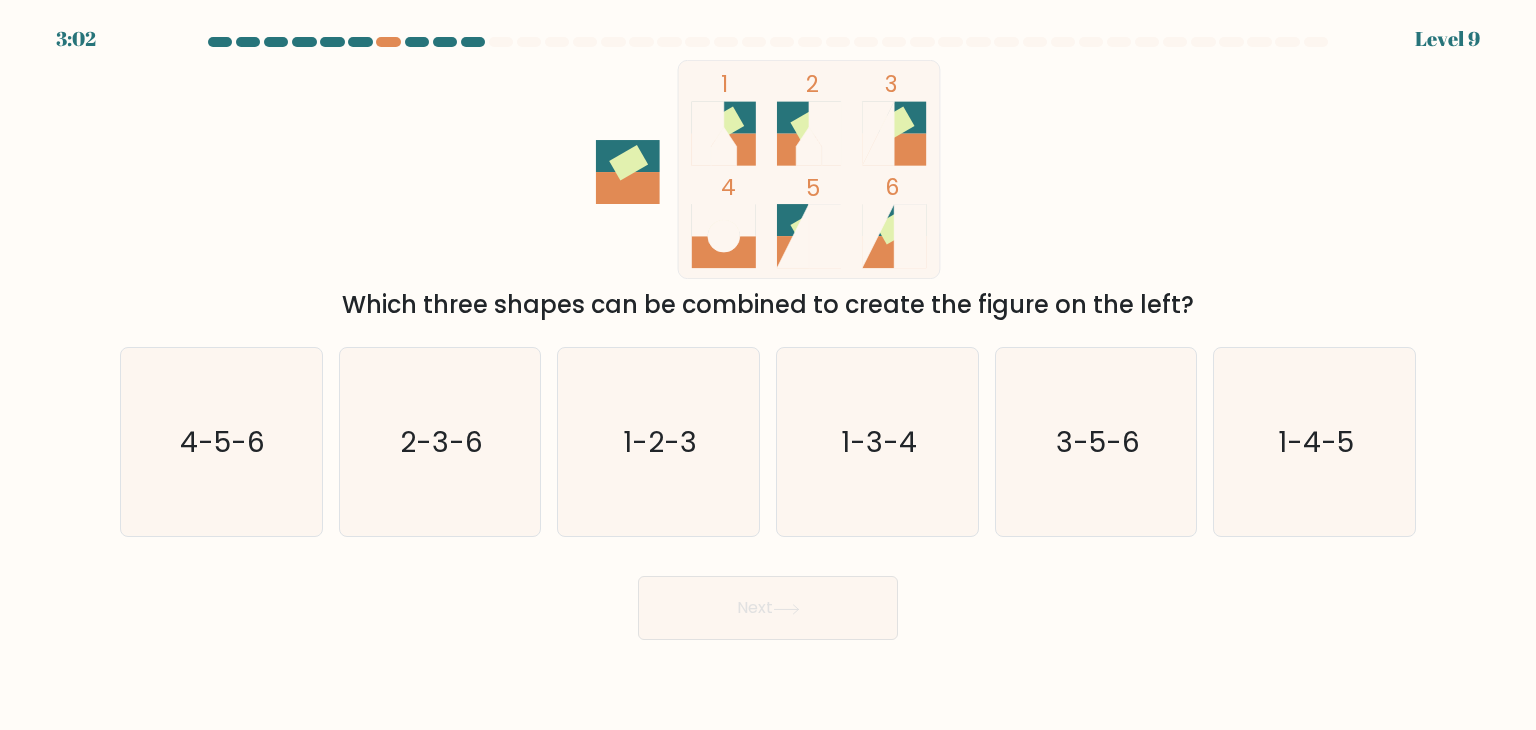 click on "Next" at bounding box center (768, 600) 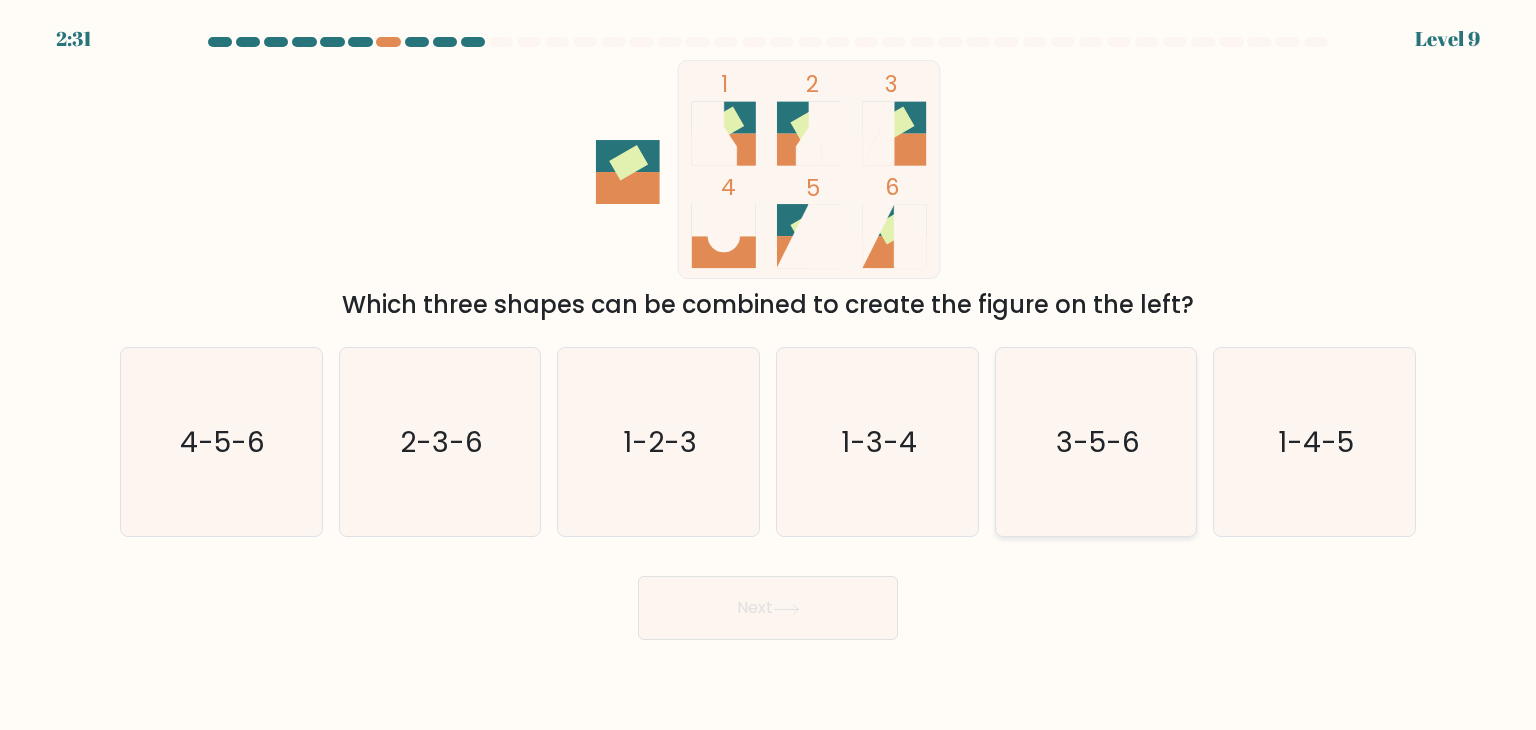 click on "3-5-6" at bounding box center (1096, 442) 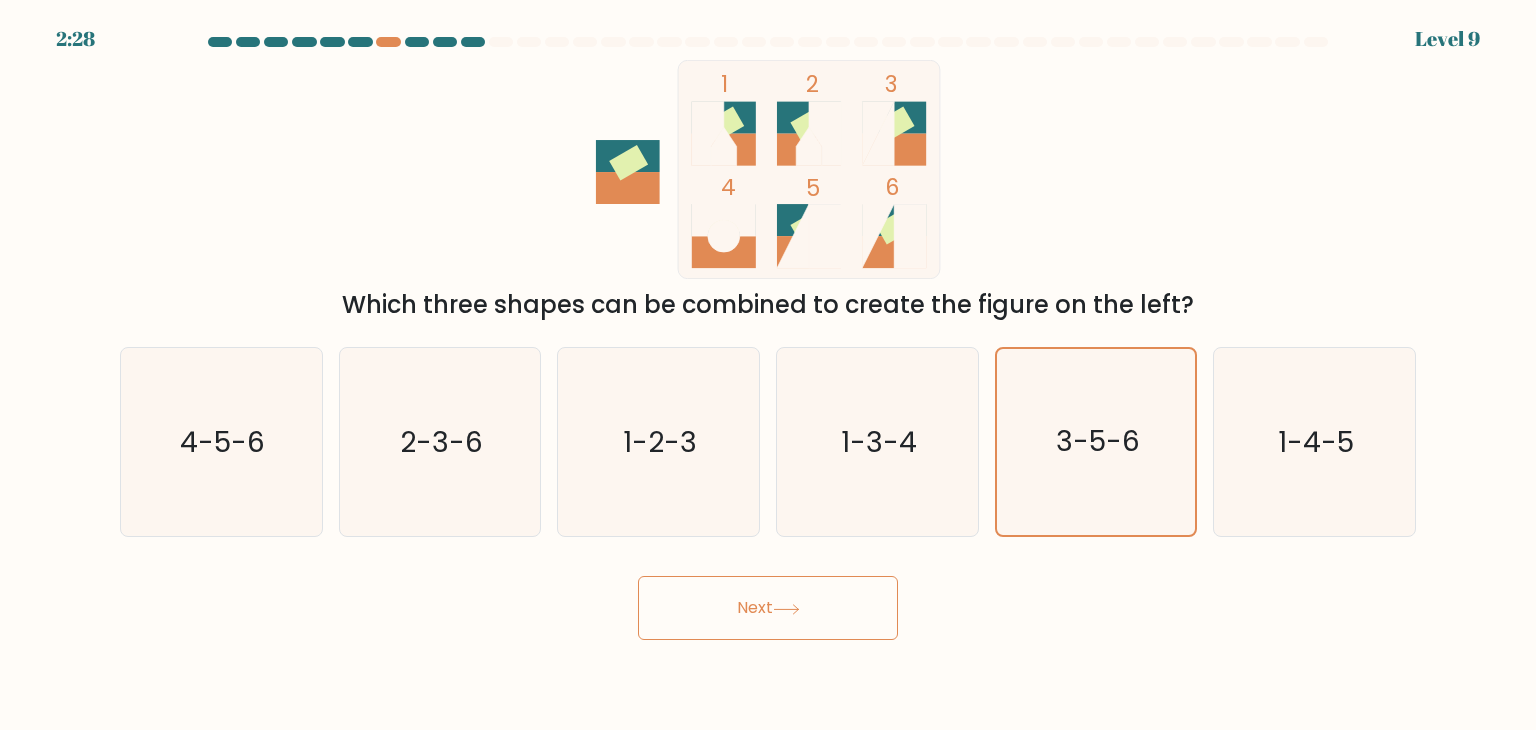 click on "Next" at bounding box center (768, 608) 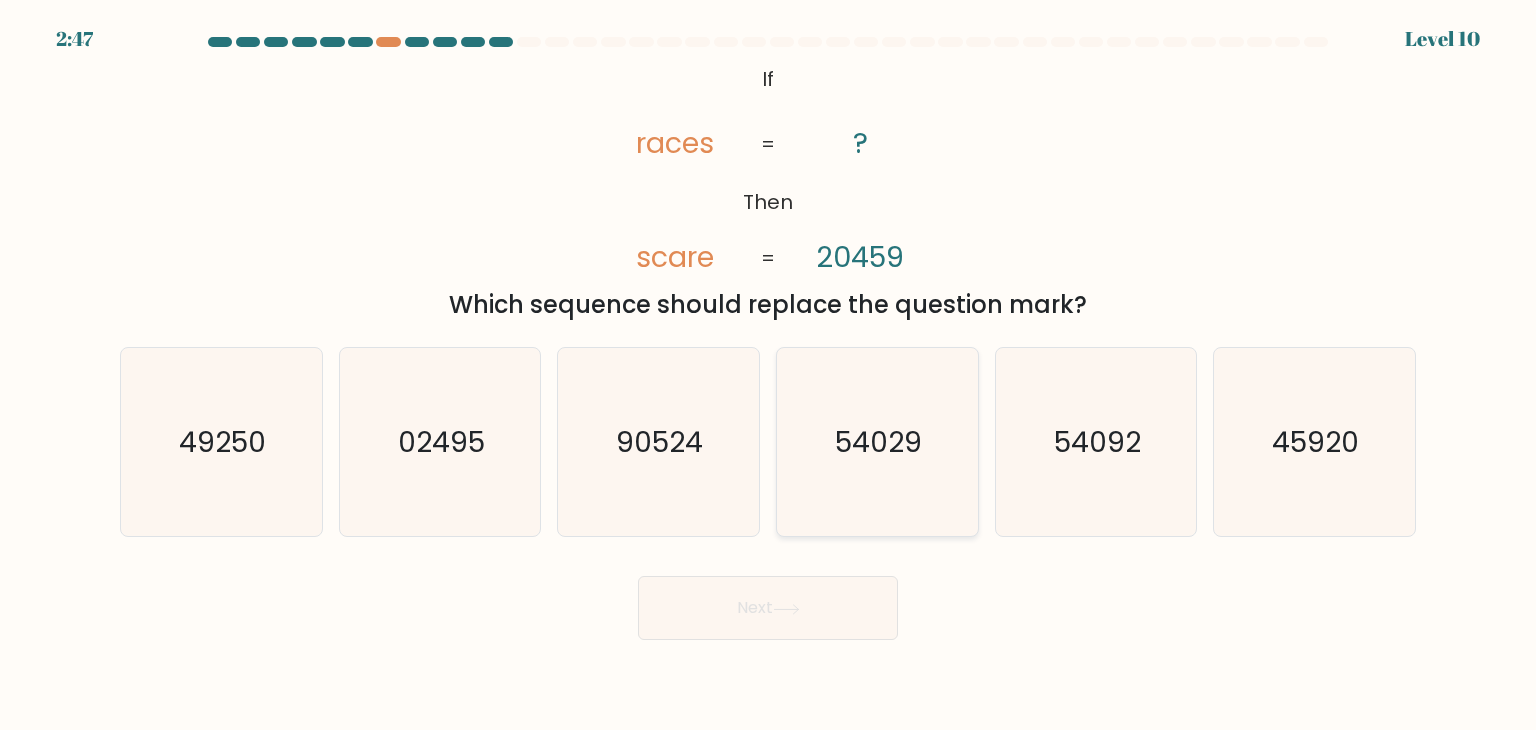 click on "54029" at bounding box center [879, 442] 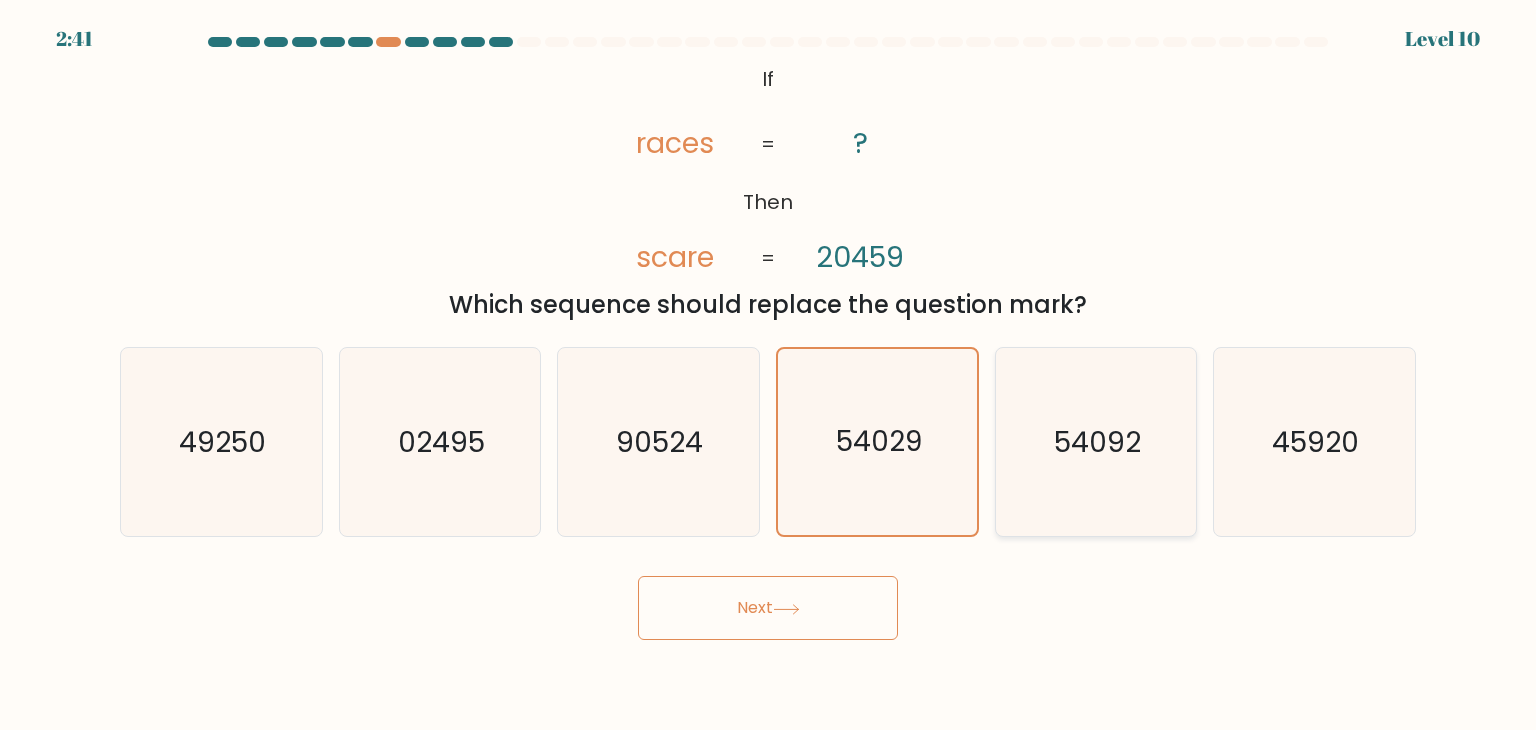 click on "54092" at bounding box center (1097, 442) 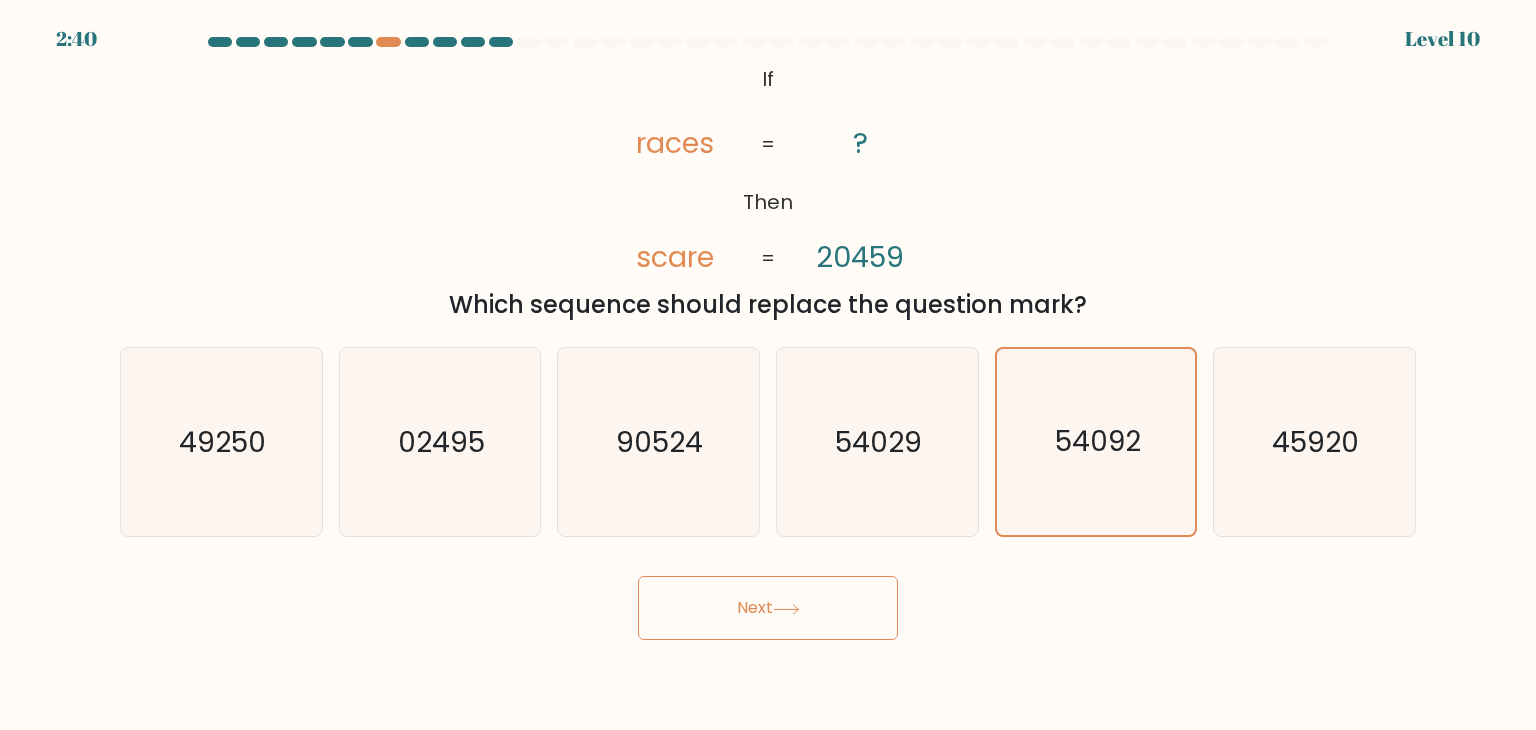 click on "Next" at bounding box center [768, 608] 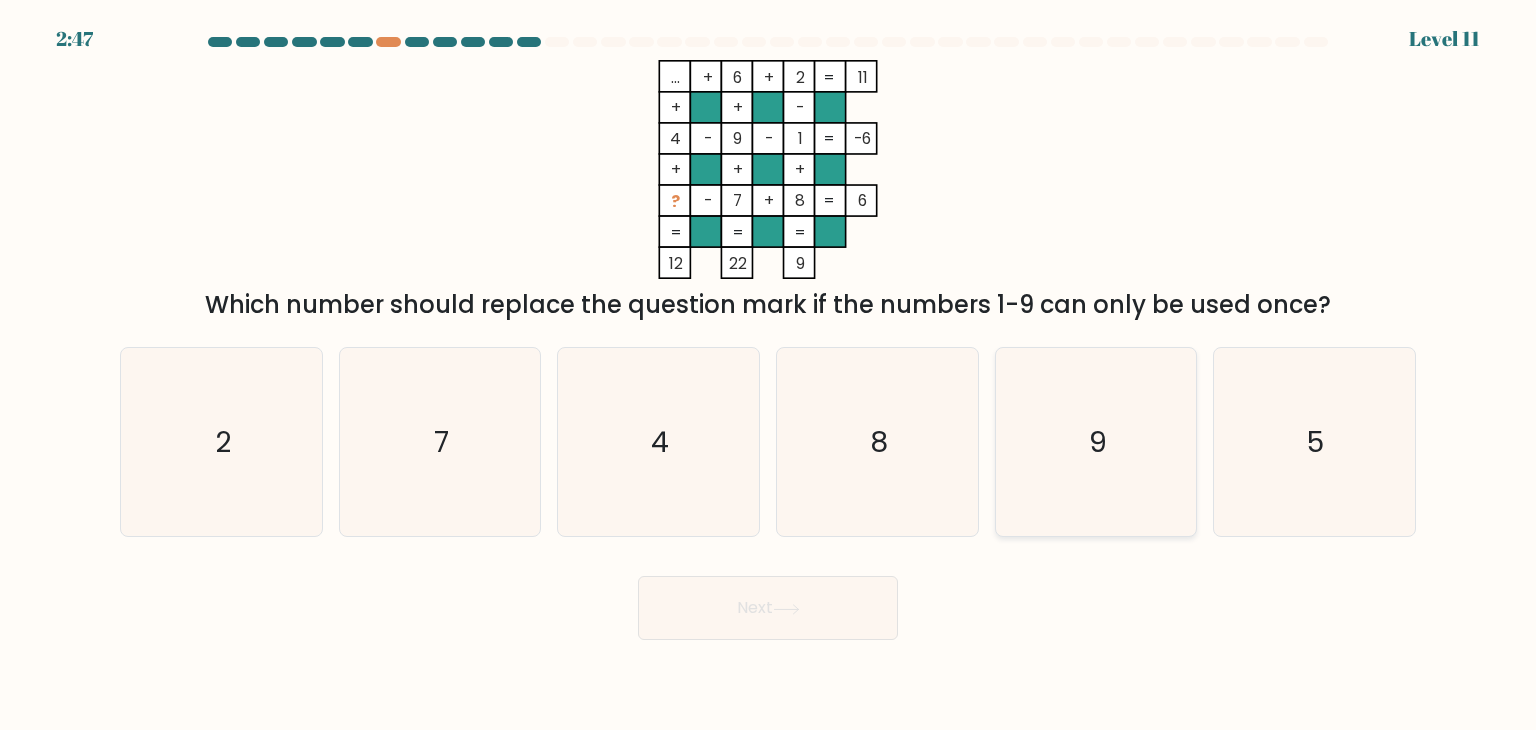 click on "9" at bounding box center (1096, 442) 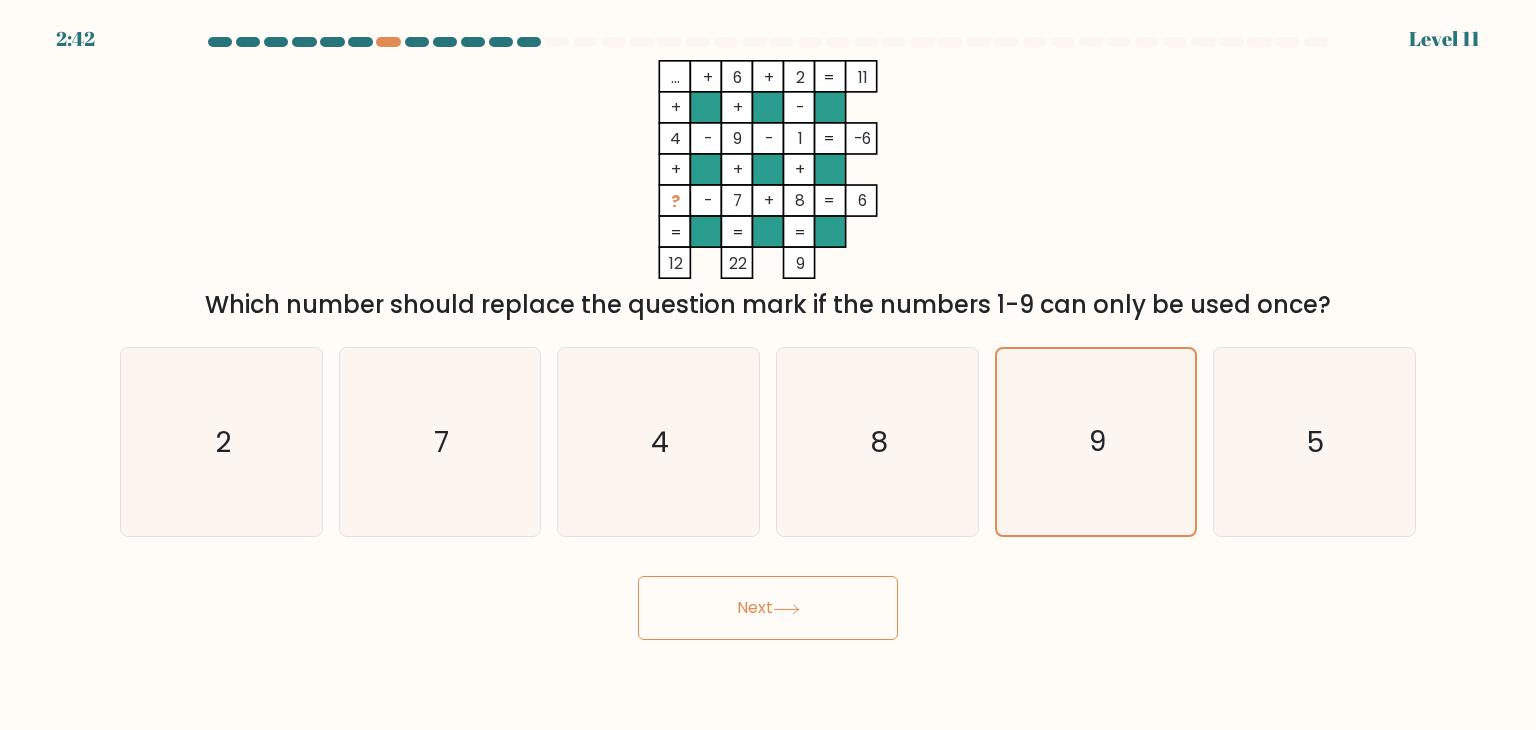 click on "Next" at bounding box center (768, 608) 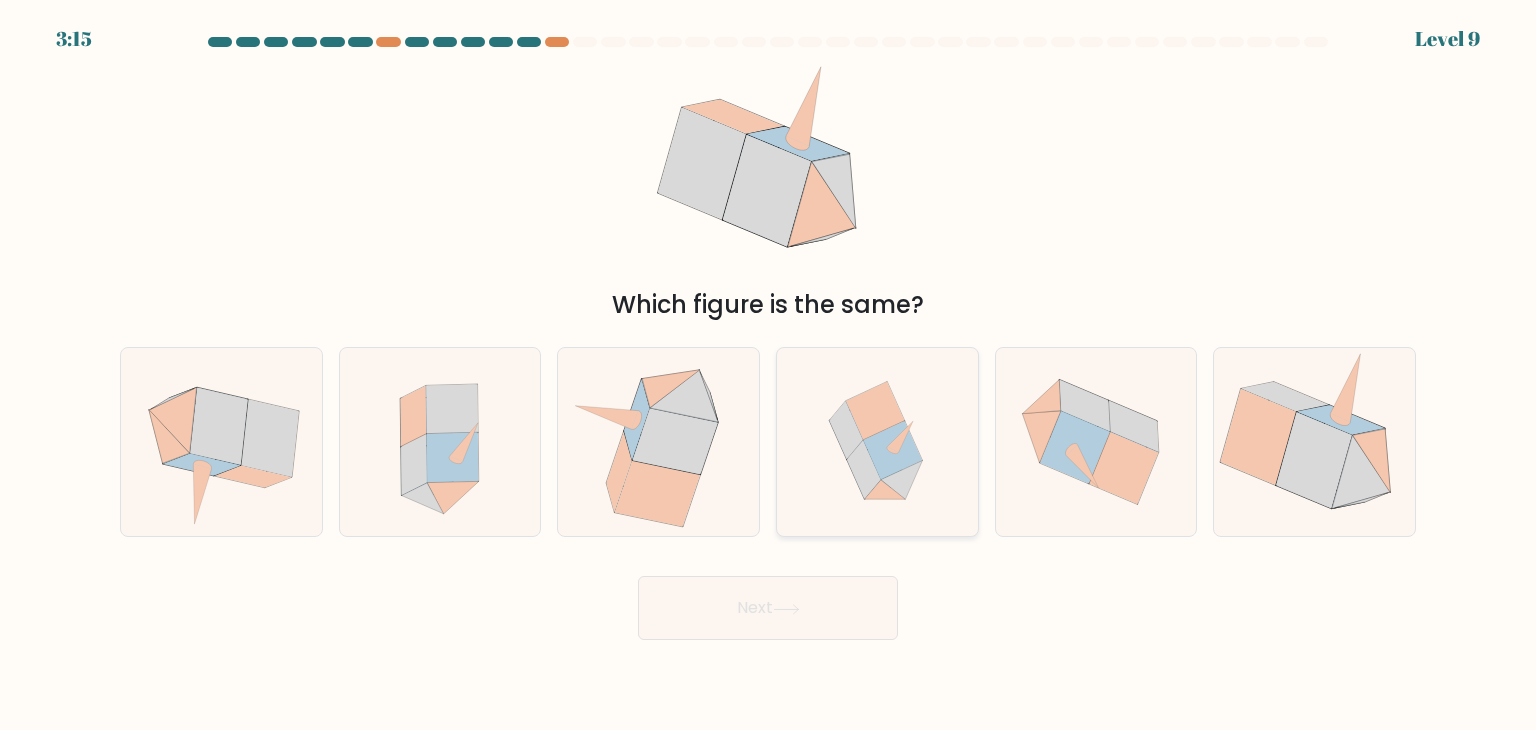 click at bounding box center (864, 470) 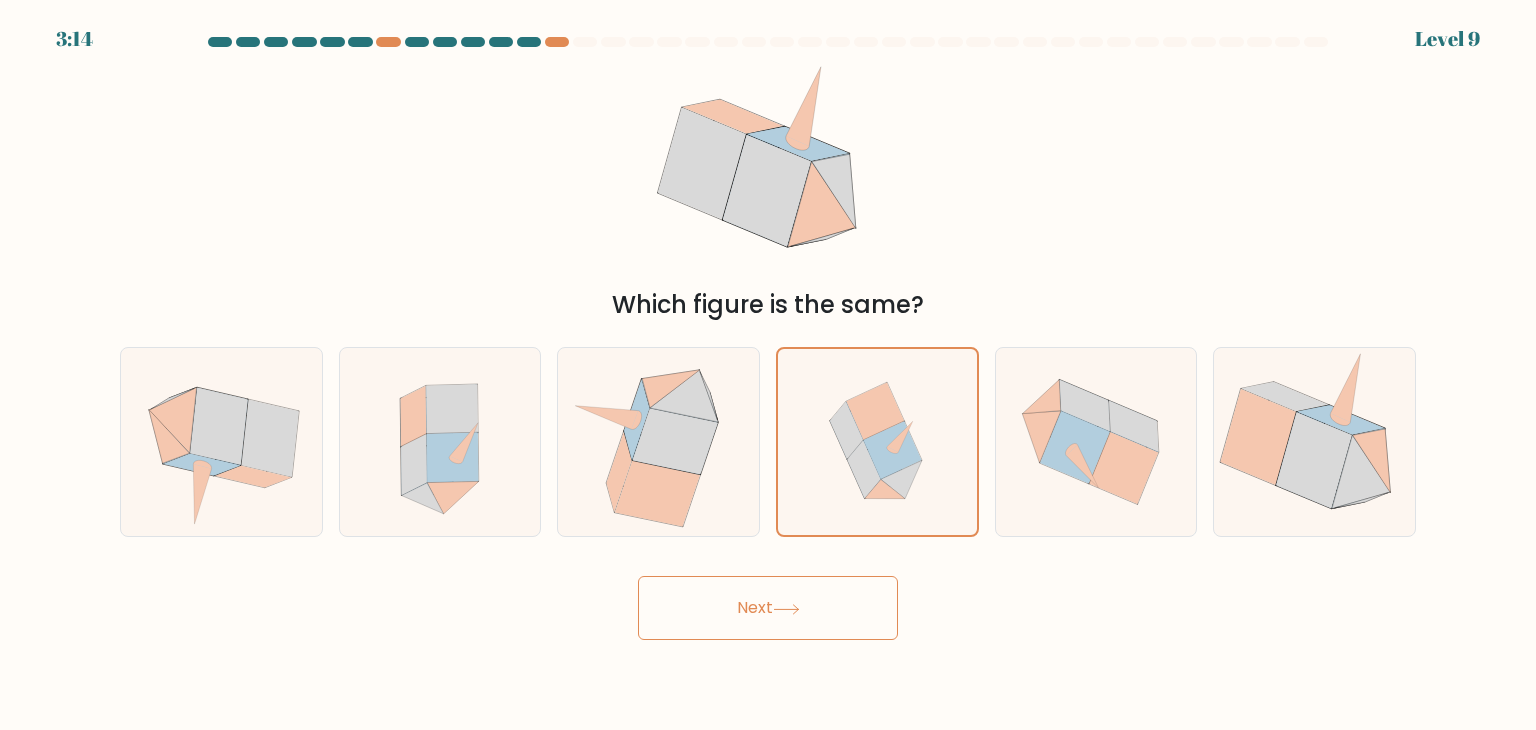 click on "Next" at bounding box center [768, 608] 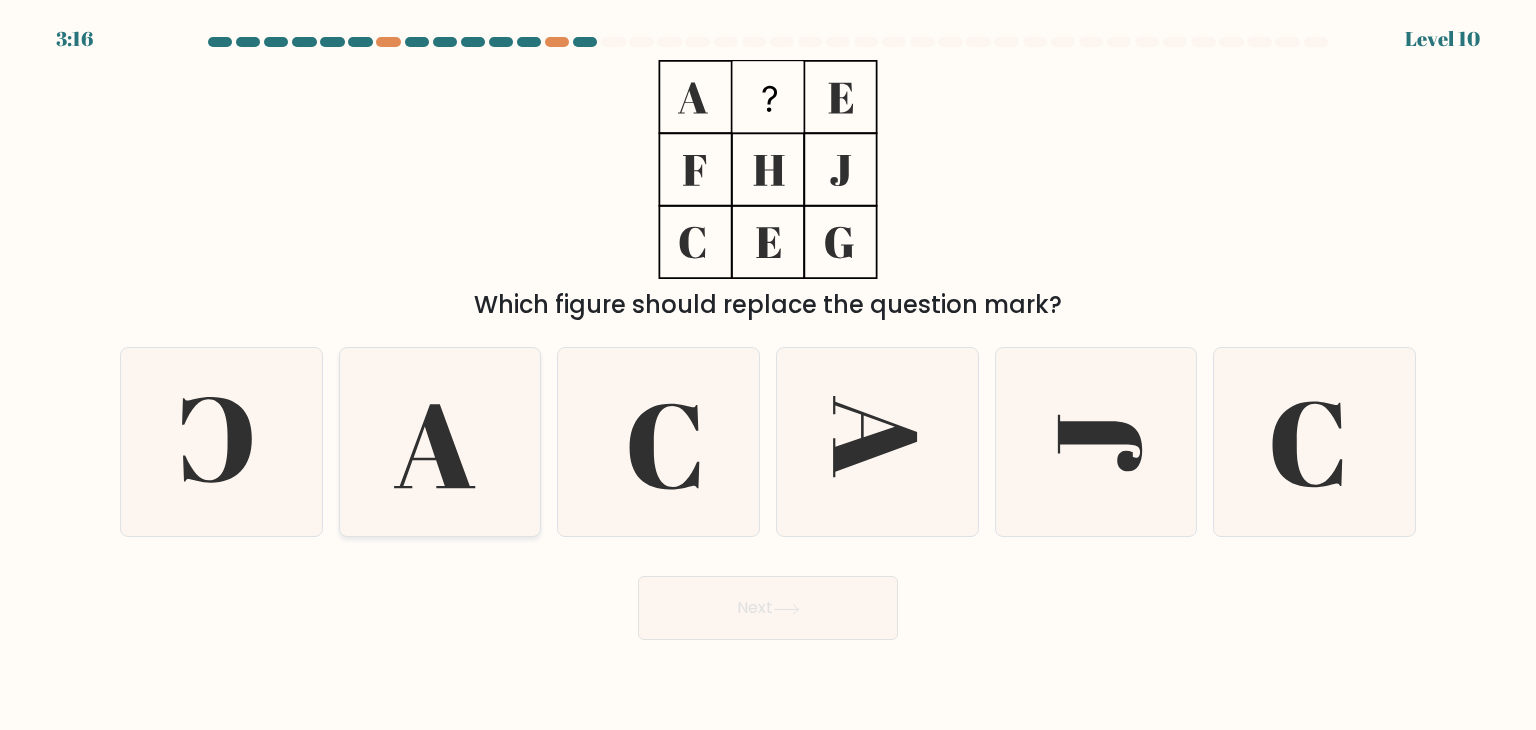 click at bounding box center [434, 446] 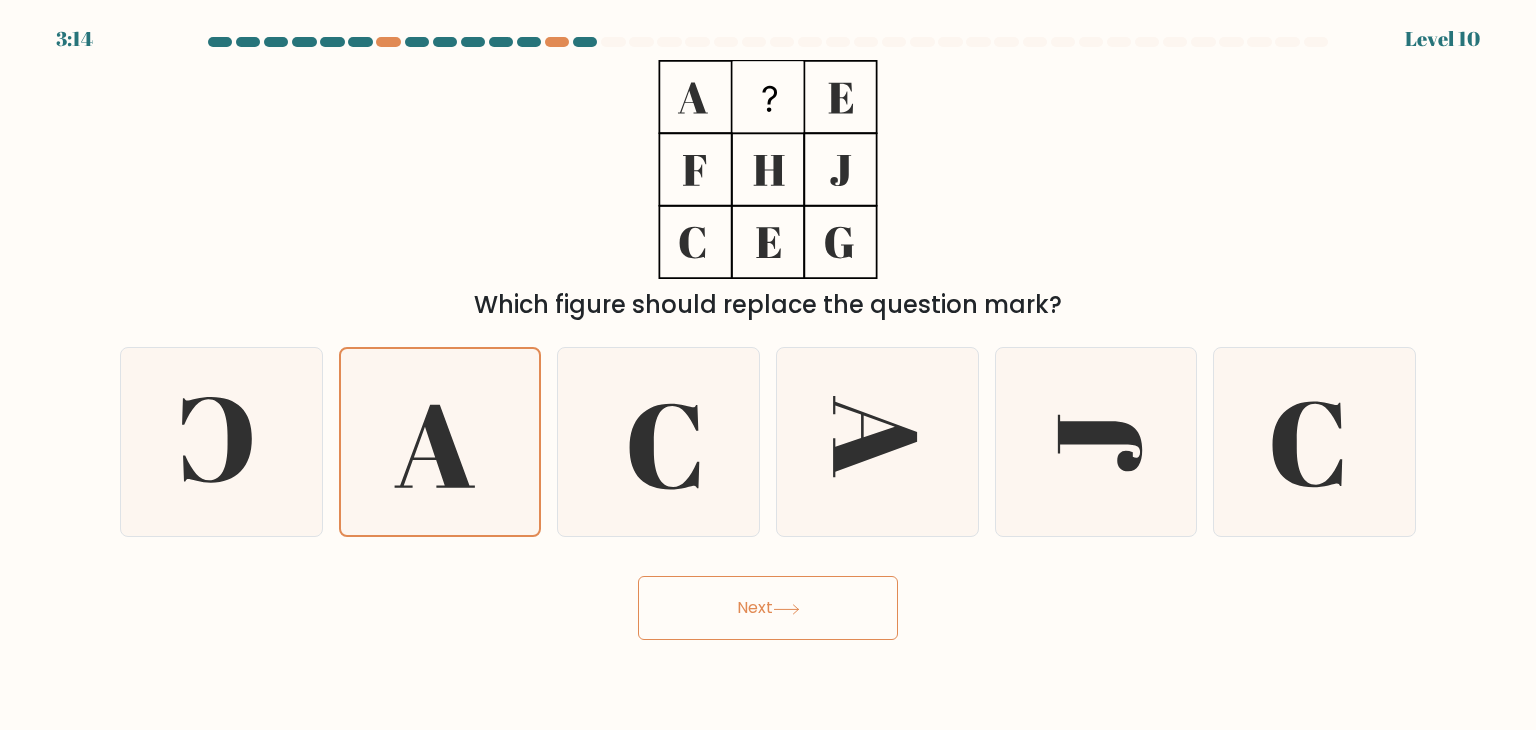 click on "Next" at bounding box center [768, 608] 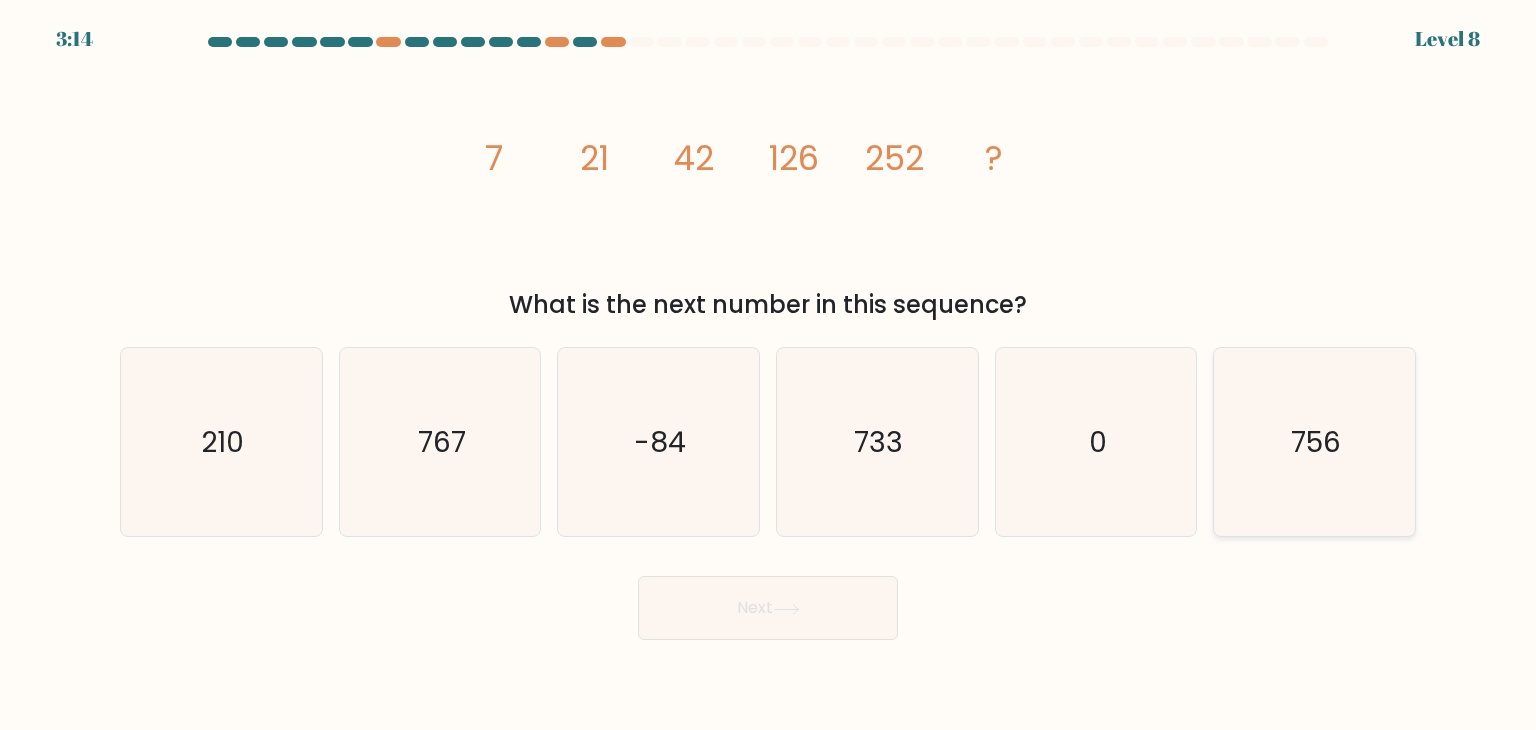 click on "756" at bounding box center (1314, 442) 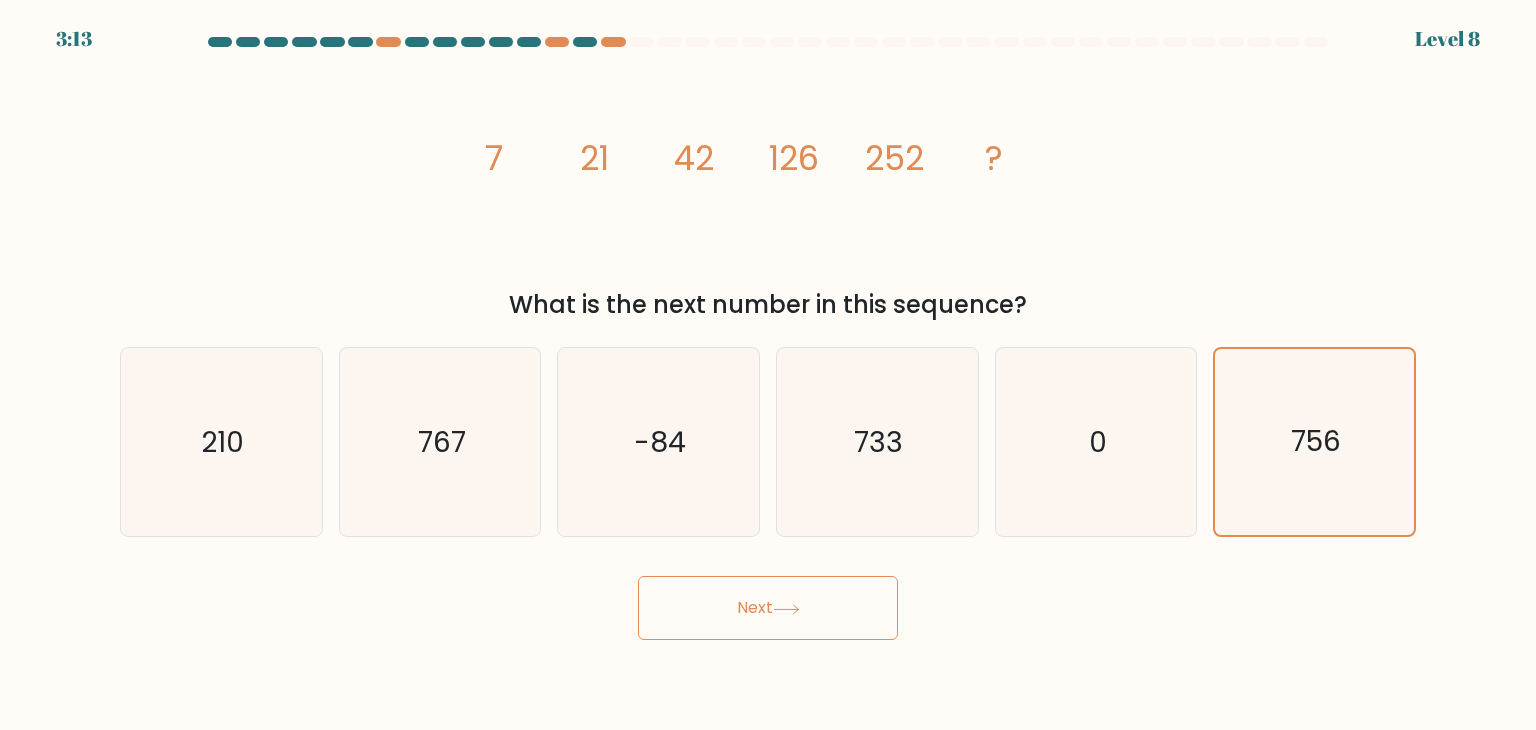 click on "Next" at bounding box center (768, 608) 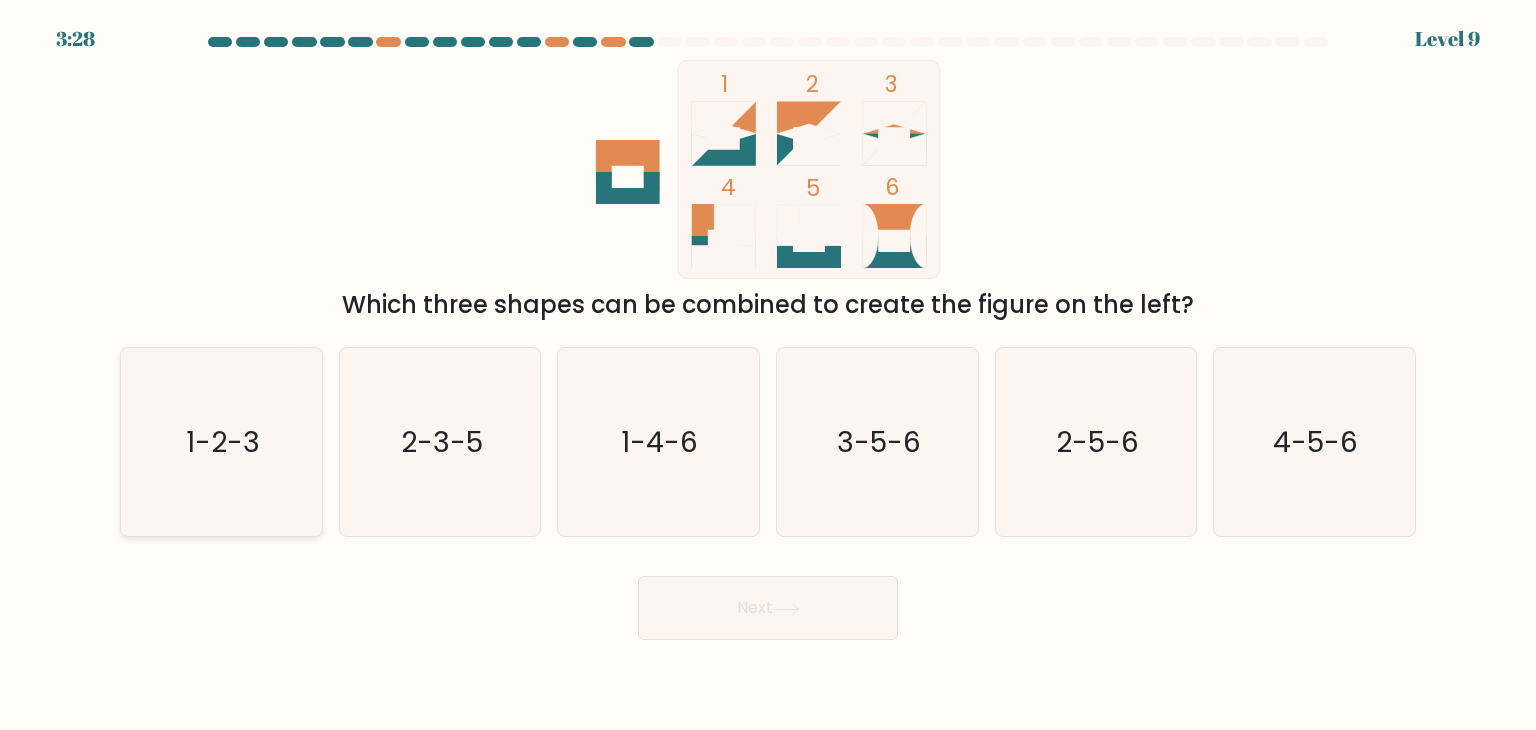 click on "1-2-3" at bounding box center [221, 442] 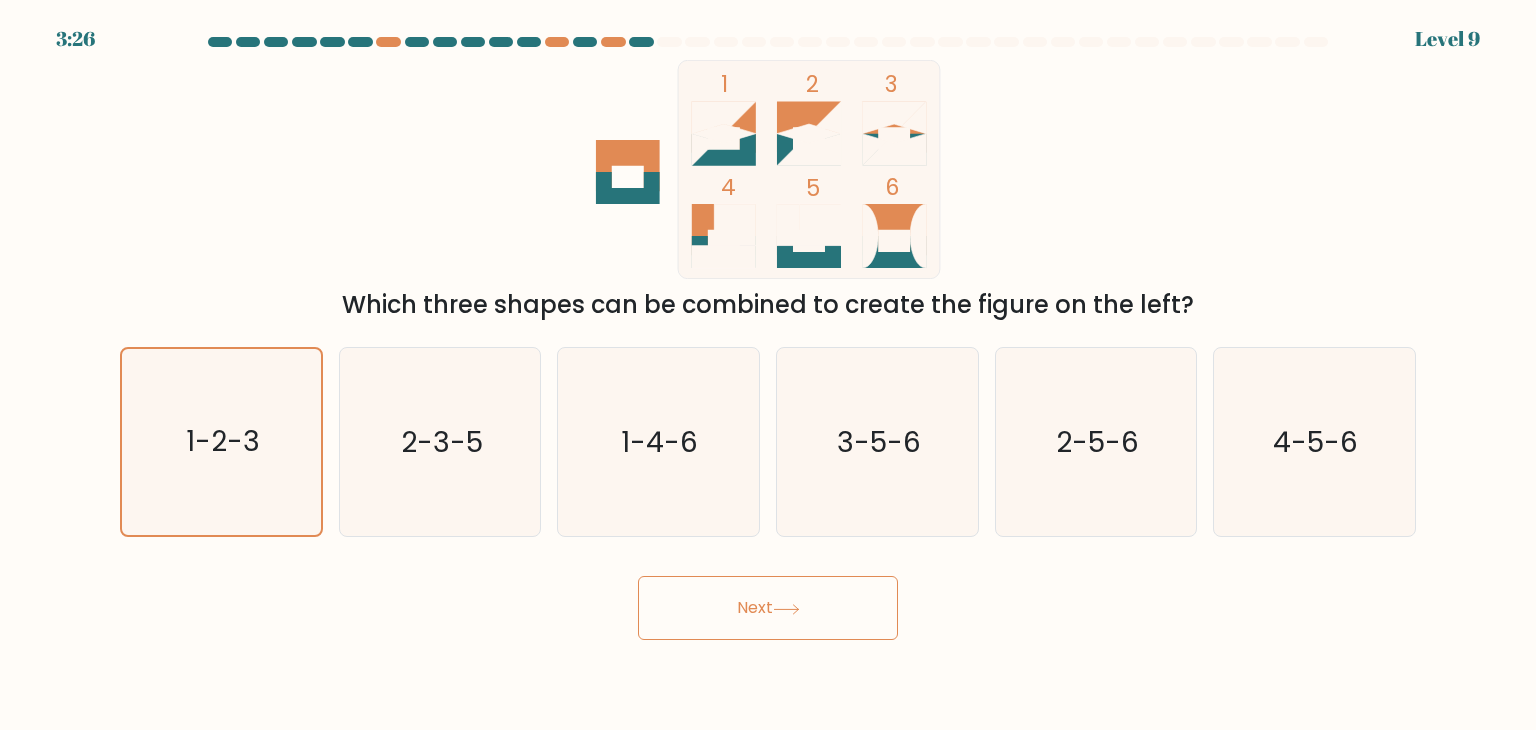 click on "Next" at bounding box center [768, 608] 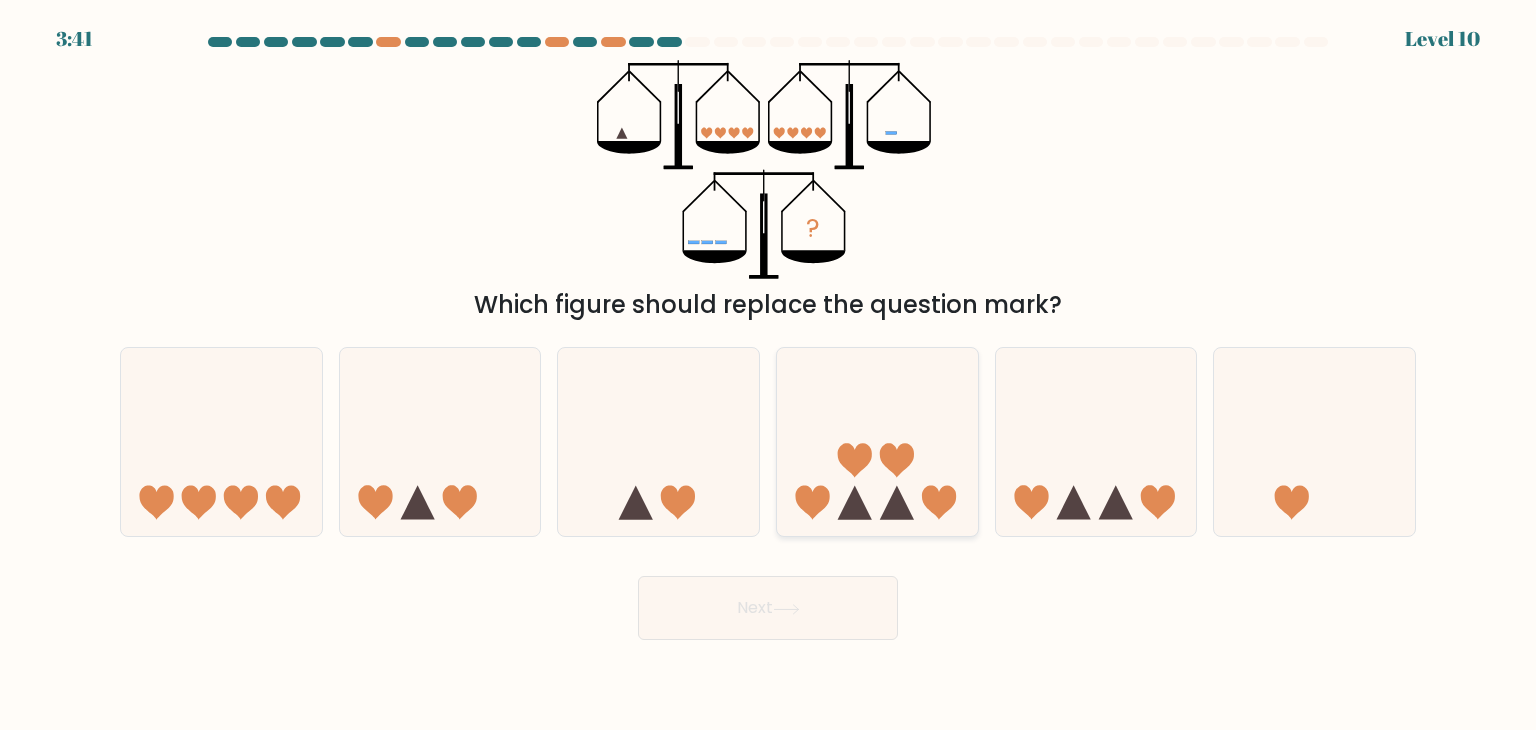 click at bounding box center (877, 442) 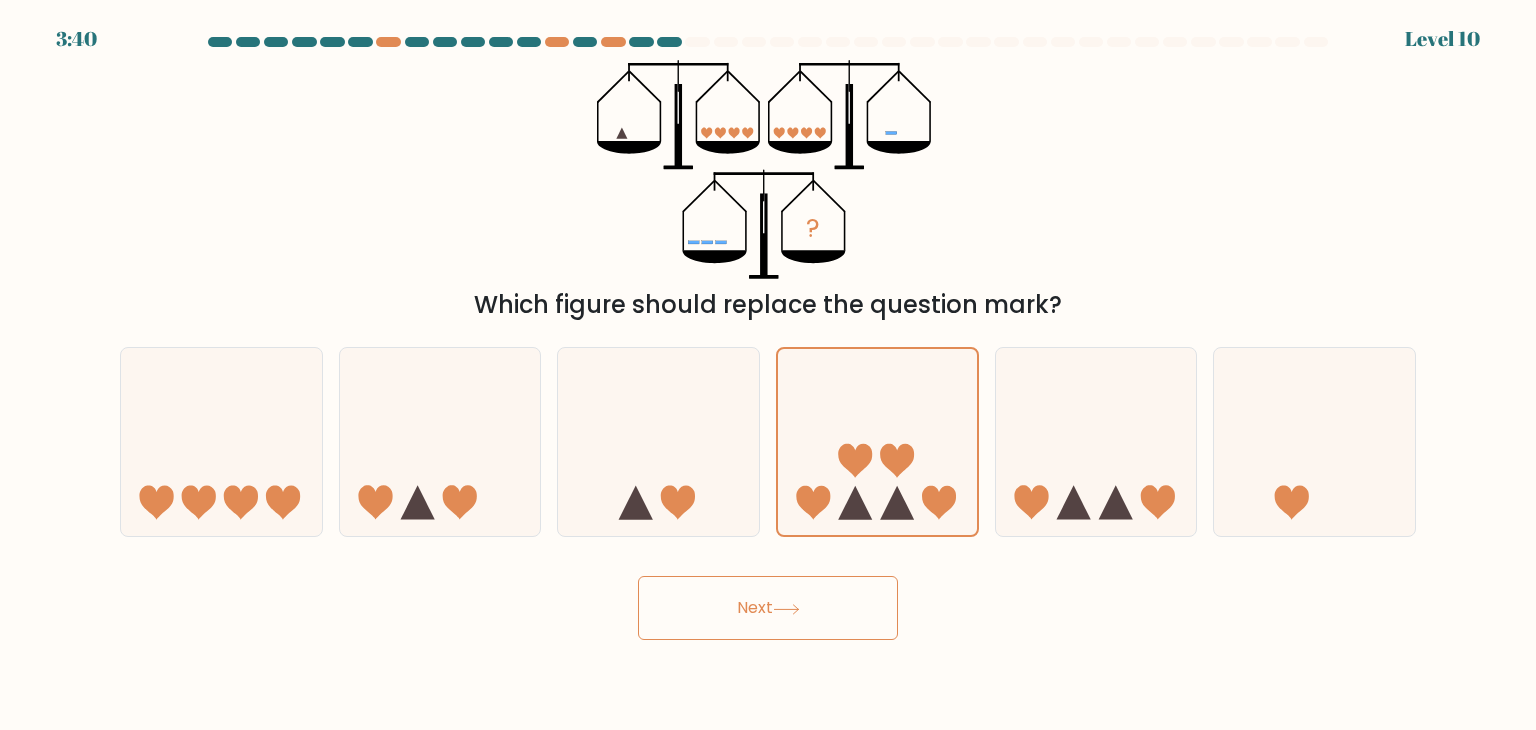 click on "Next" at bounding box center (768, 608) 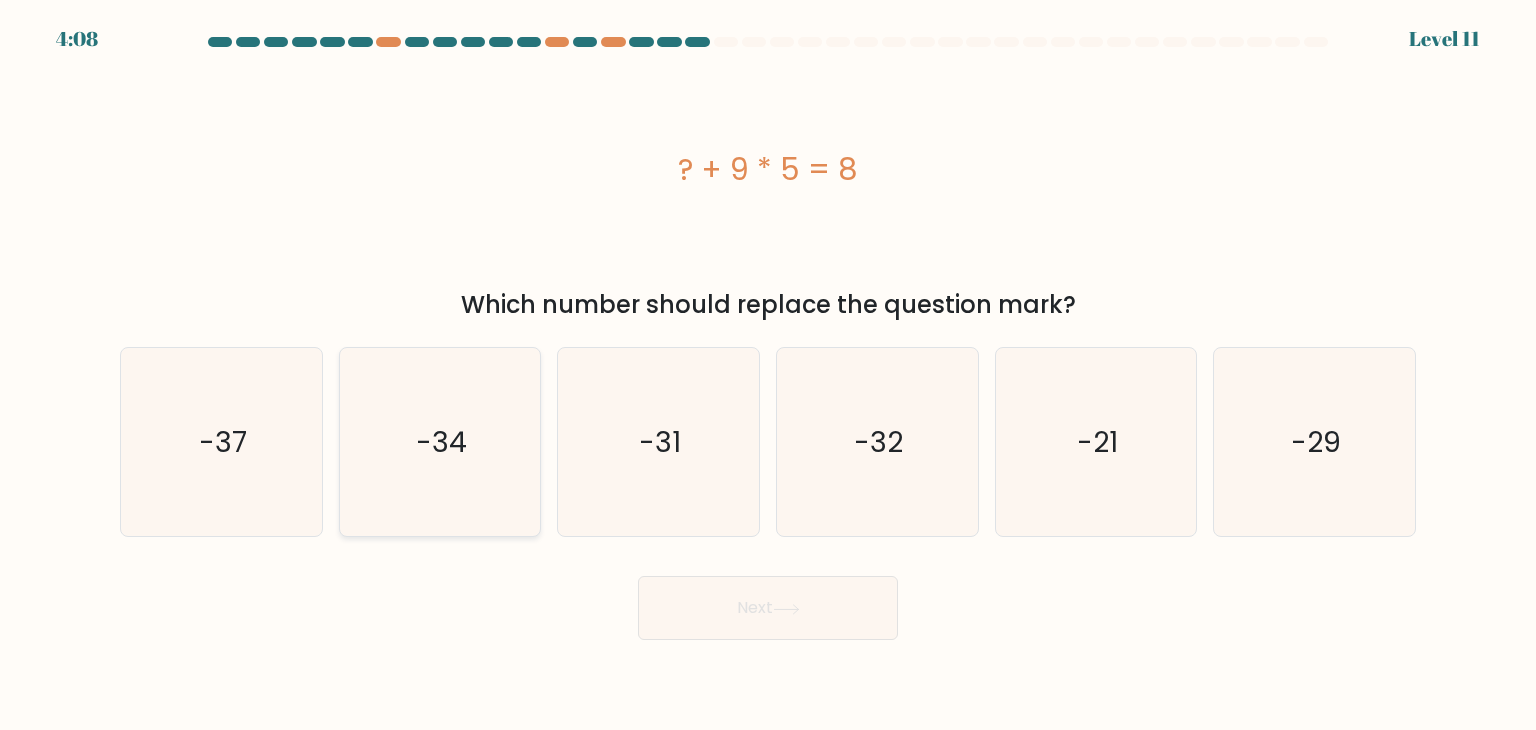 click on "-34" at bounding box center [440, 442] 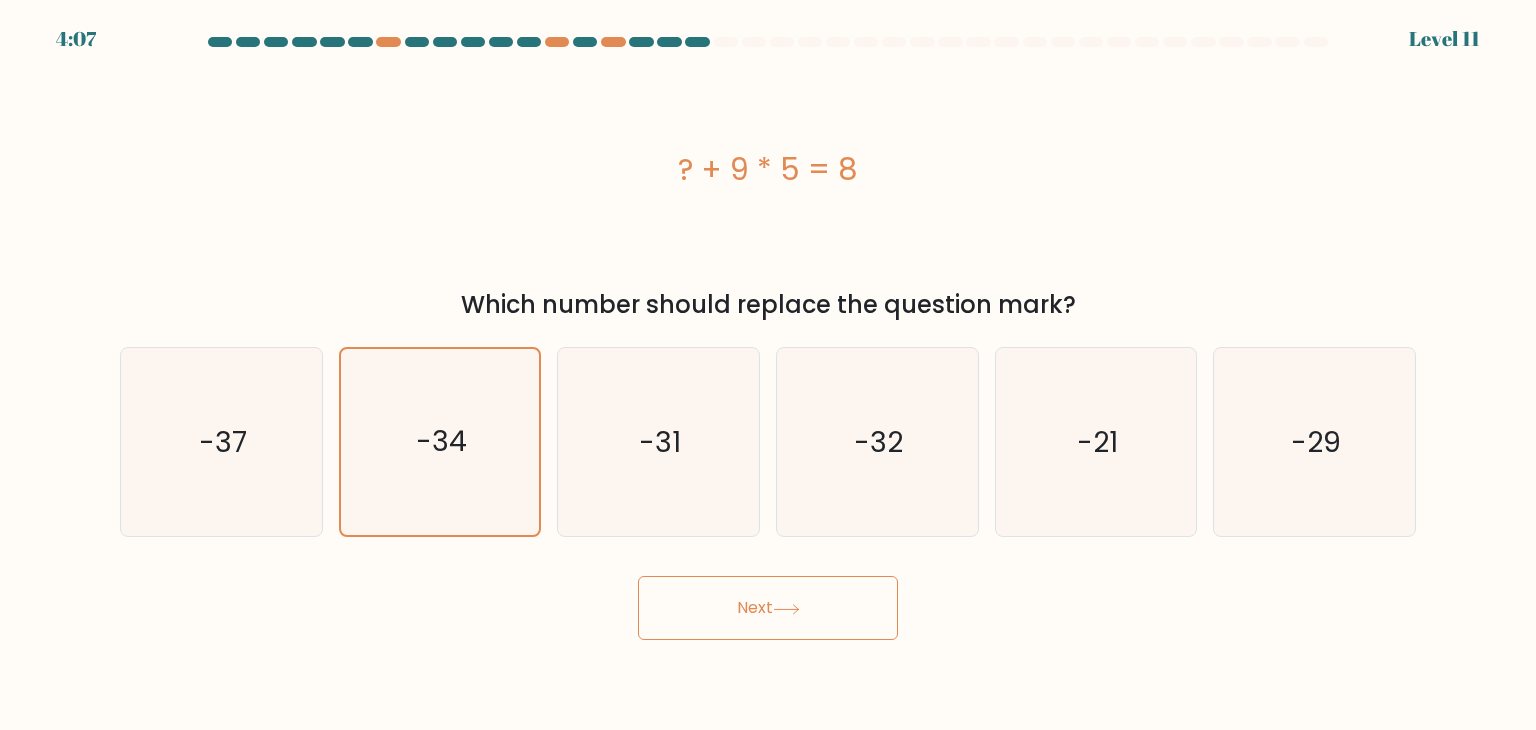 click on "Next" at bounding box center (768, 608) 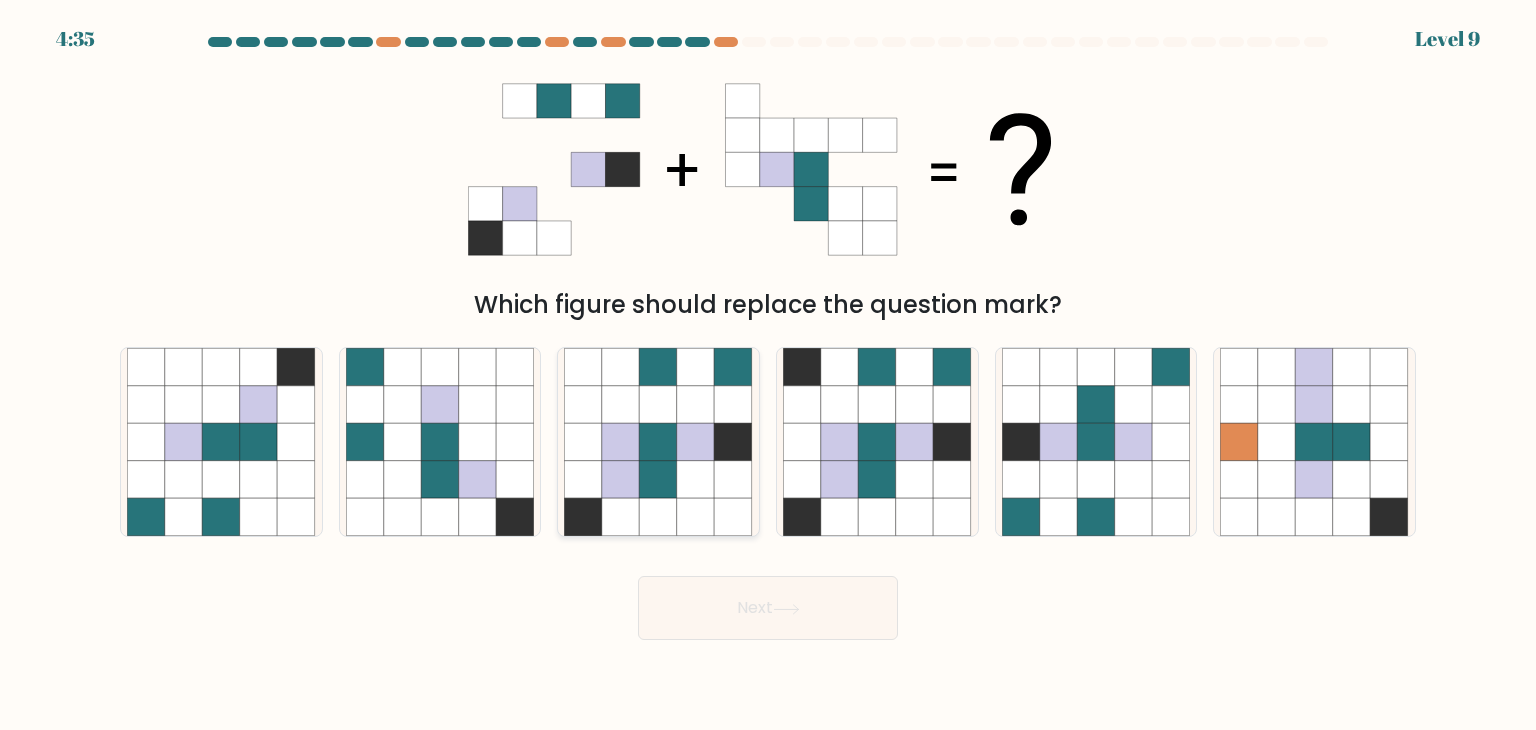 click at bounding box center [659, 480] 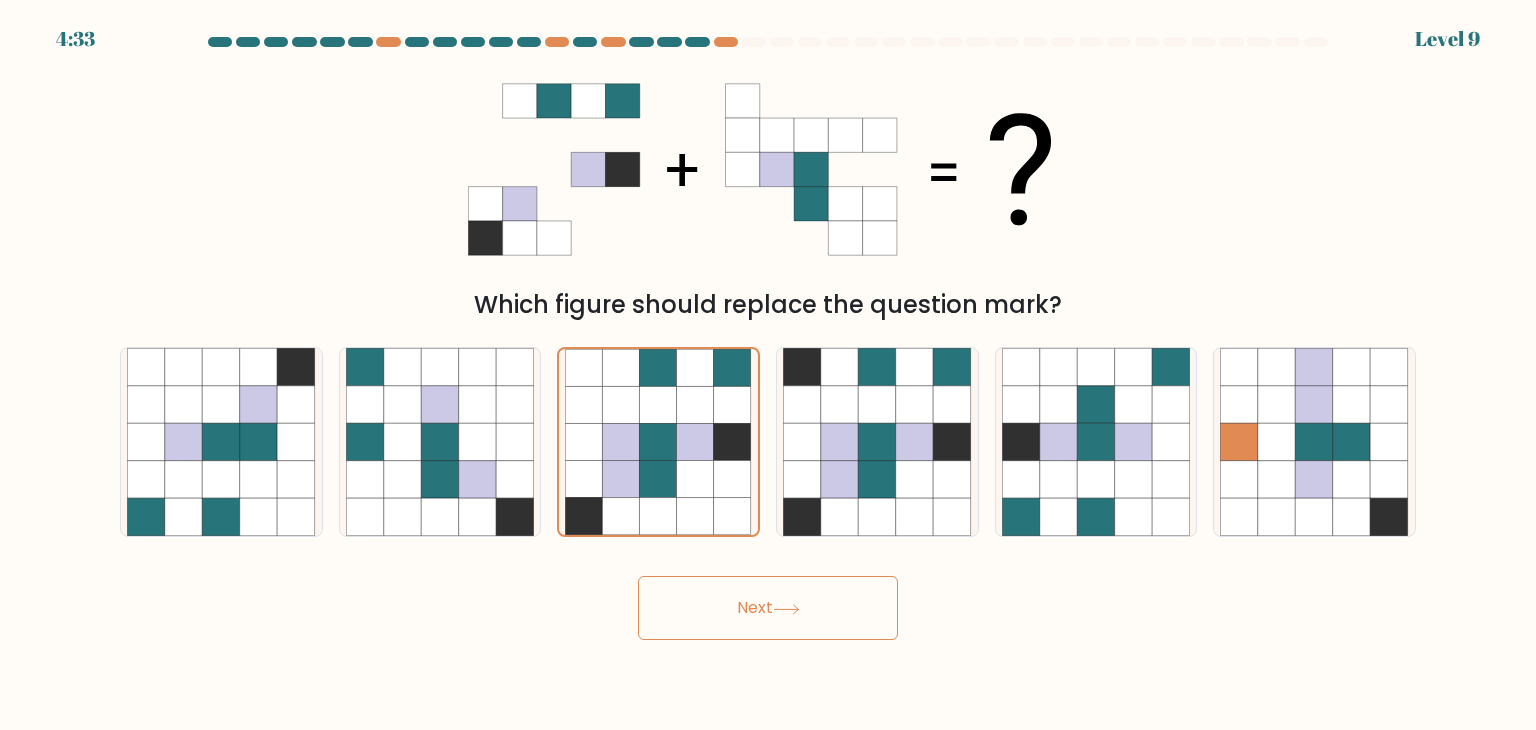 click on "Next" at bounding box center (768, 608) 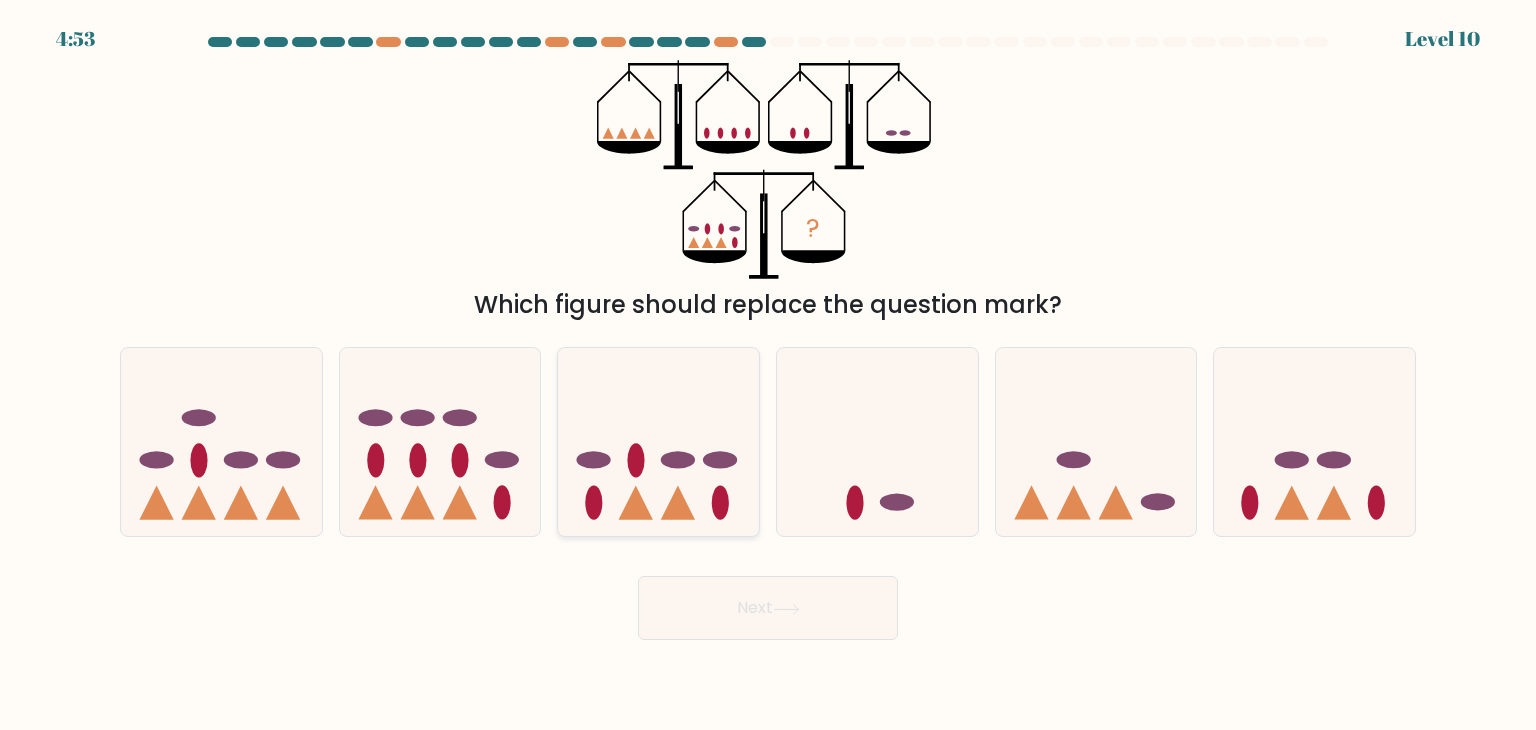 click at bounding box center (658, 442) 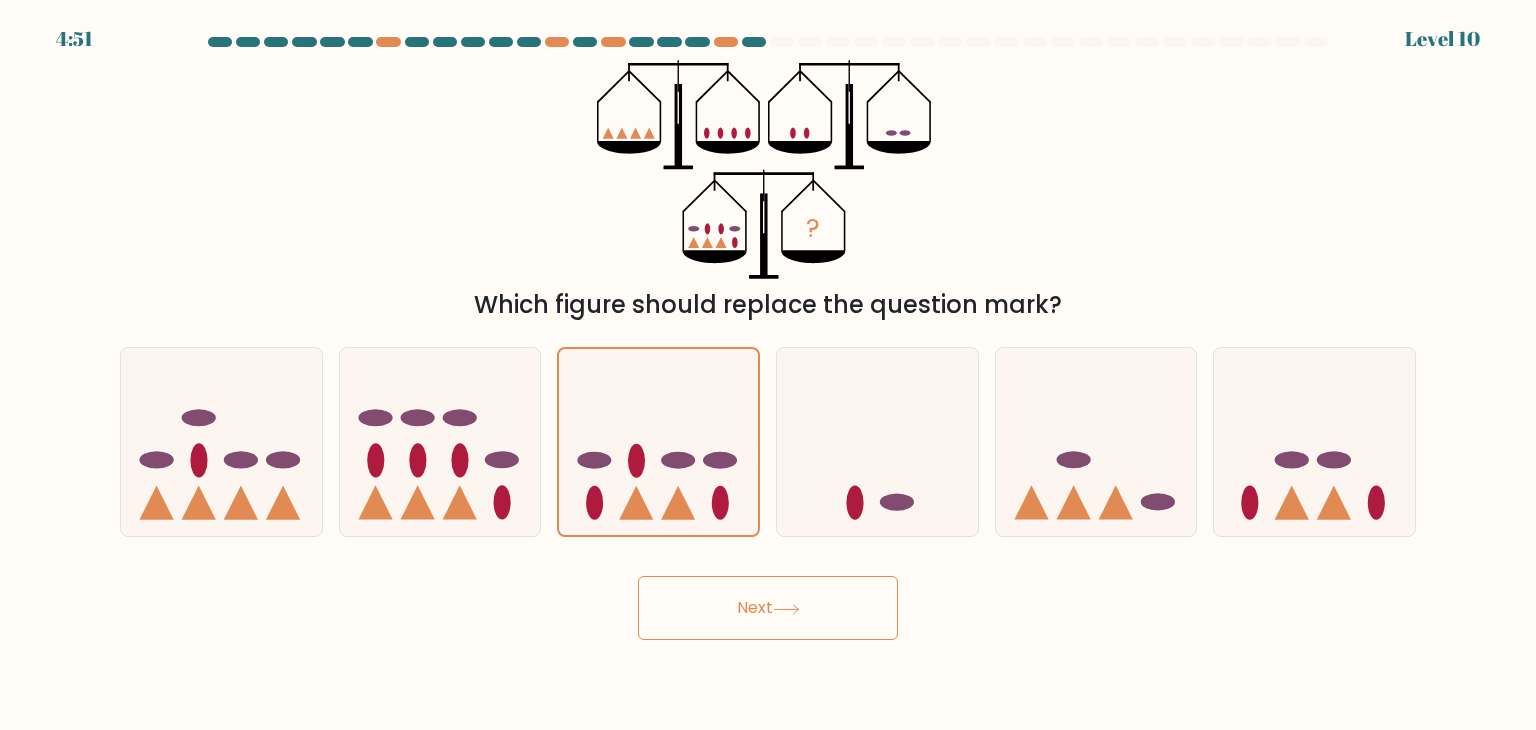 click on "Next" at bounding box center (768, 608) 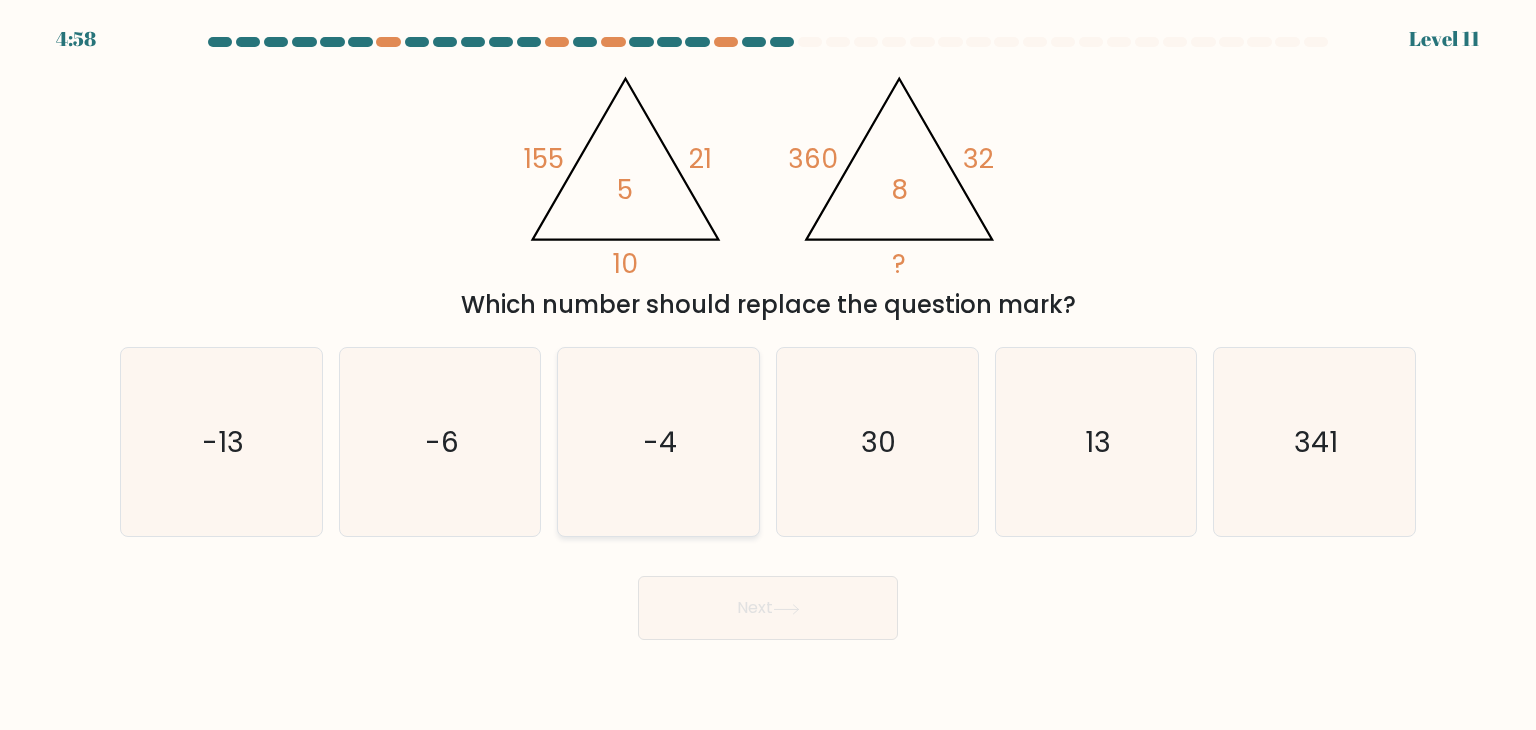 click on "-4" at bounding box center (661, 442) 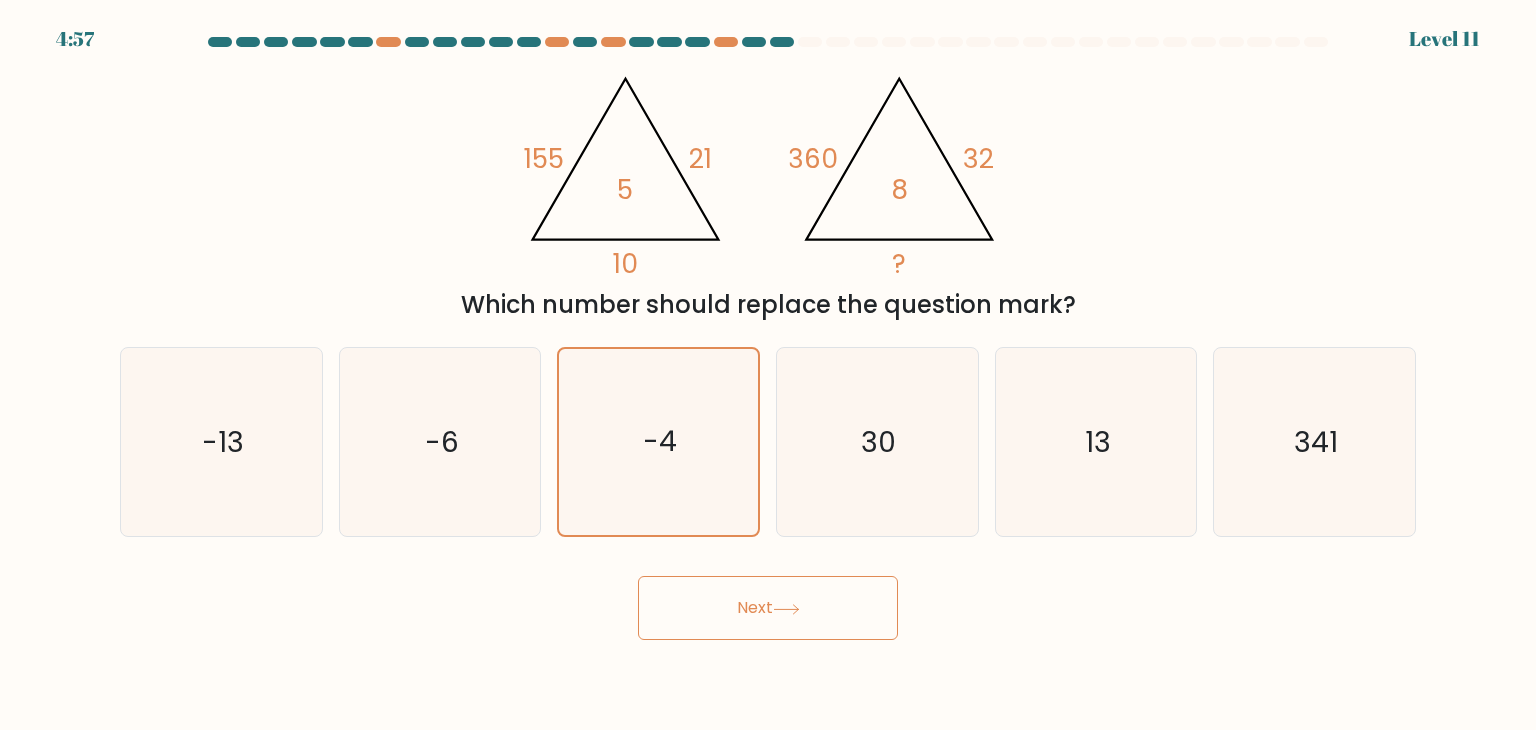 click on "Next" at bounding box center [768, 608] 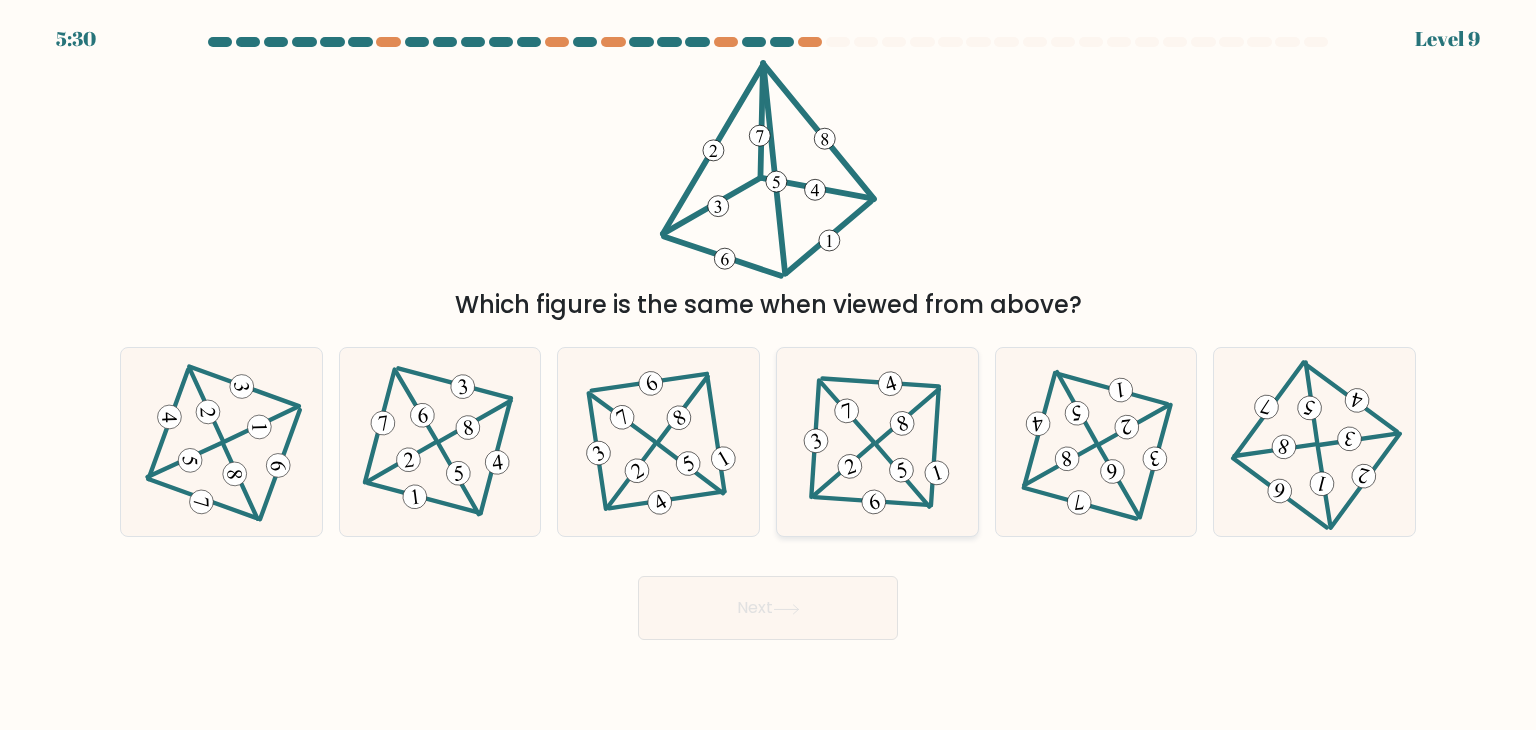click at bounding box center (877, 442) 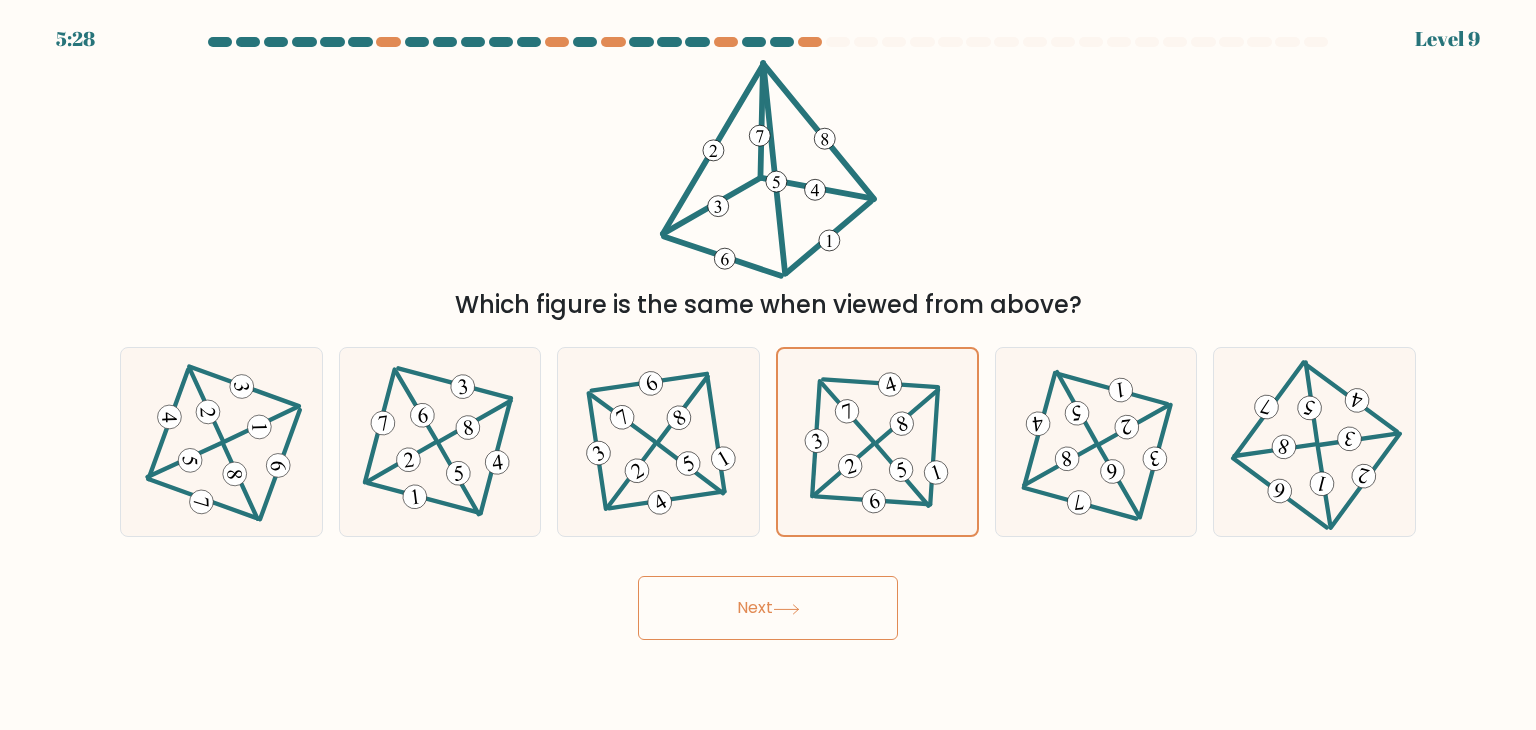 click on "Next" at bounding box center (768, 608) 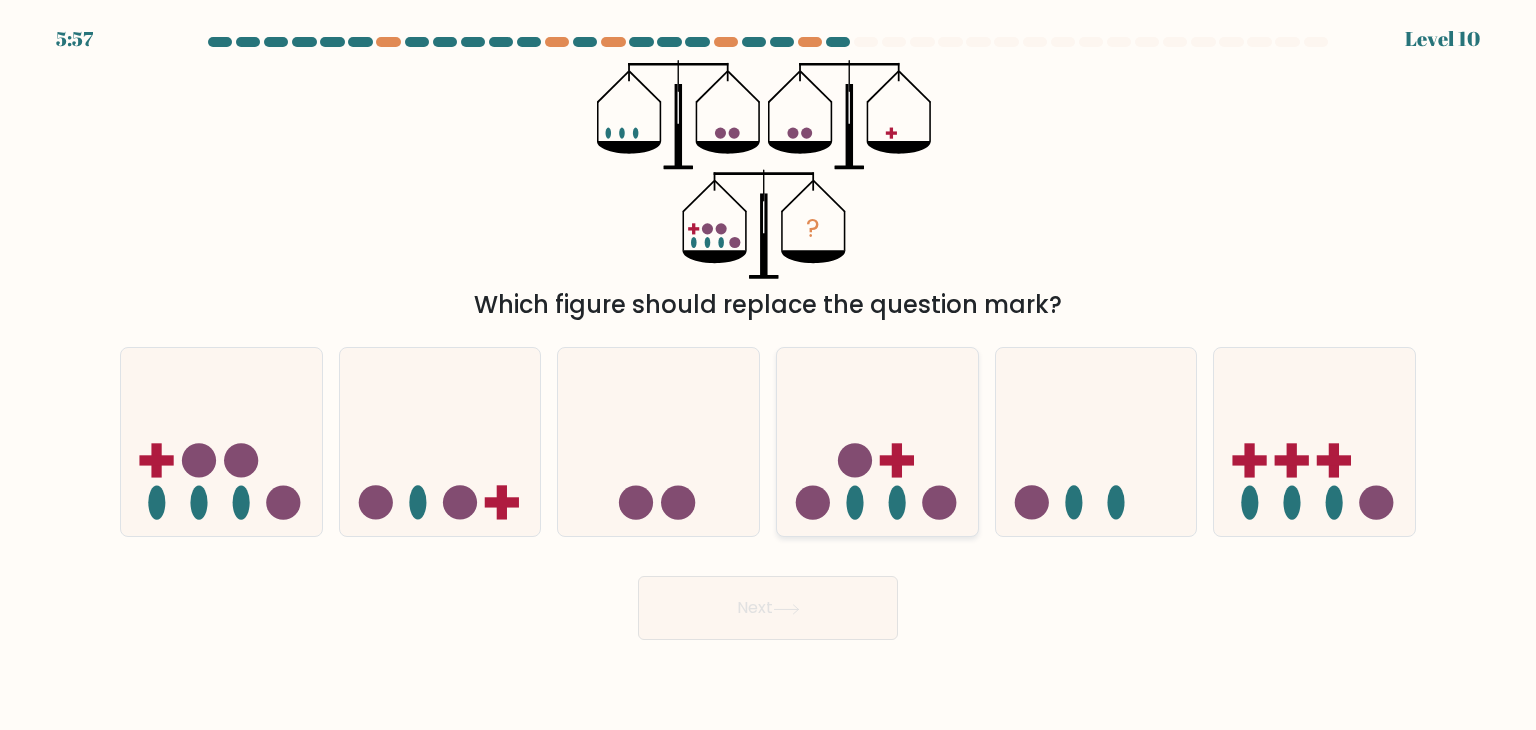 click at bounding box center [897, 461] 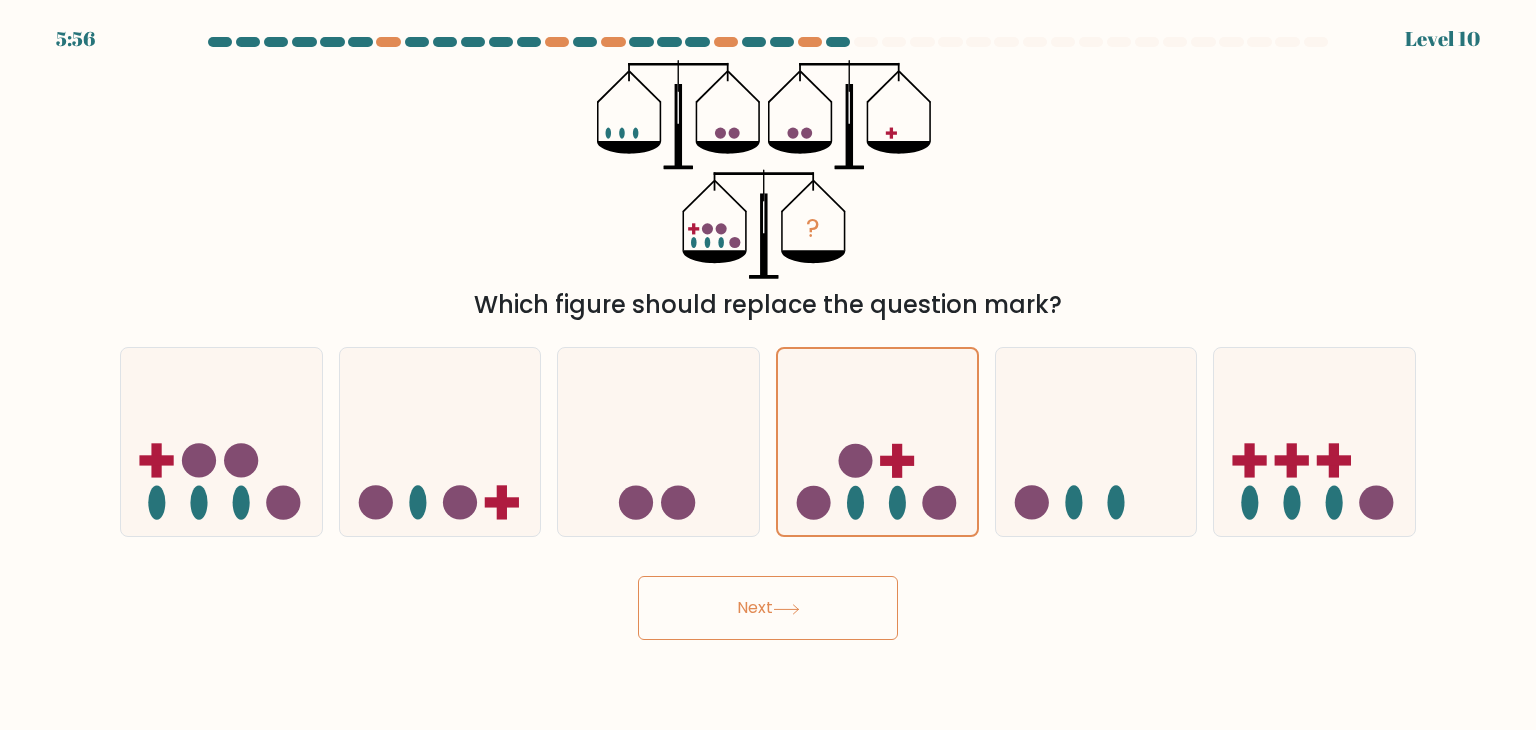 click on "Next" at bounding box center (768, 608) 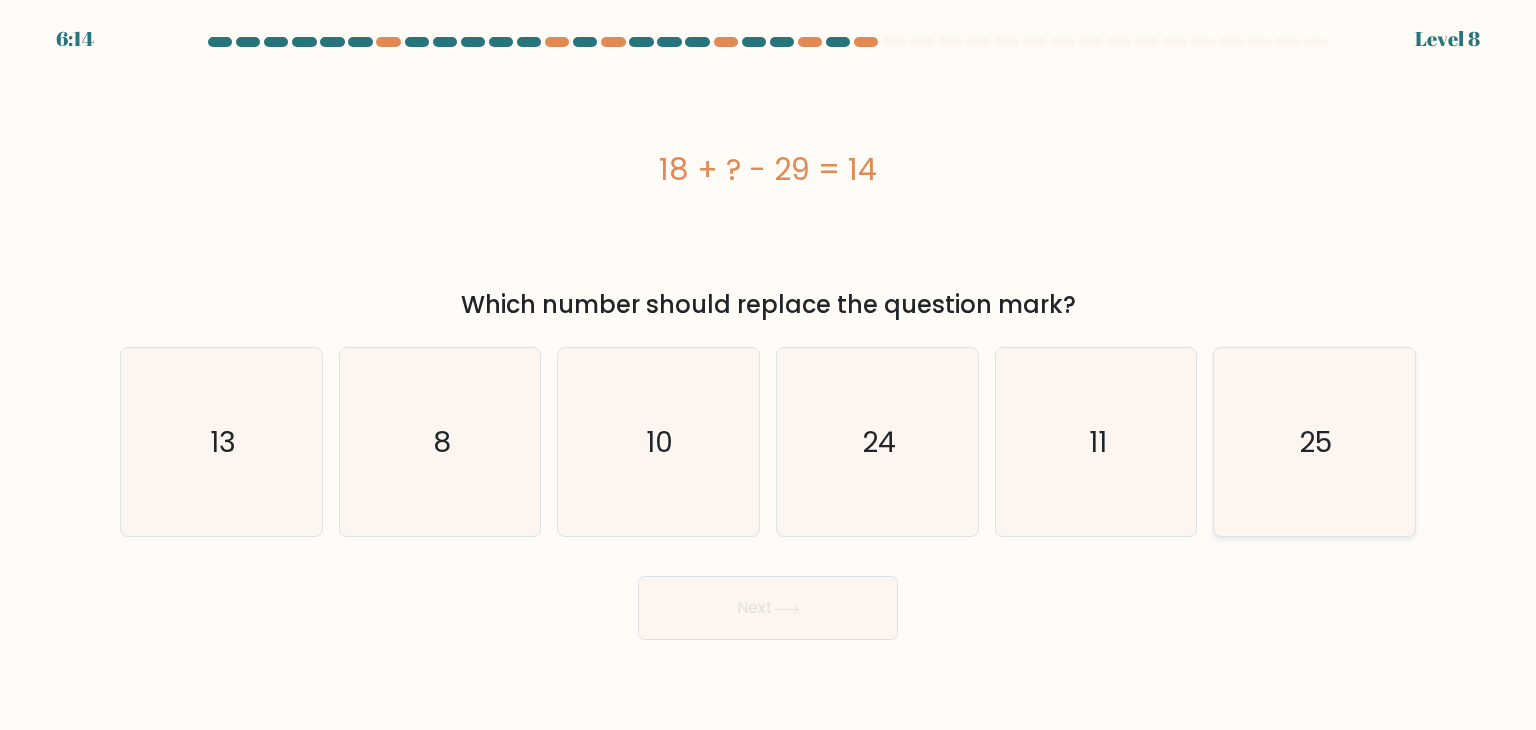 click on "25" at bounding box center (1314, 442) 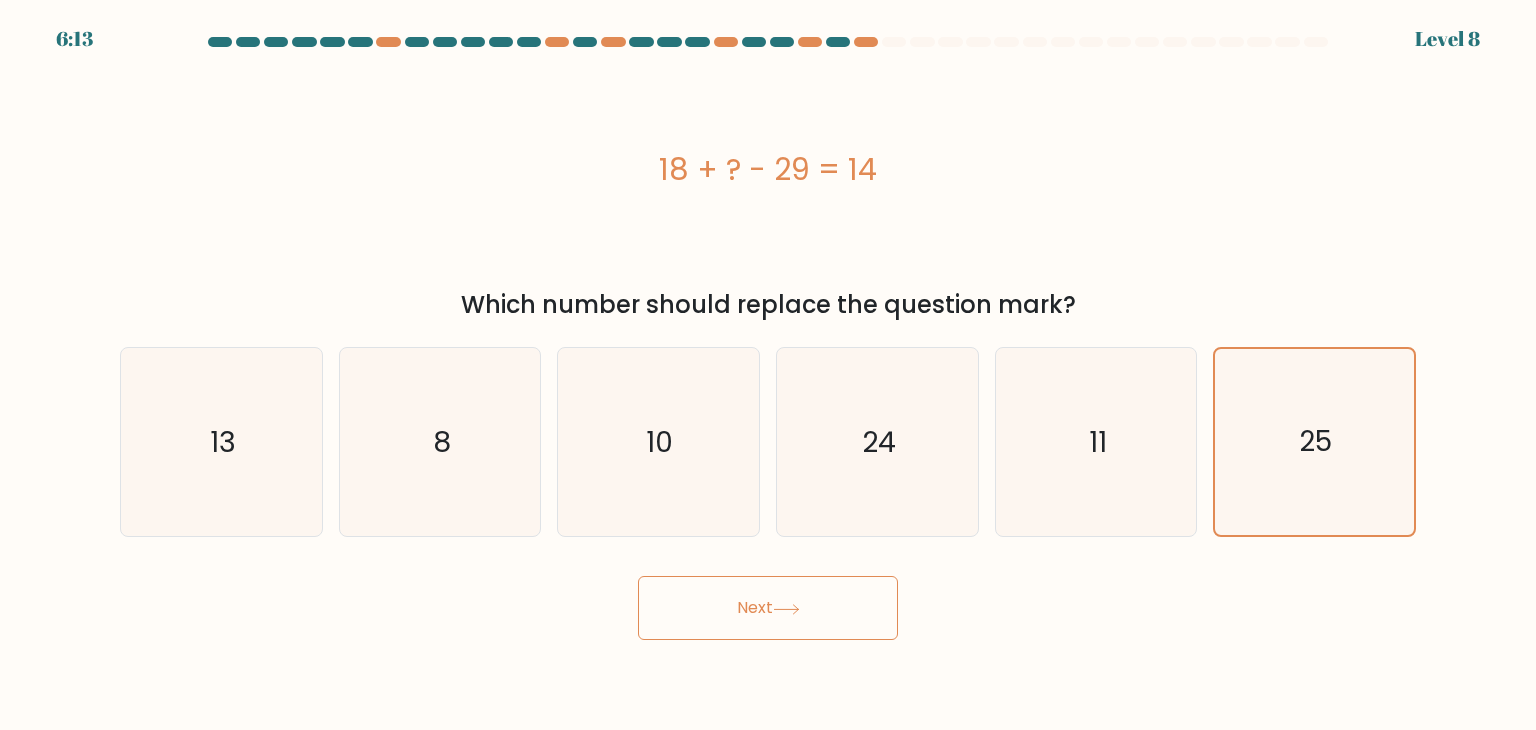 click at bounding box center (786, 609) 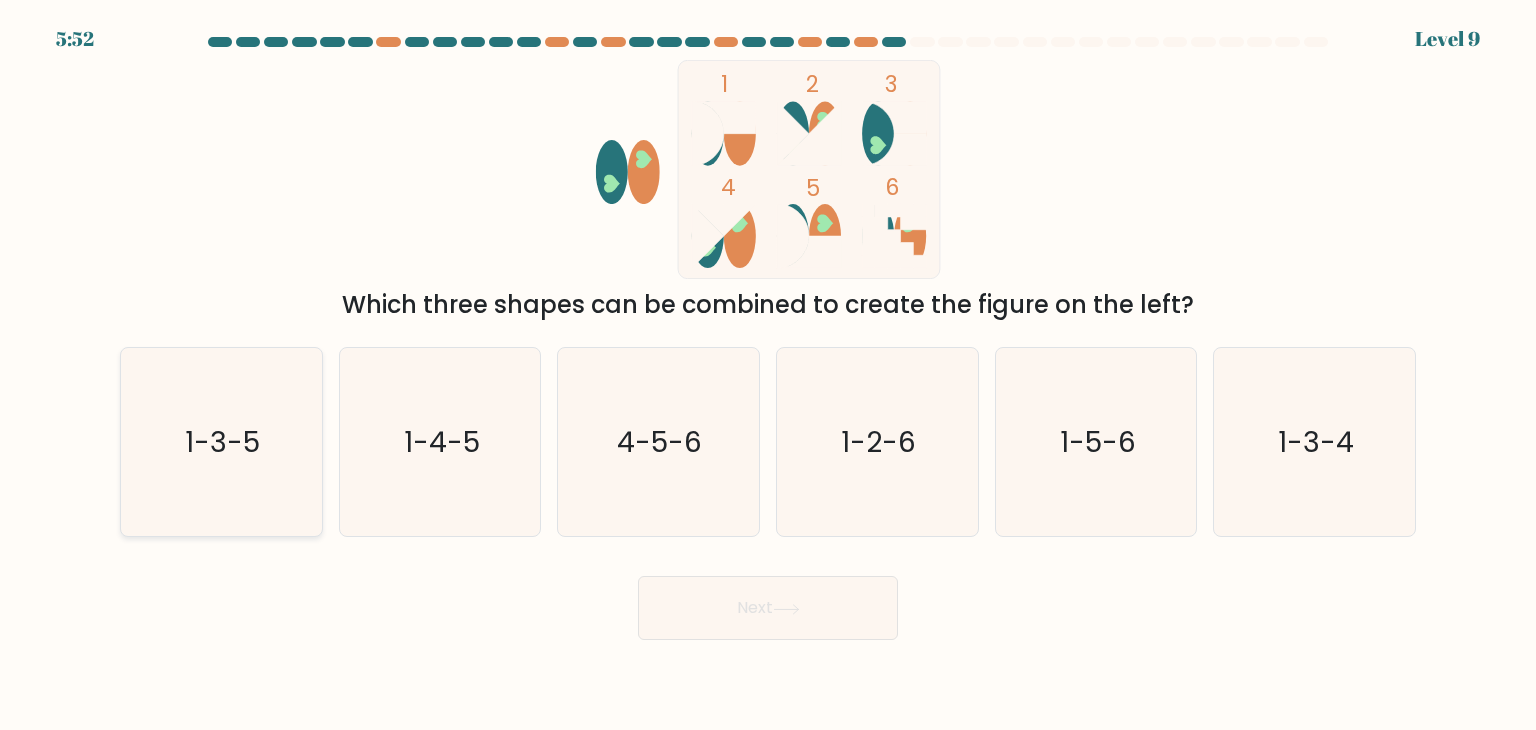 click on "1-3-5" at bounding box center [221, 442] 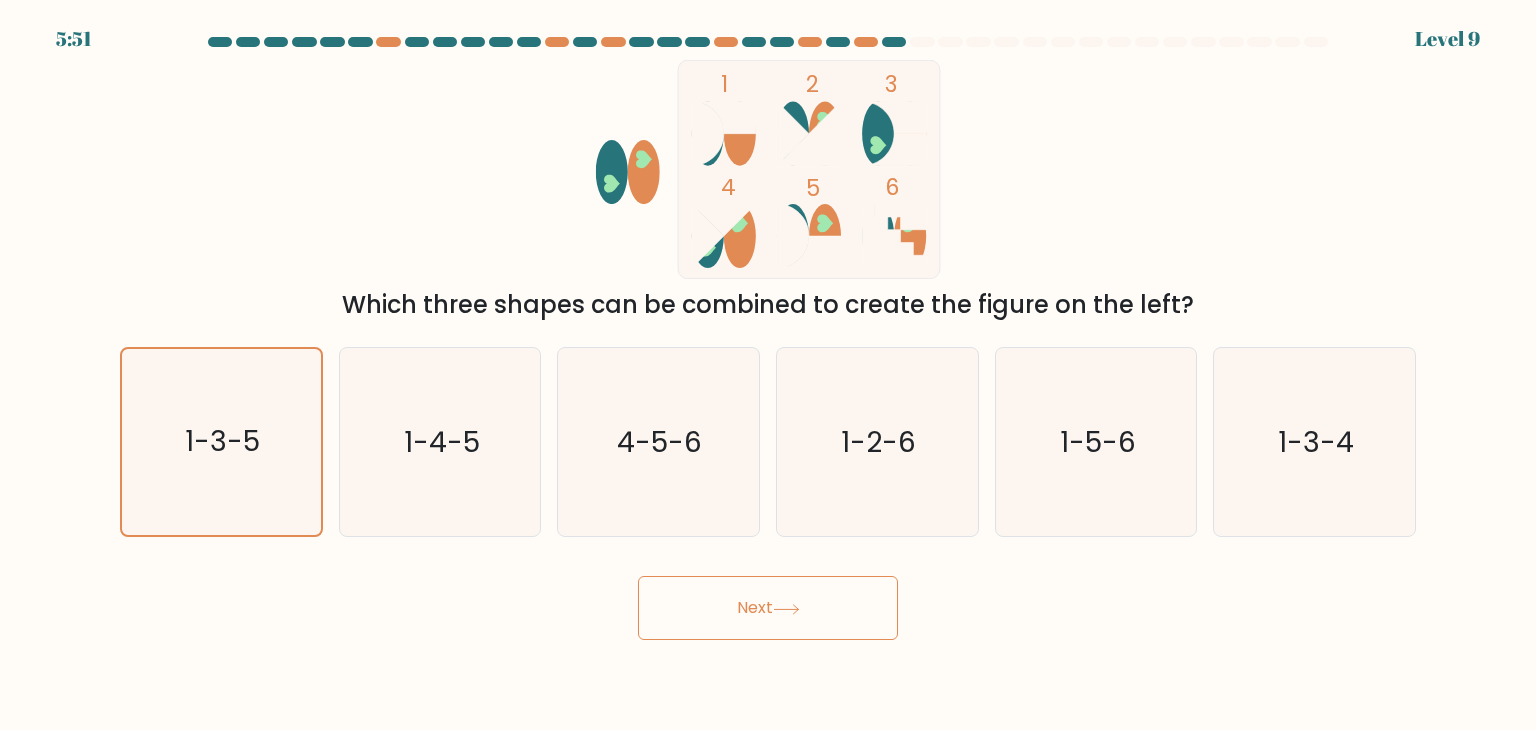 click on "Next" at bounding box center [768, 608] 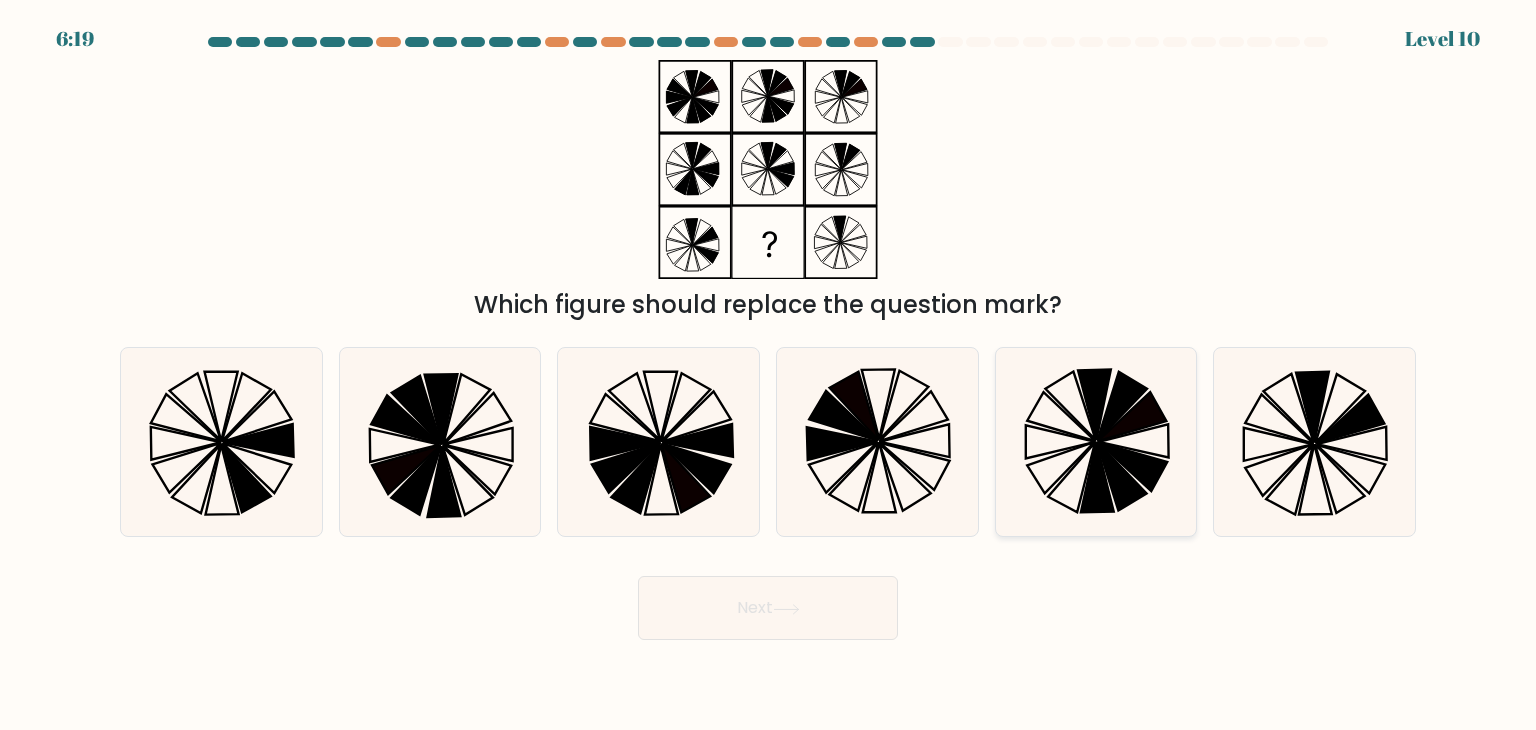 click at bounding box center (1096, 442) 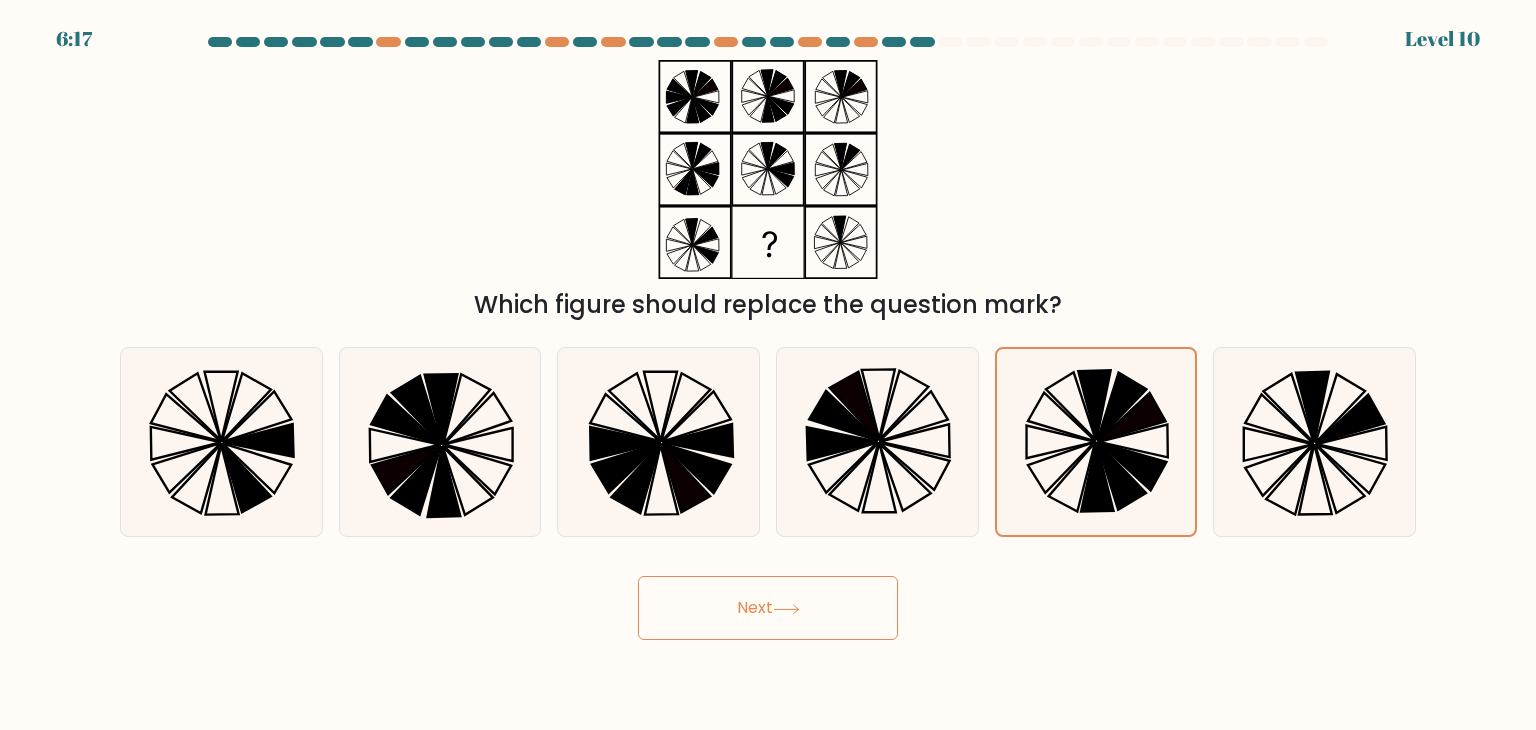 click on "Next" at bounding box center [768, 608] 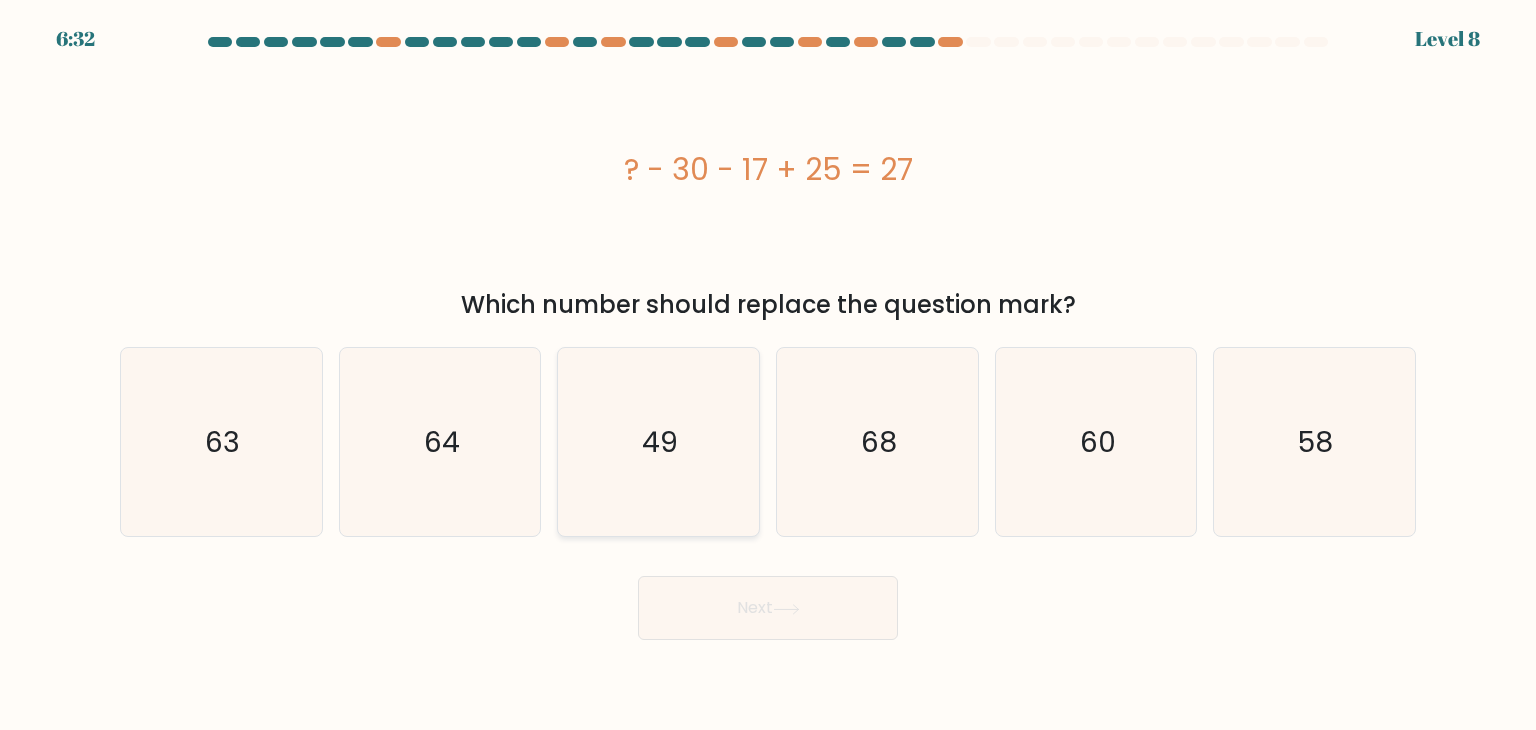 click on "49" at bounding box center [658, 442] 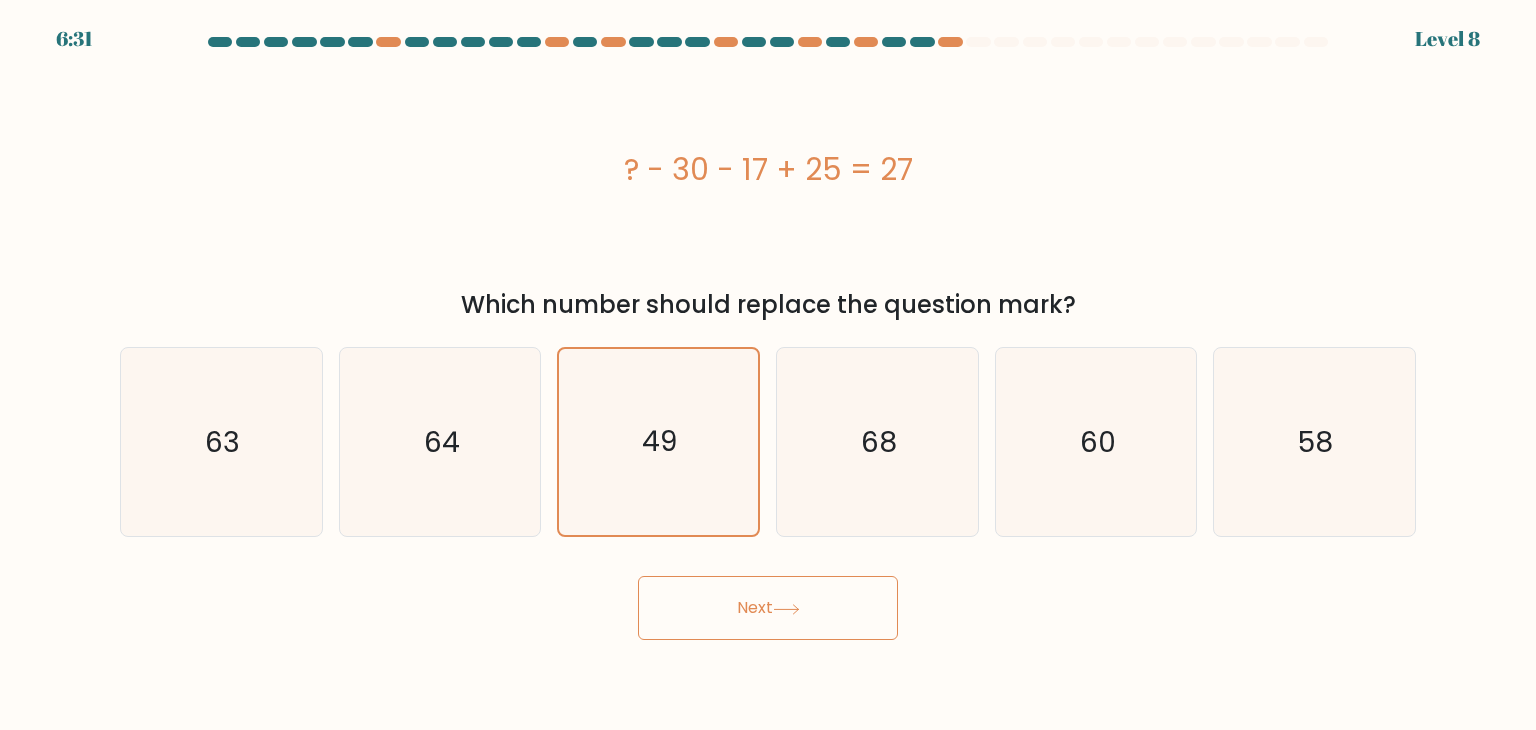 click at bounding box center [786, 609] 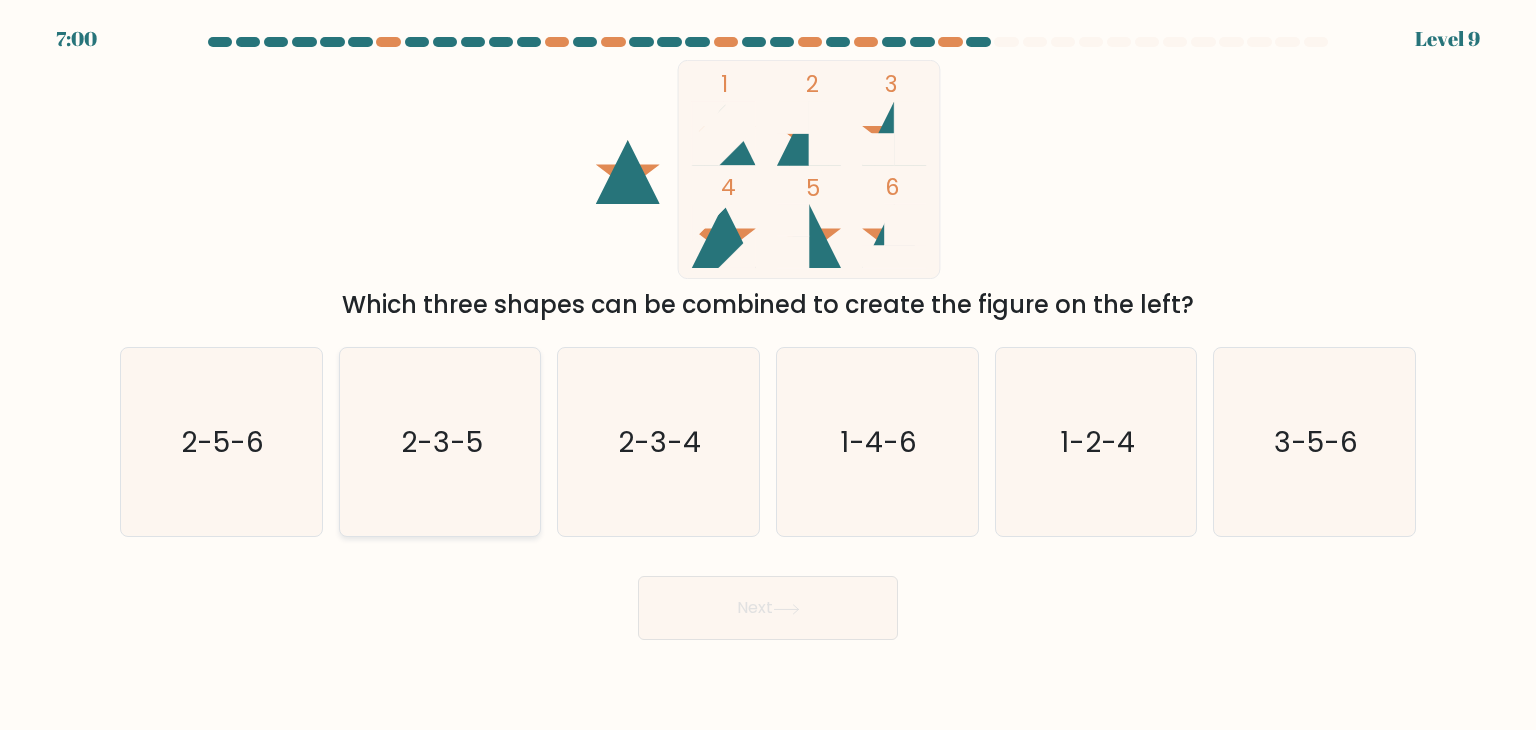 click on "2-3-5" at bounding box center (442, 442) 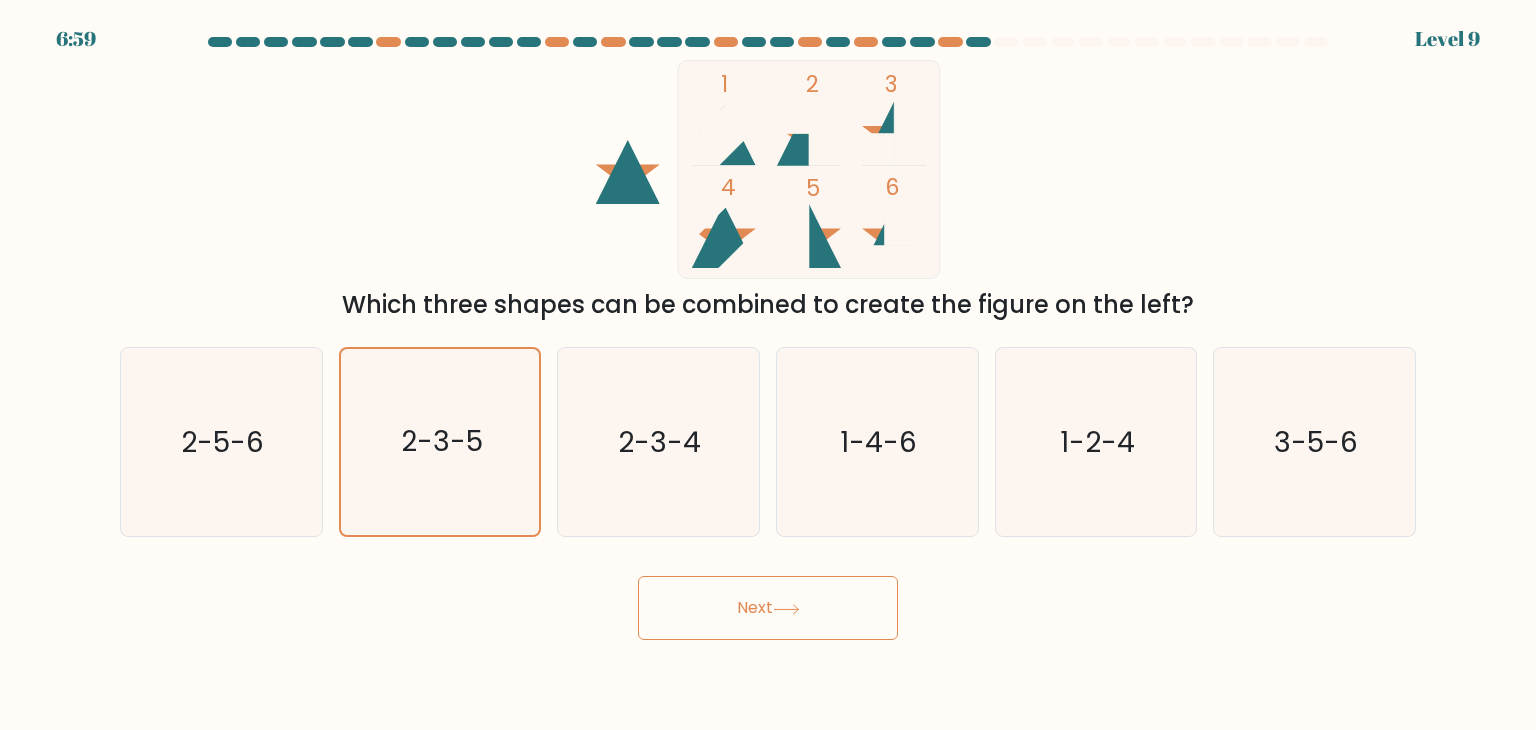 click on "Next" at bounding box center [768, 608] 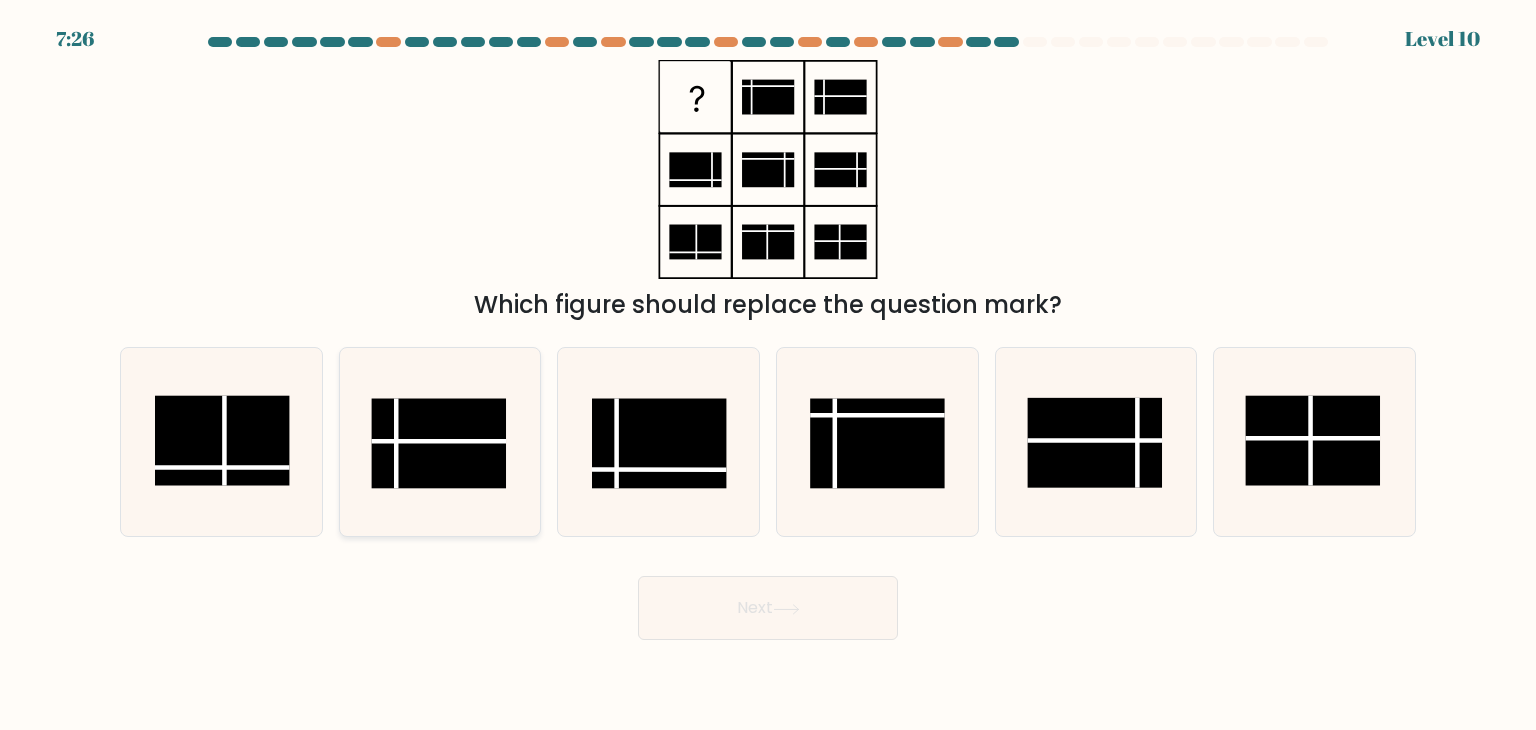 click at bounding box center (438, 444) 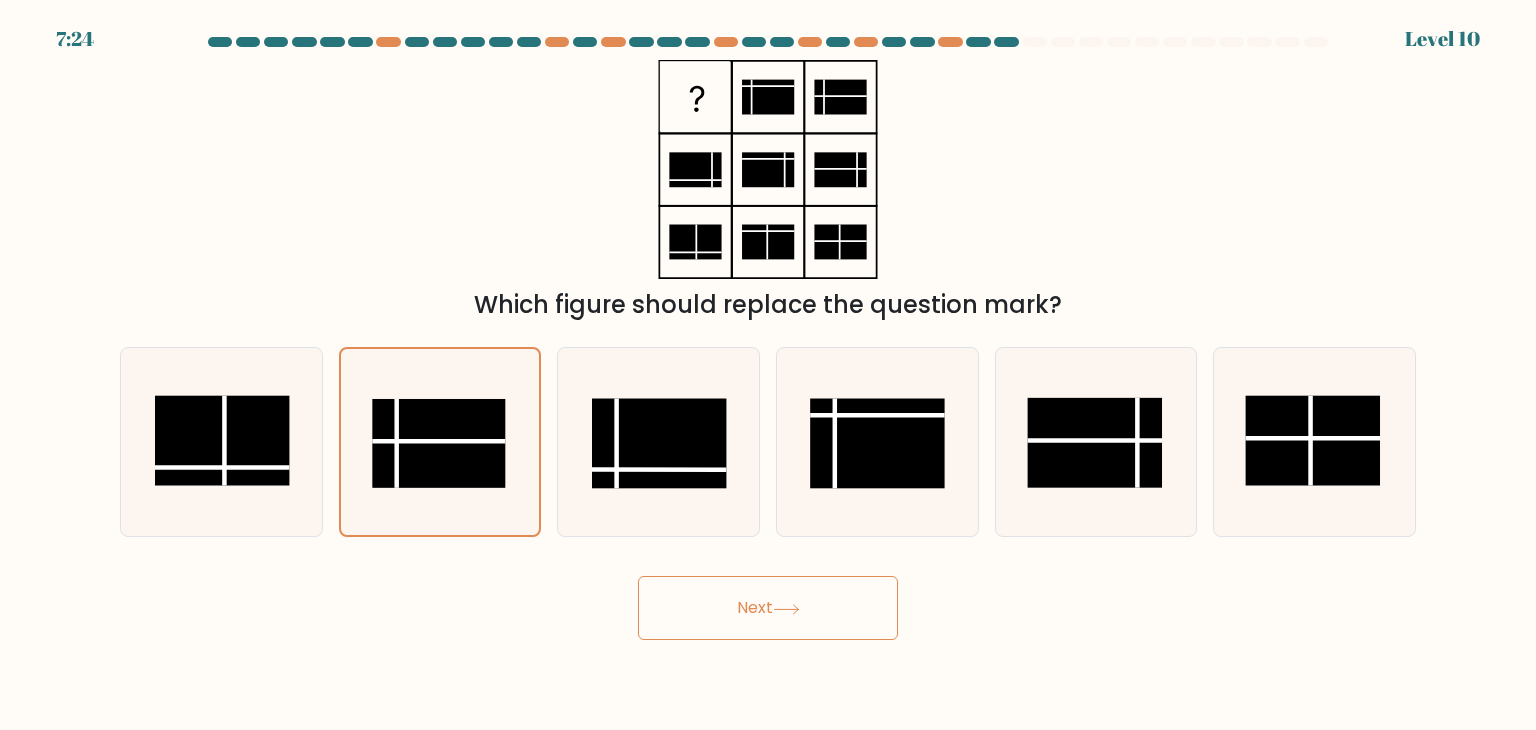 click on "Next" at bounding box center [768, 608] 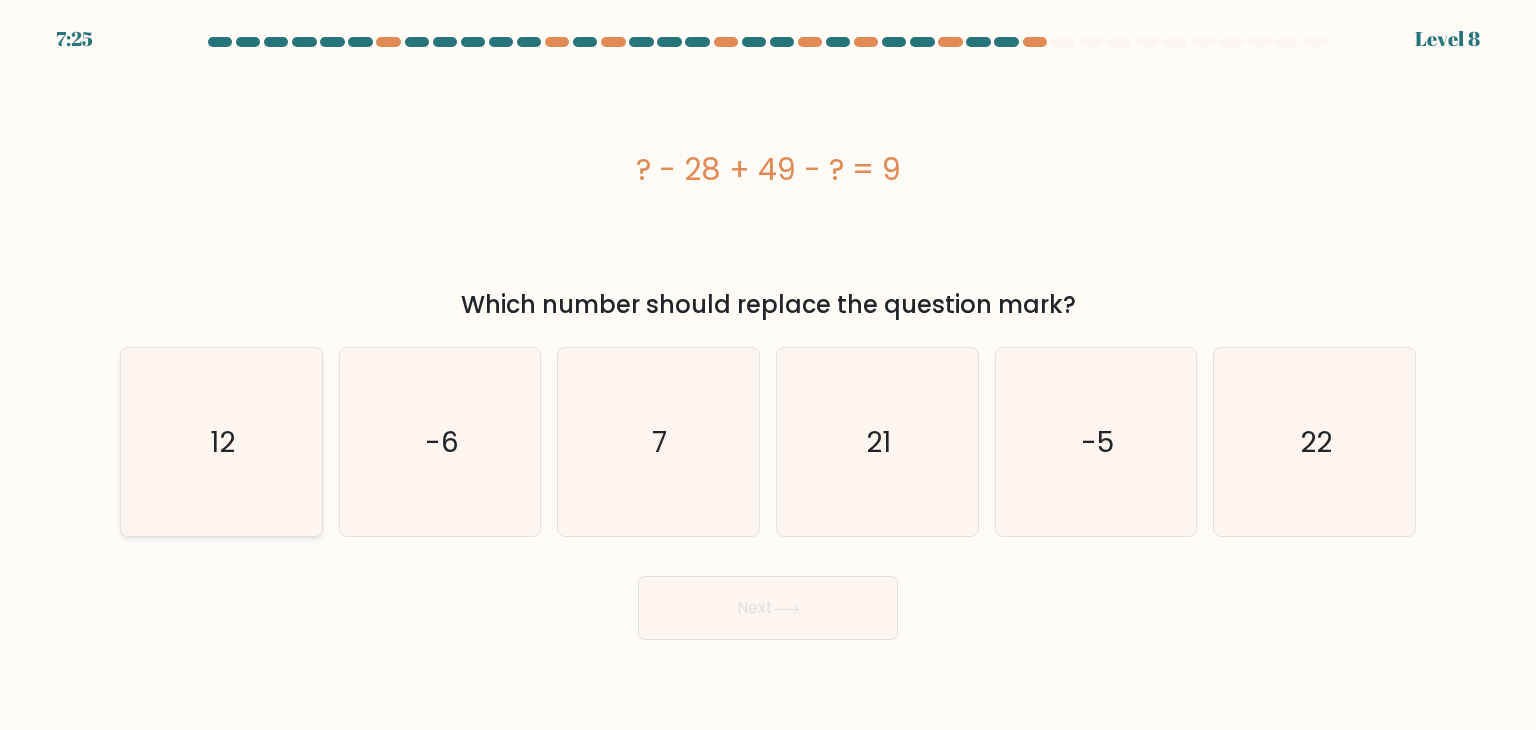 click on "12" at bounding box center [221, 442] 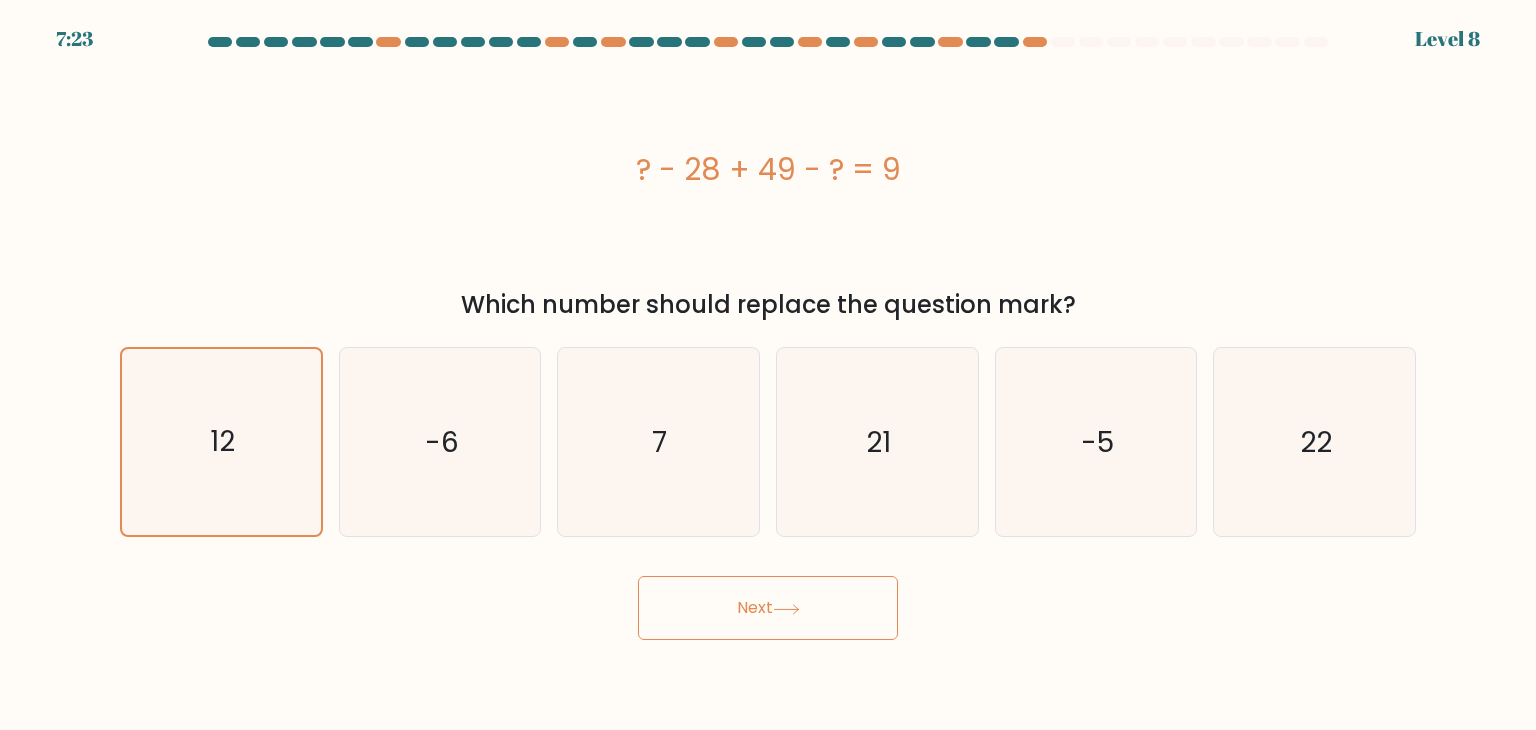 click on "Next" at bounding box center (768, 608) 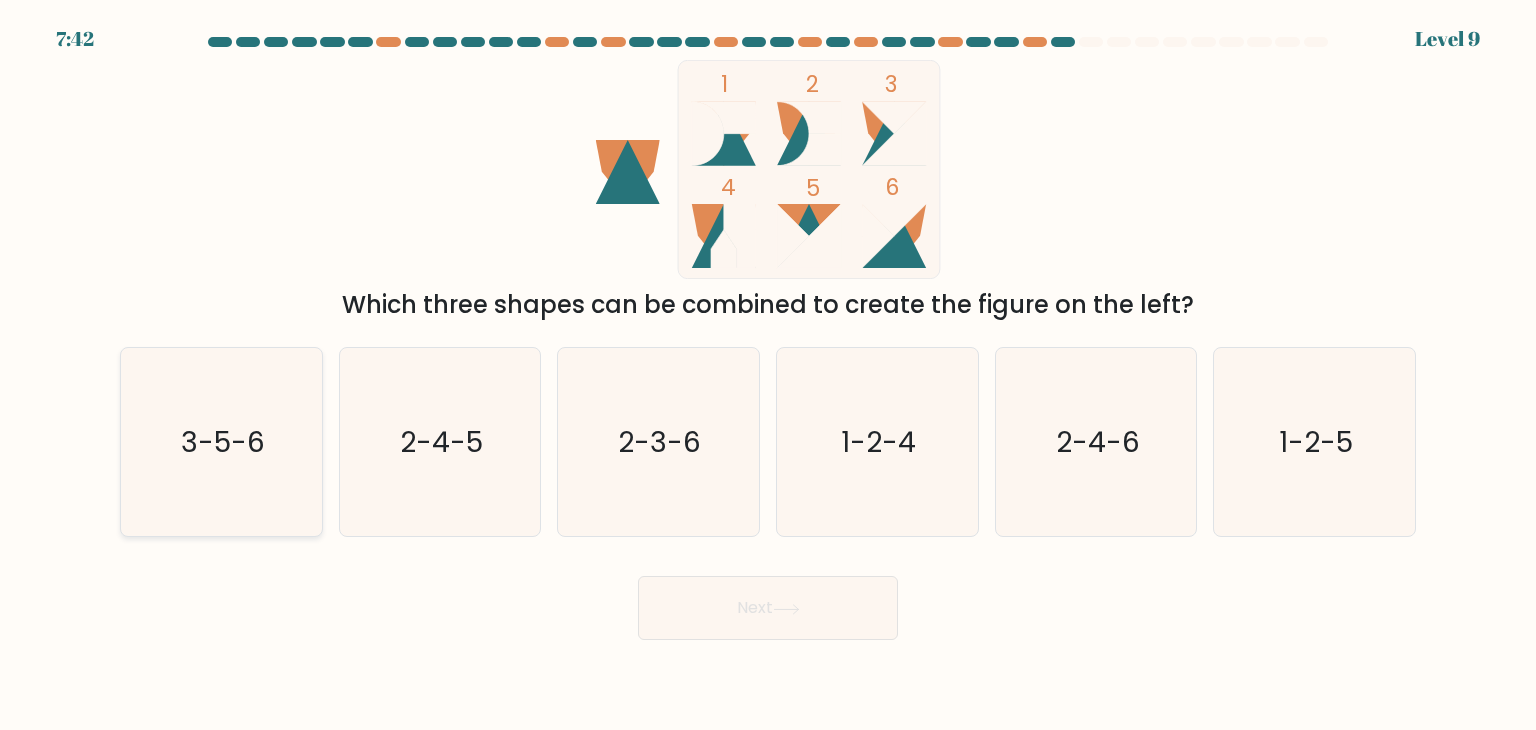 click on "3-5-6" at bounding box center [223, 442] 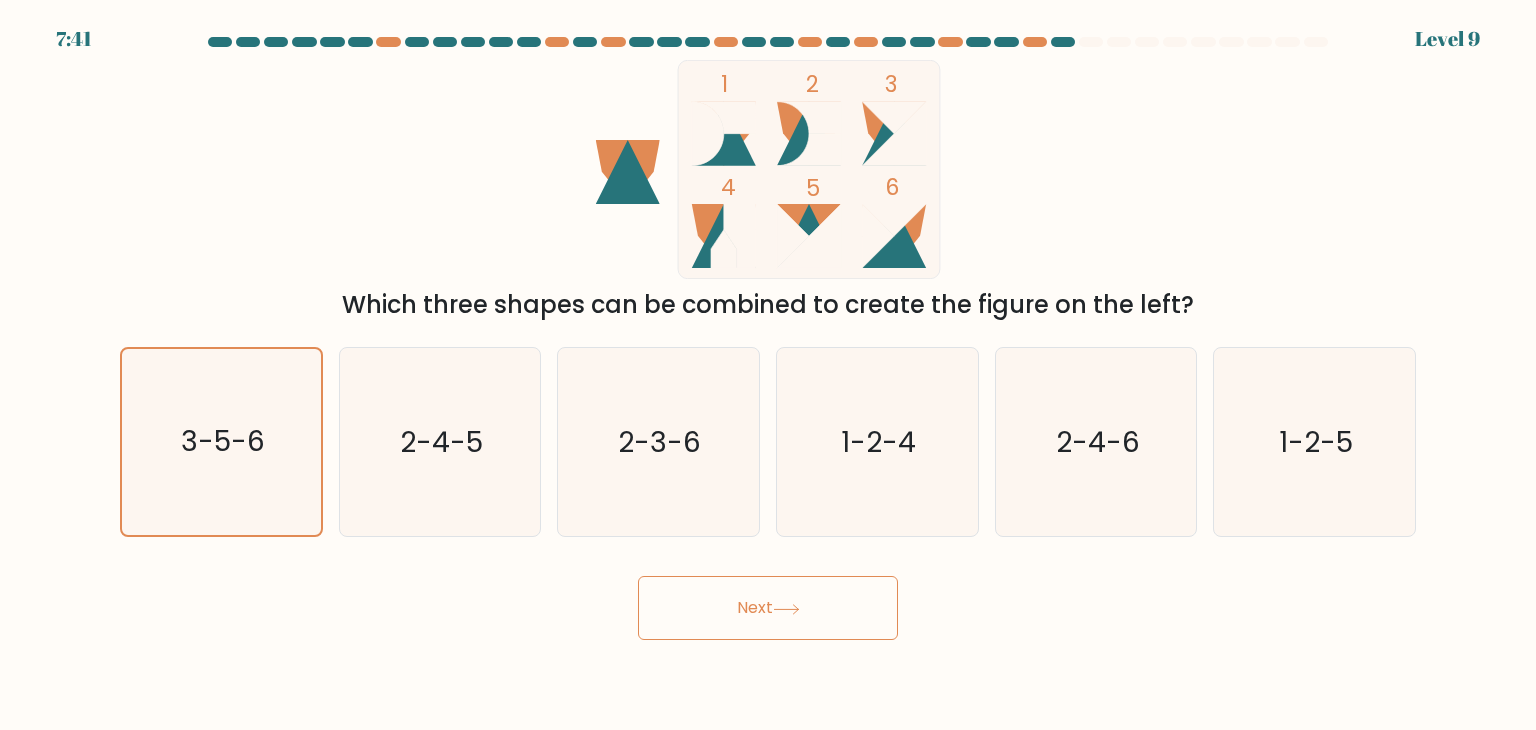 click on "Next" at bounding box center (768, 608) 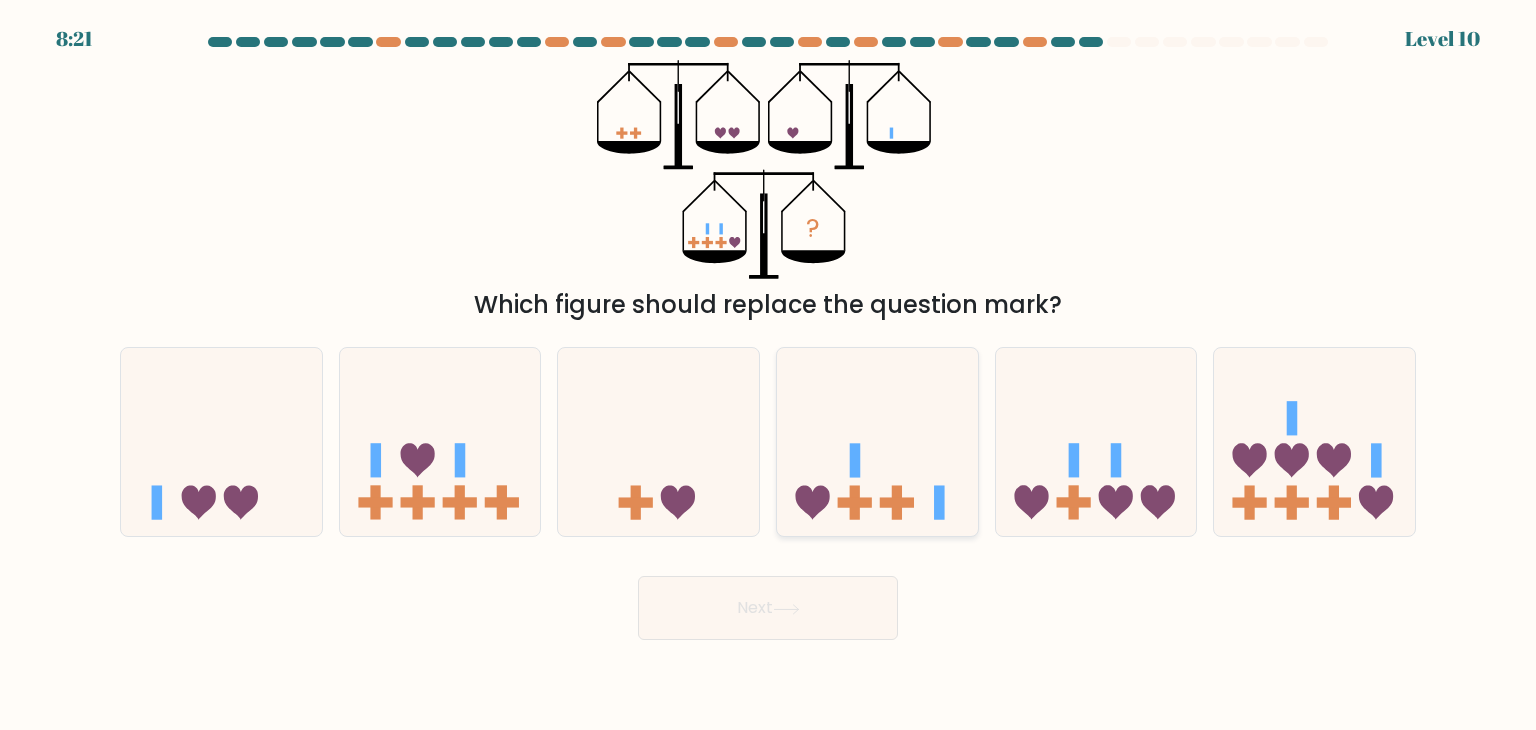 click at bounding box center [877, 442] 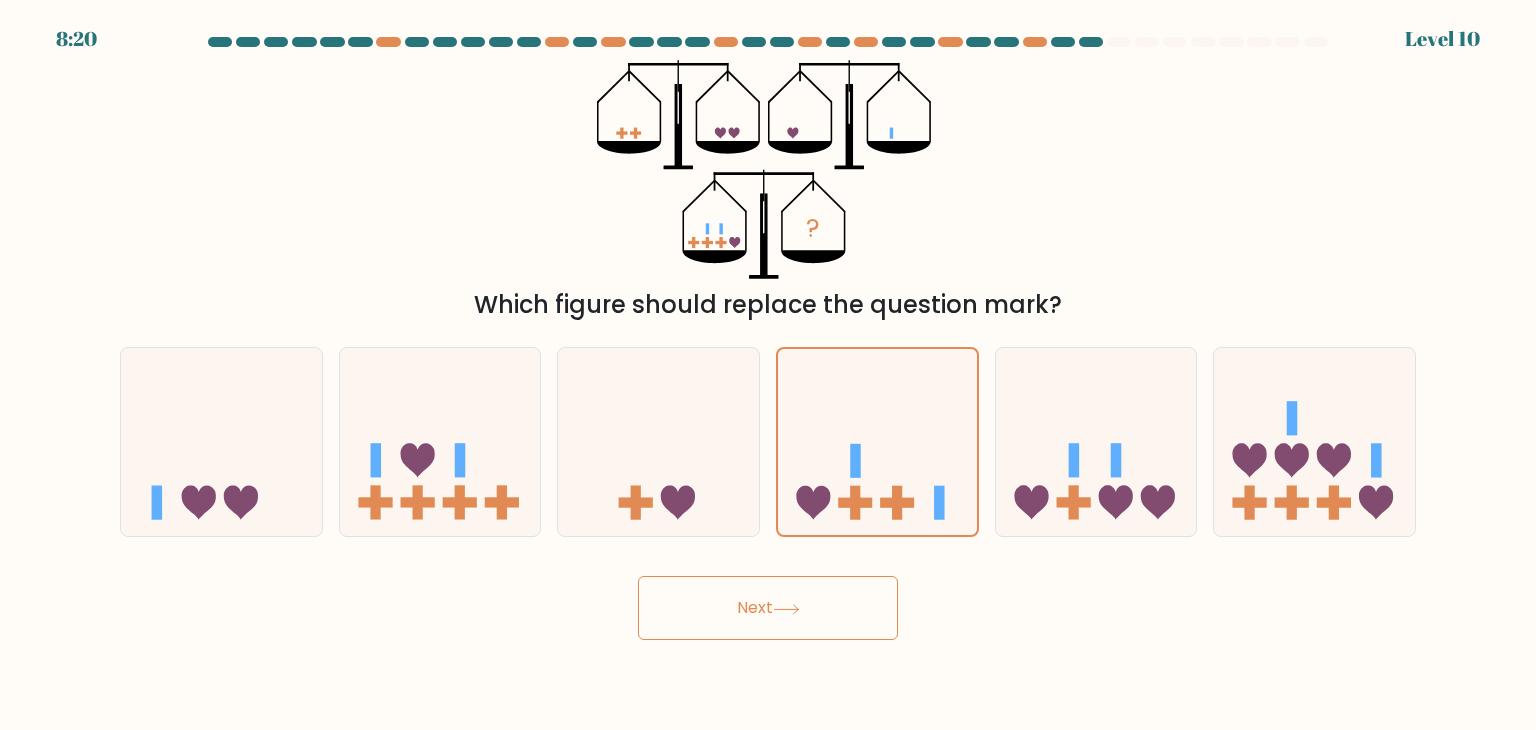 click on "Next" at bounding box center (768, 608) 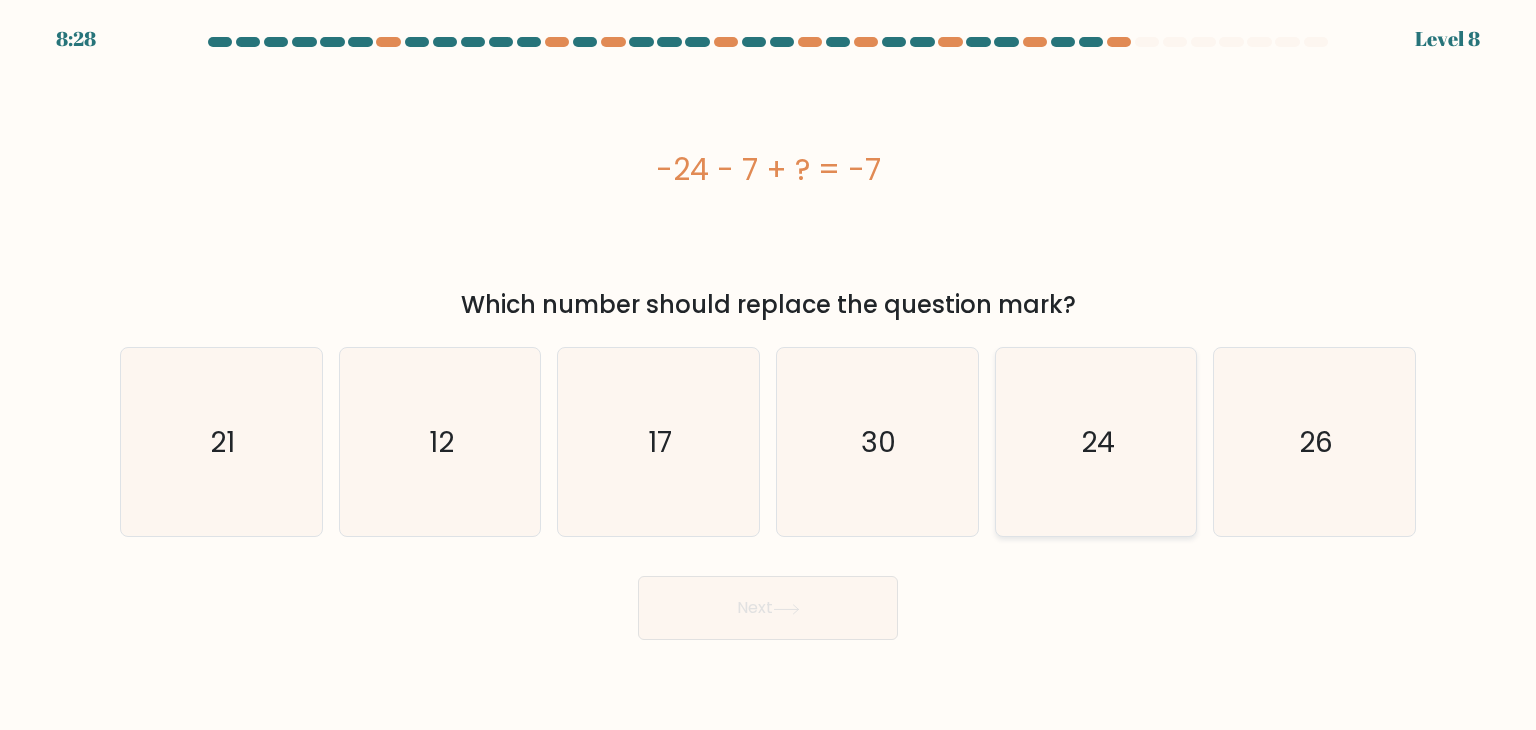 click on "24" at bounding box center [1096, 442] 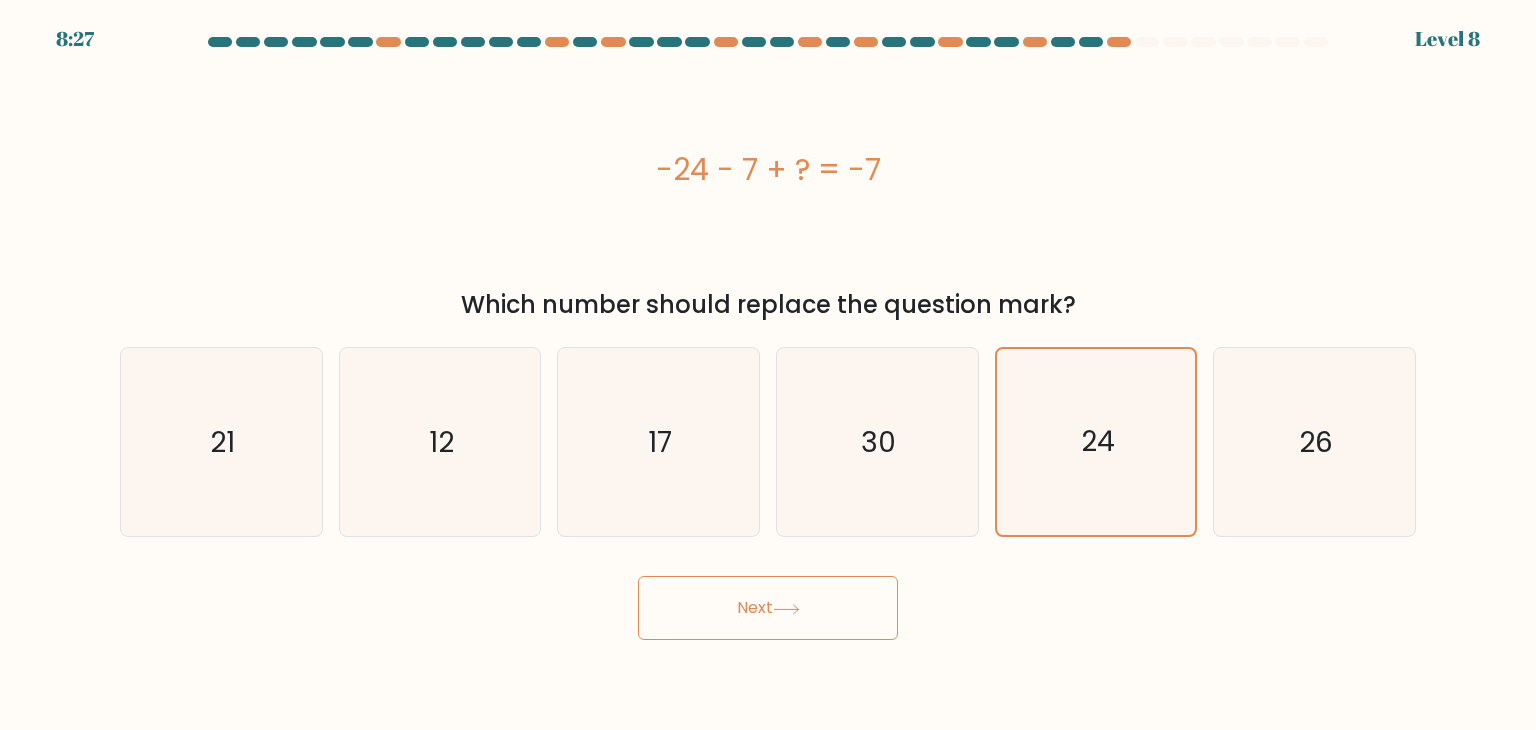 click on "Next" at bounding box center [768, 608] 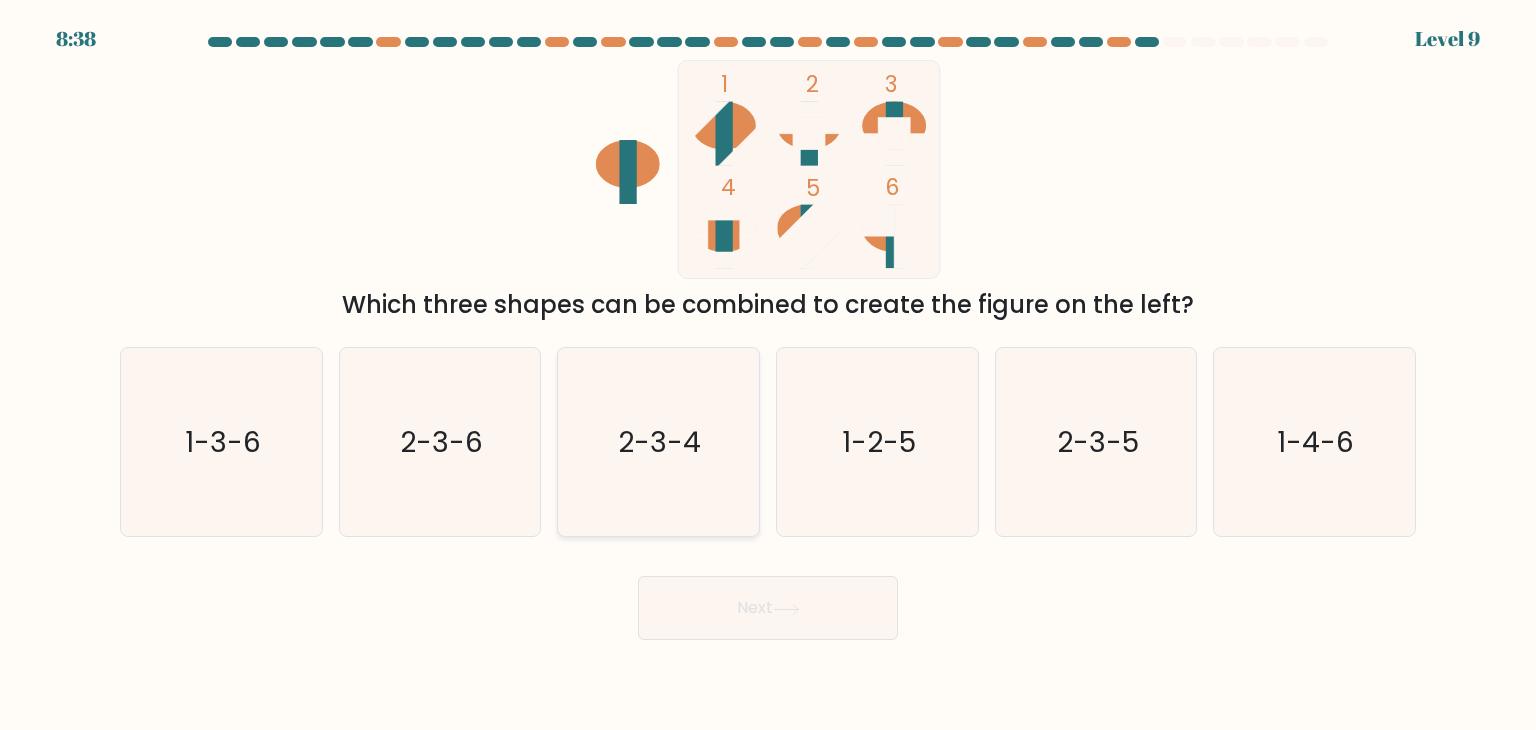 click on "2-3-4" at bounding box center [660, 442] 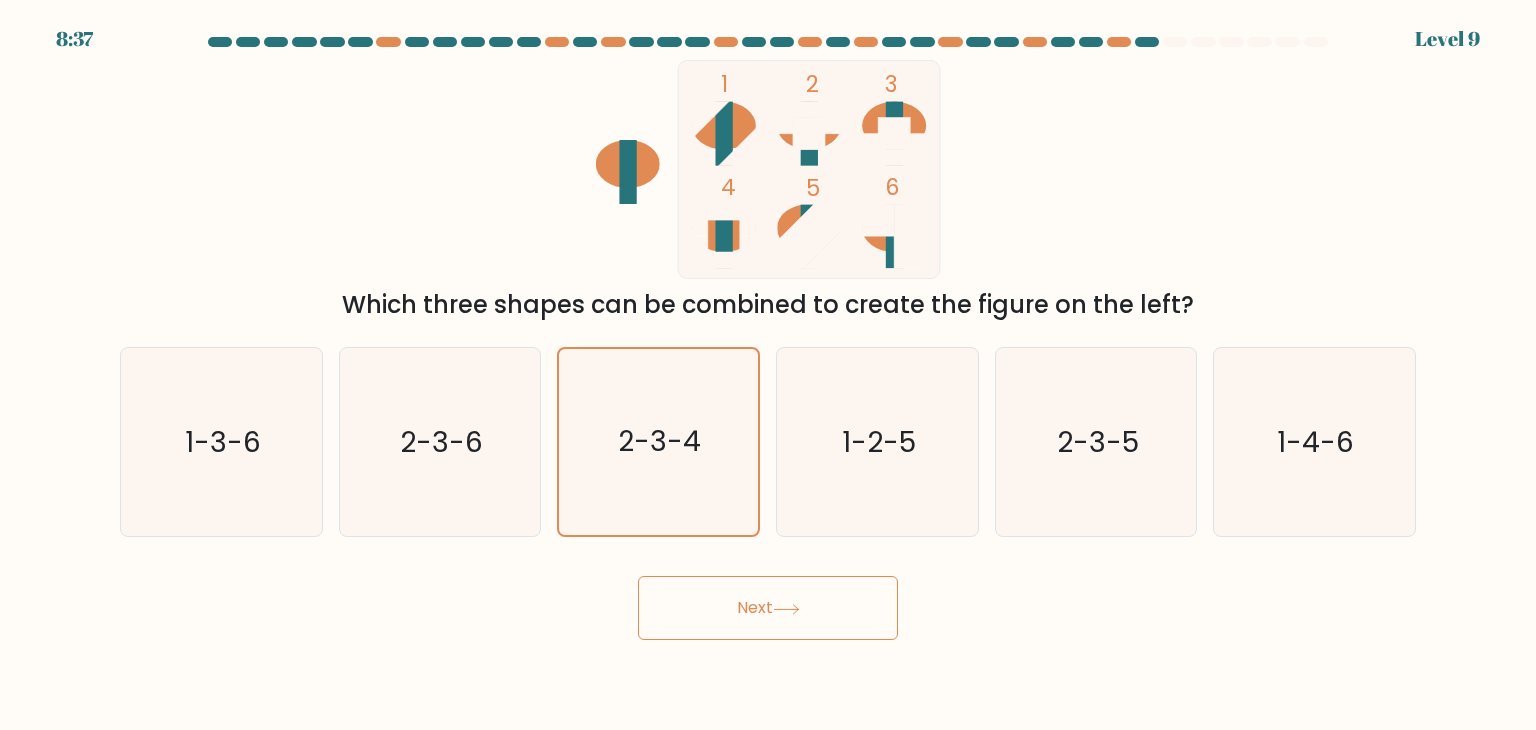 click on "Next" at bounding box center [768, 608] 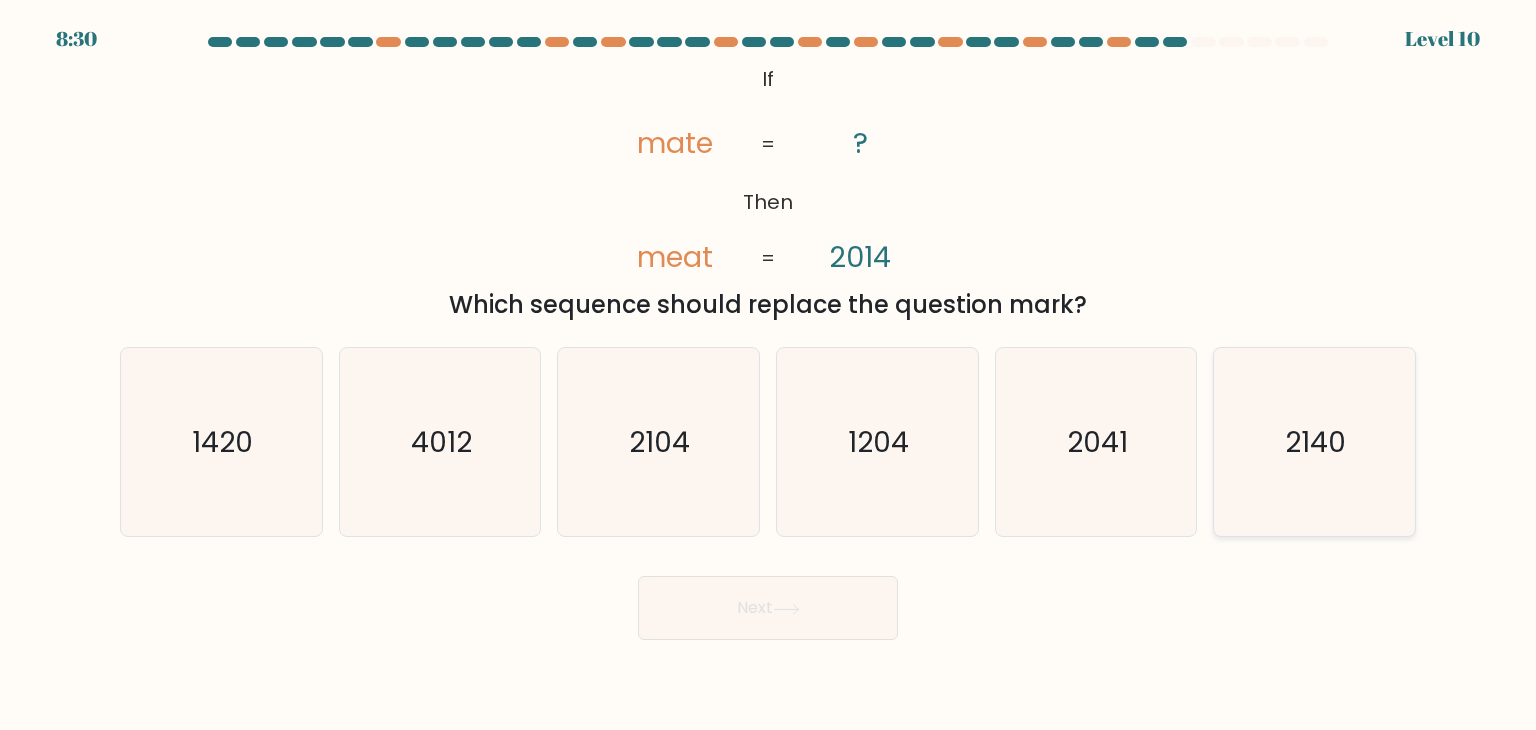 click on "2140" at bounding box center (1314, 442) 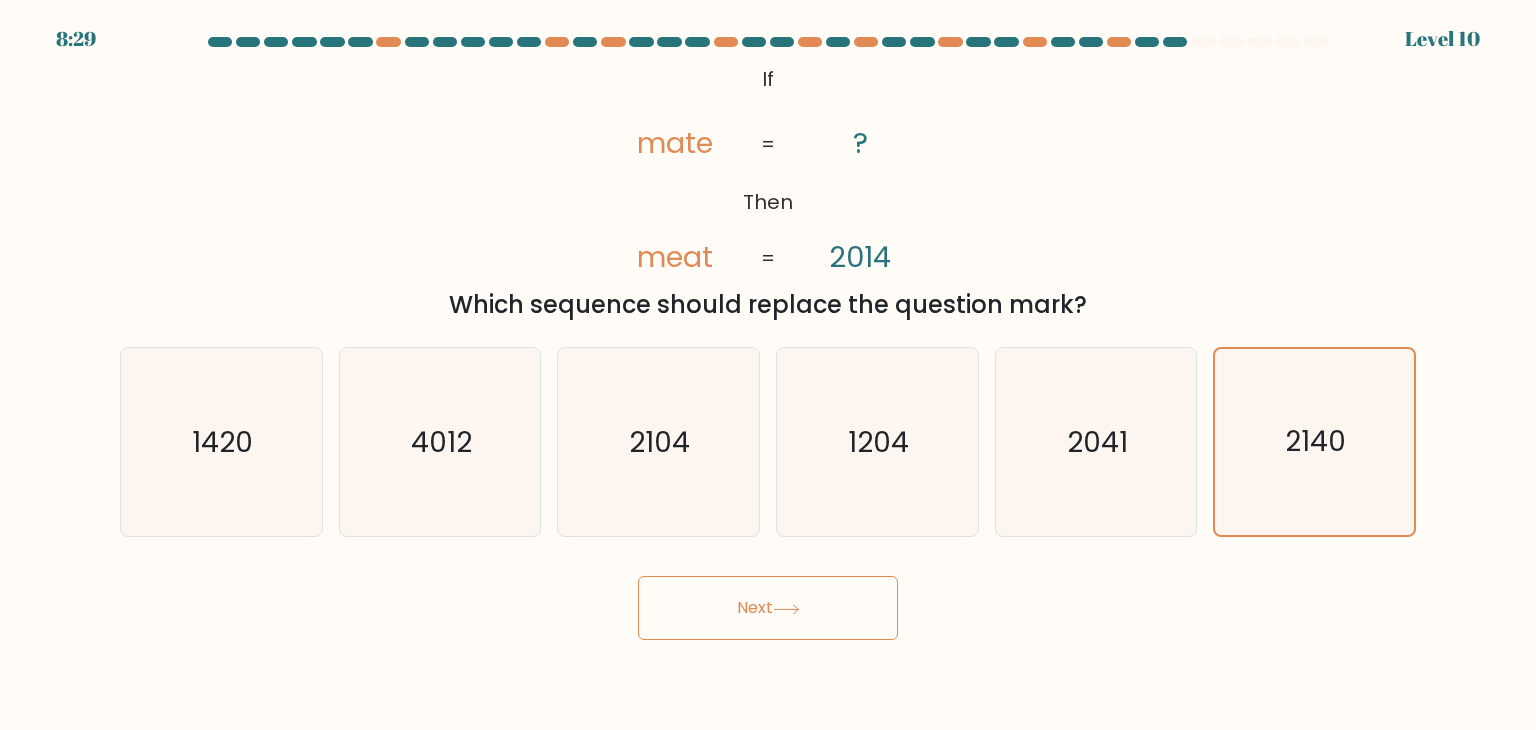 click on "Next" at bounding box center [768, 608] 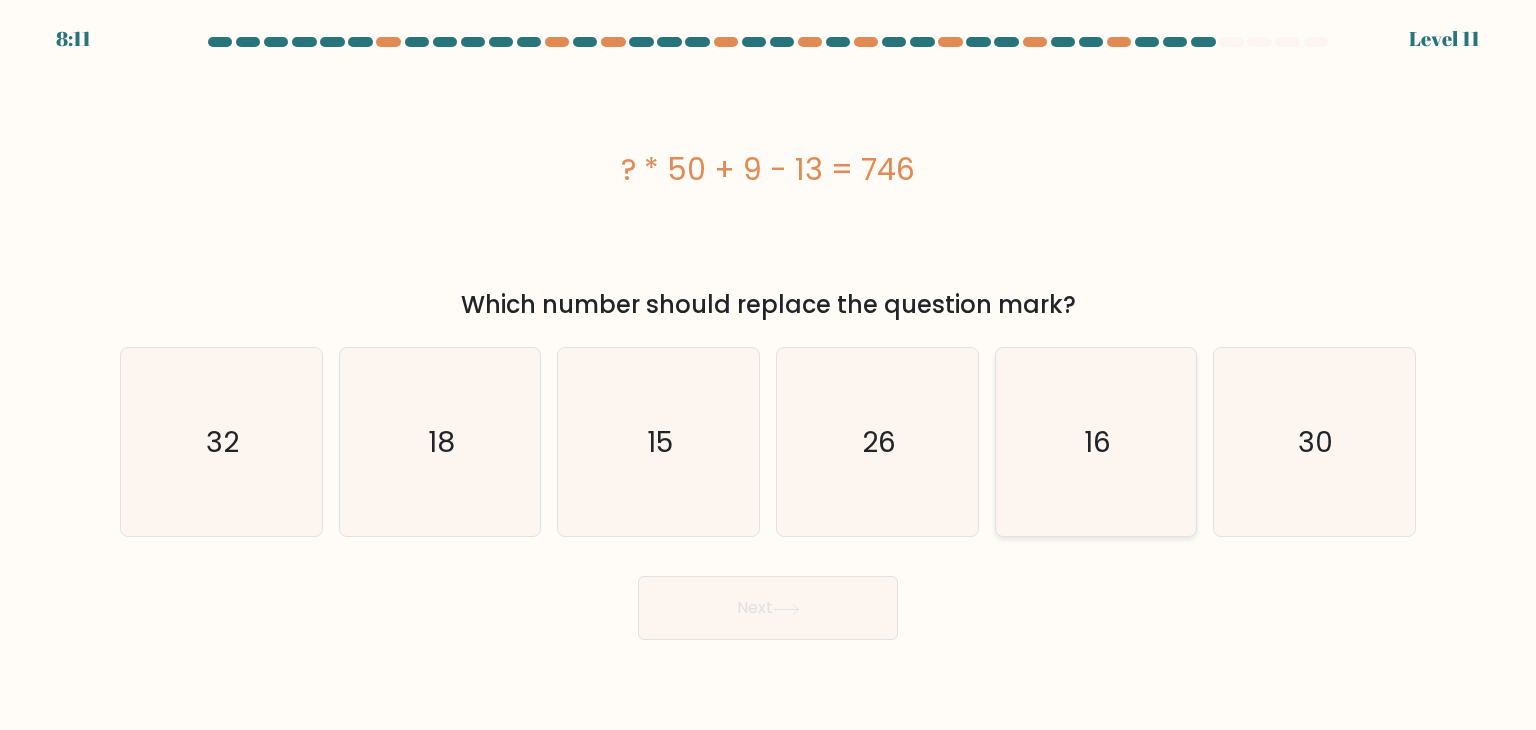 click on "16" at bounding box center (1096, 442) 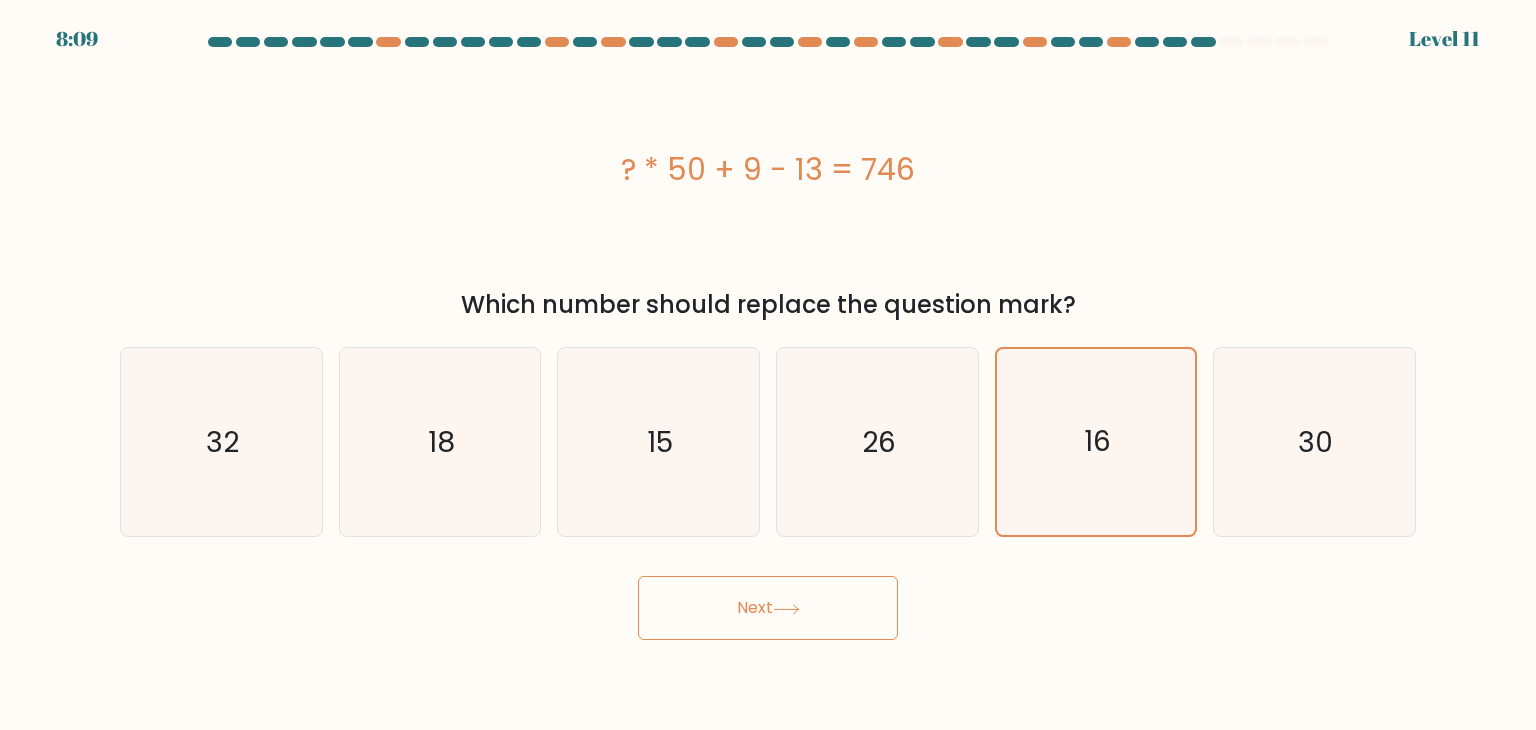click on "Next" at bounding box center (768, 608) 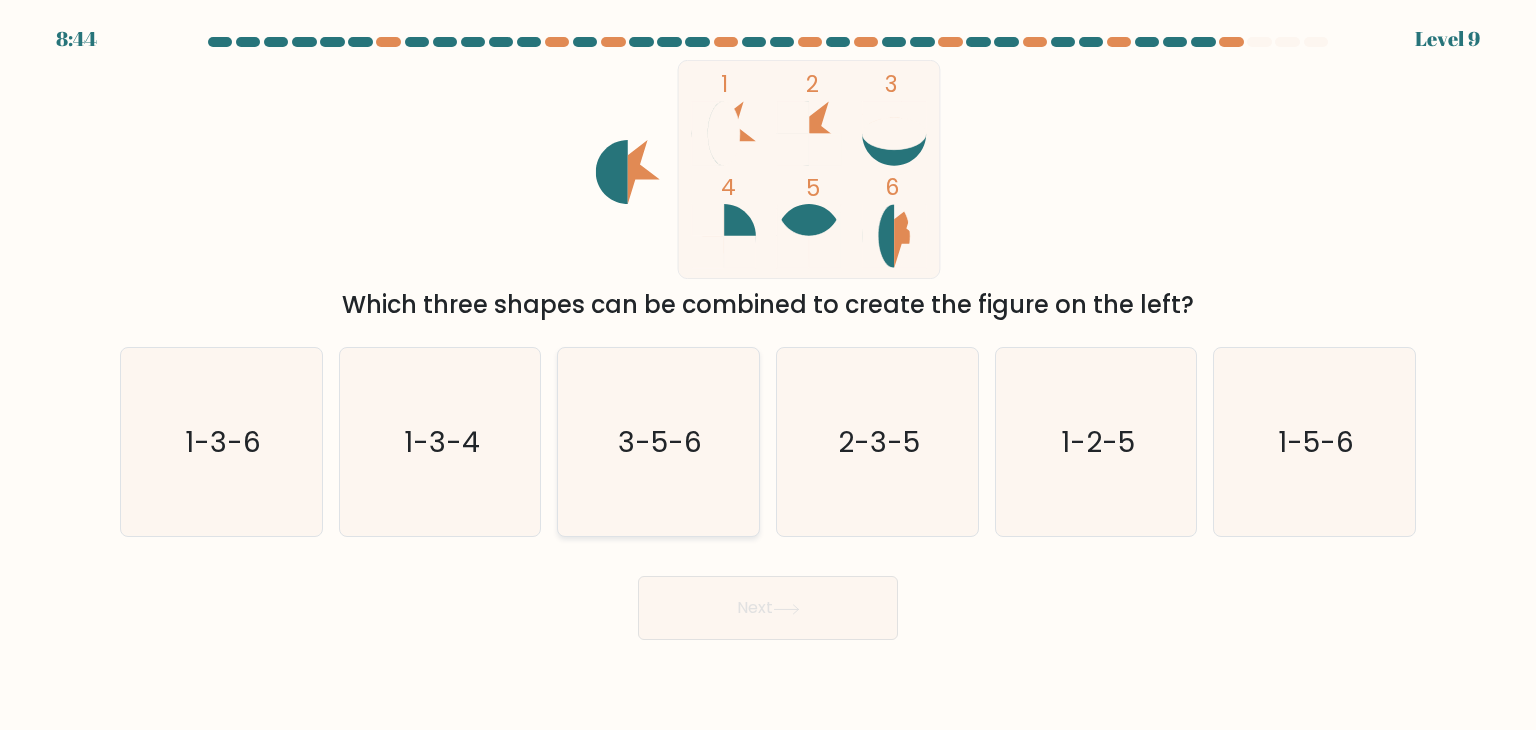 click on "3-5-6" at bounding box center [661, 442] 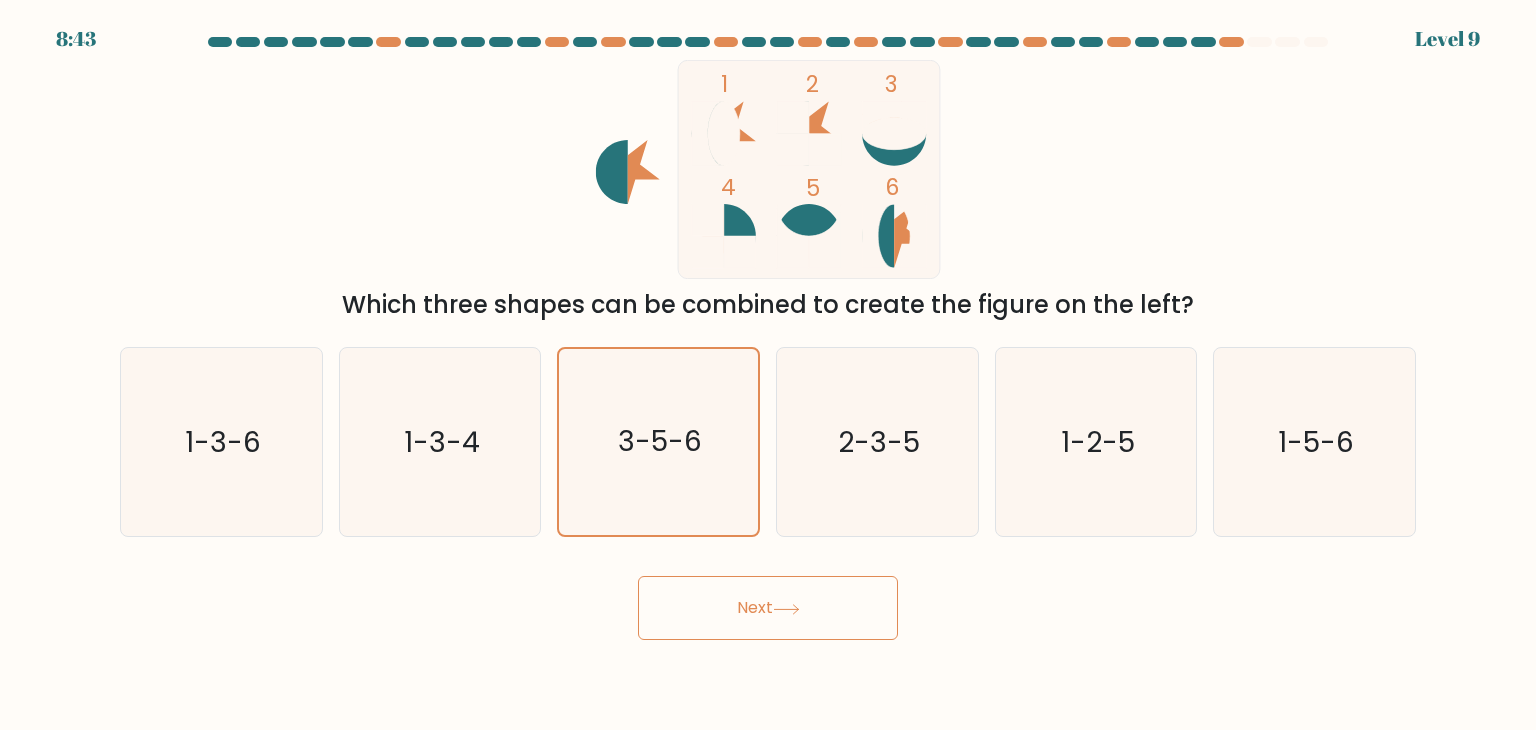 click on "Next" at bounding box center (768, 608) 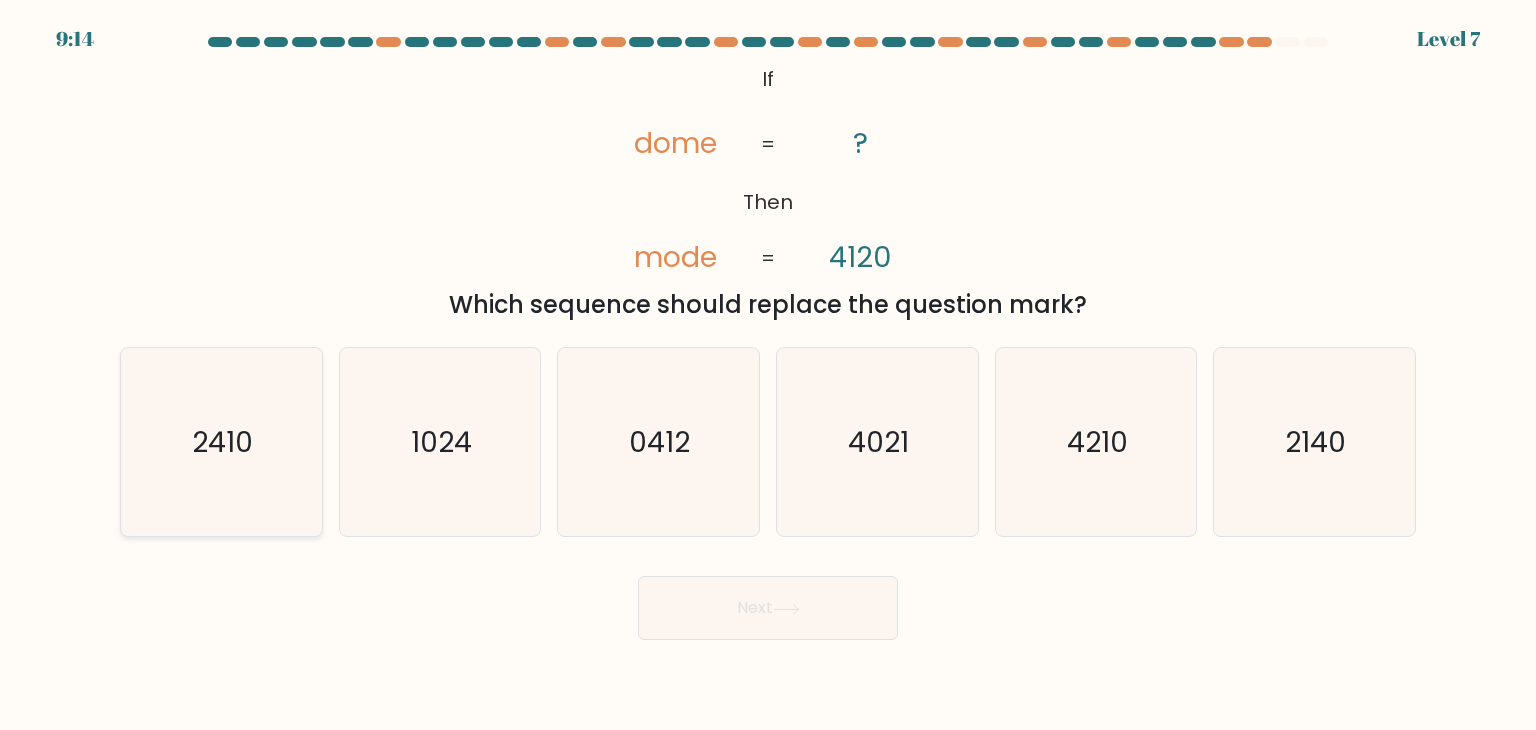click on "2410" at bounding box center [221, 442] 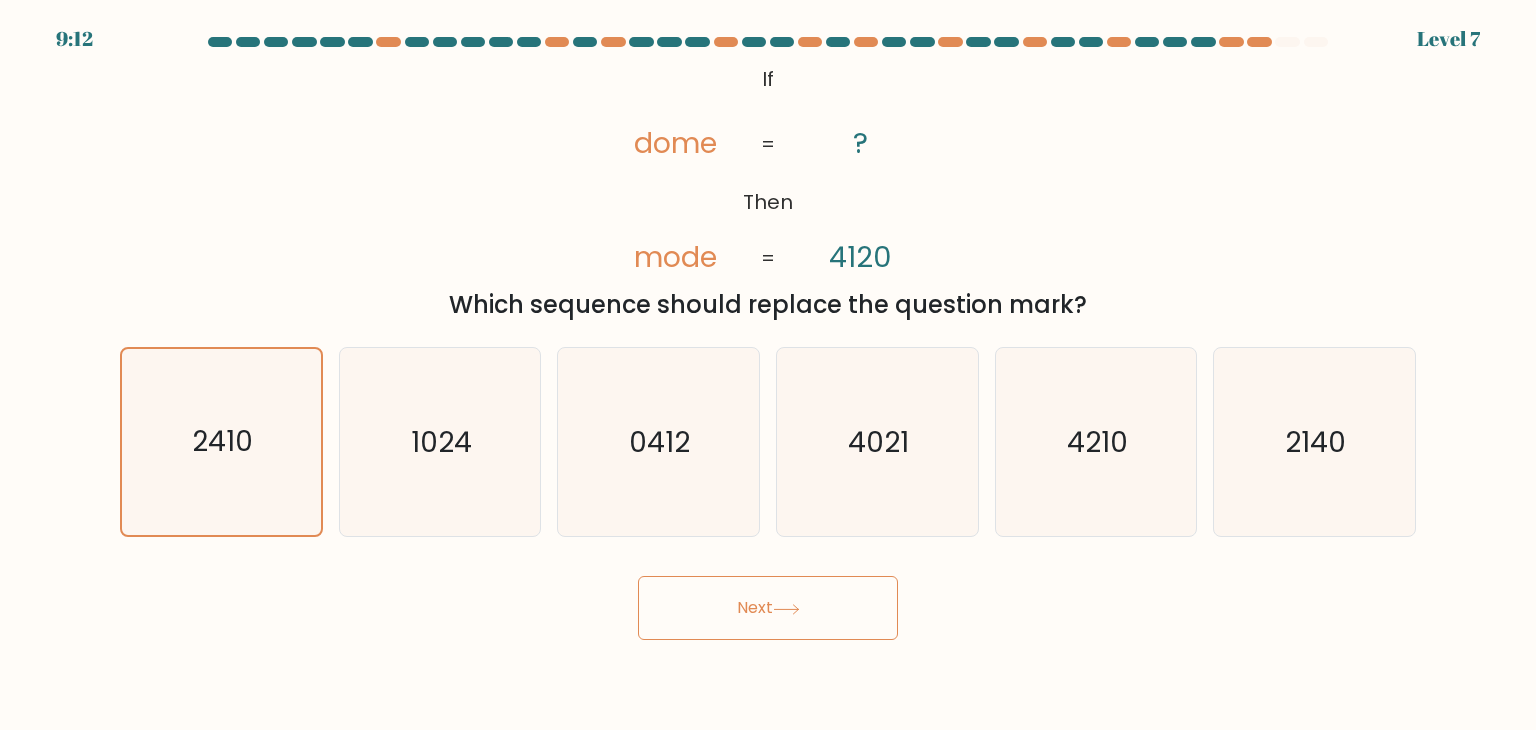 click on "Next" at bounding box center (768, 608) 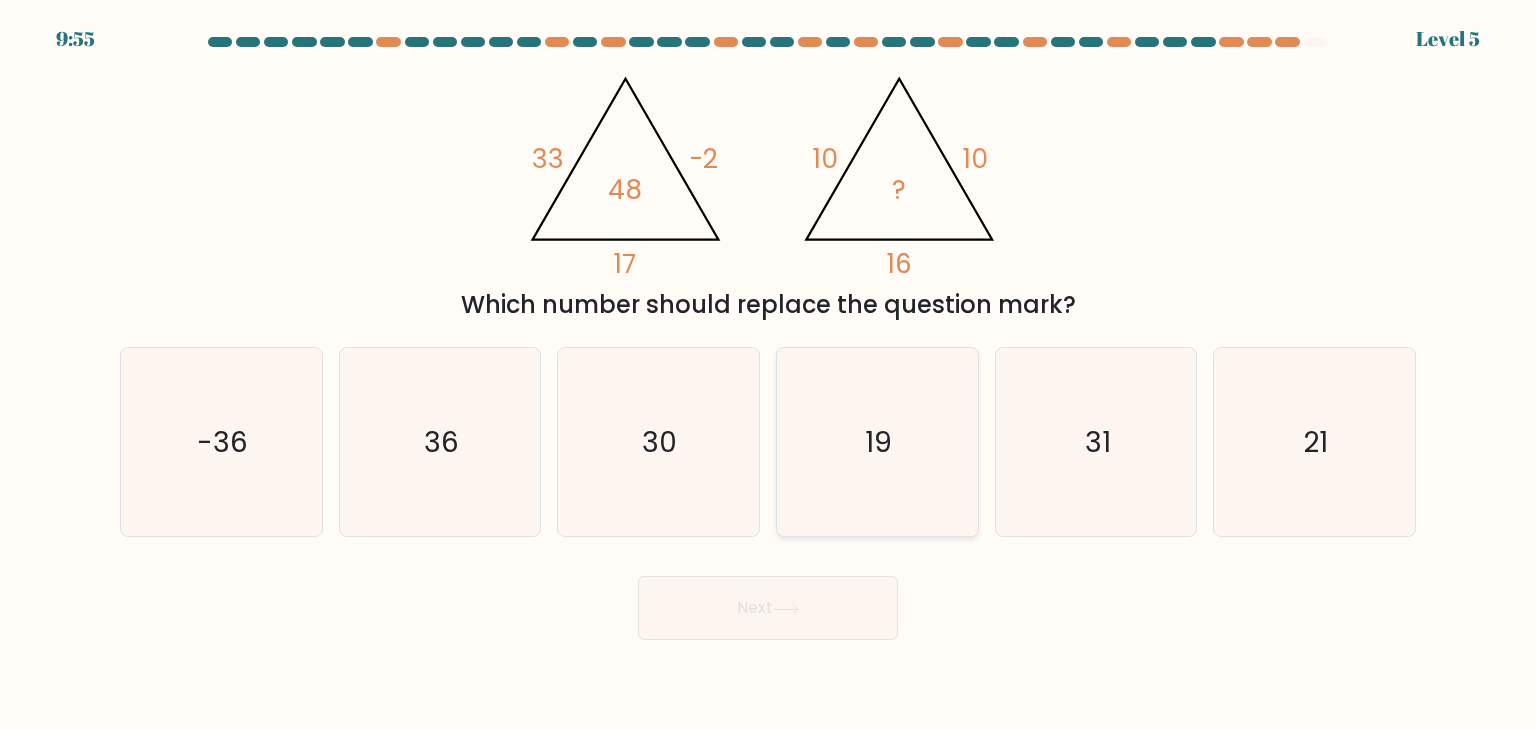 click on "19" at bounding box center [877, 442] 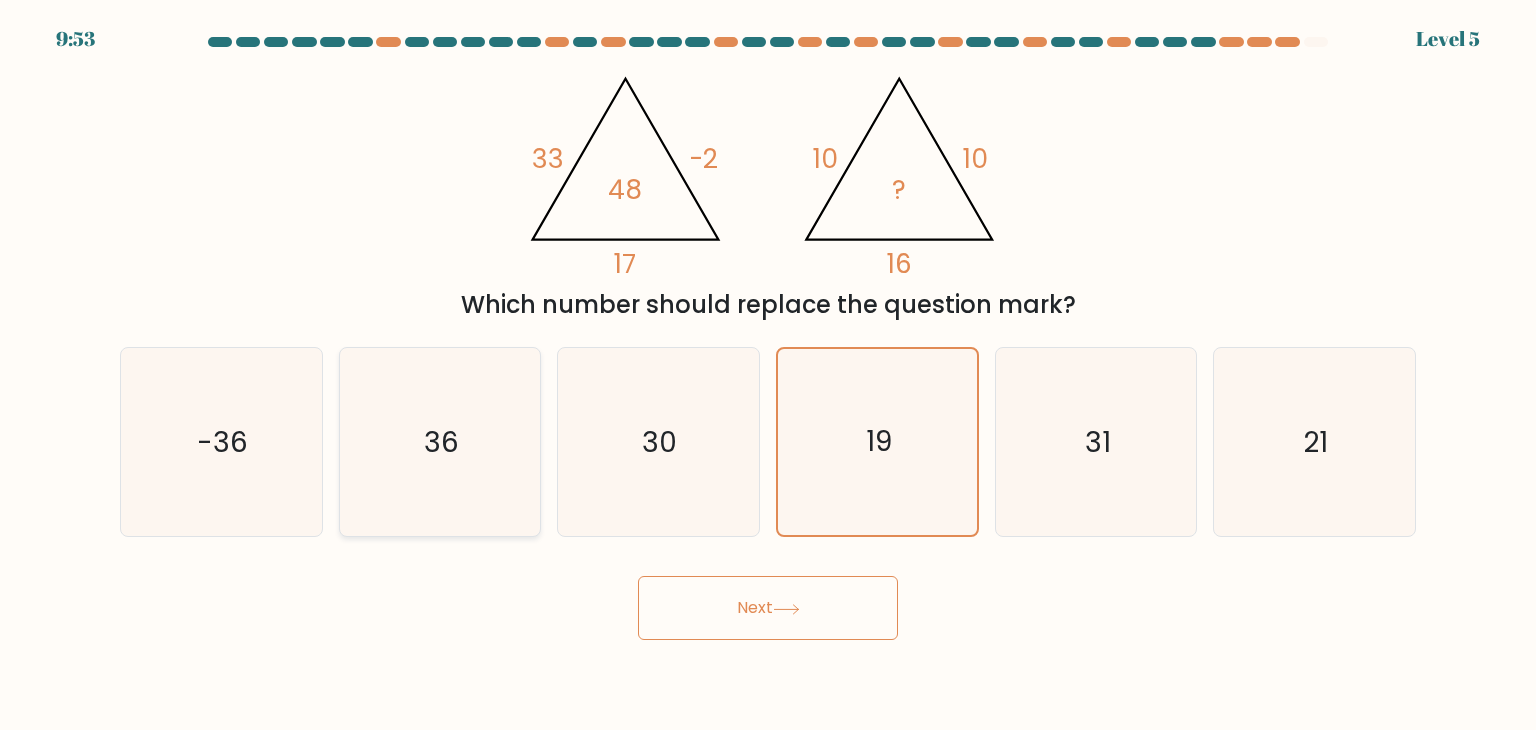 click on "36" at bounding box center [440, 442] 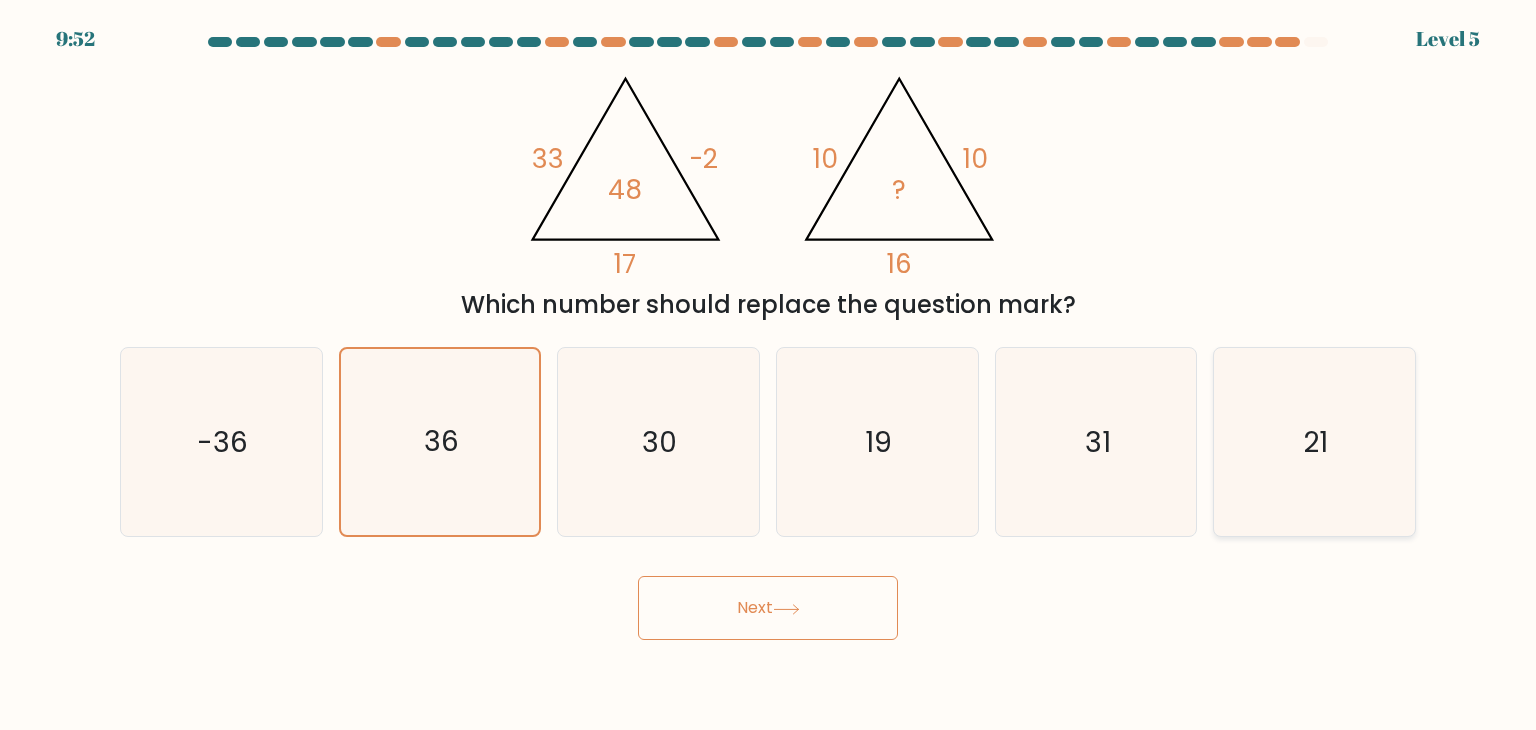 click on "21" at bounding box center (1314, 442) 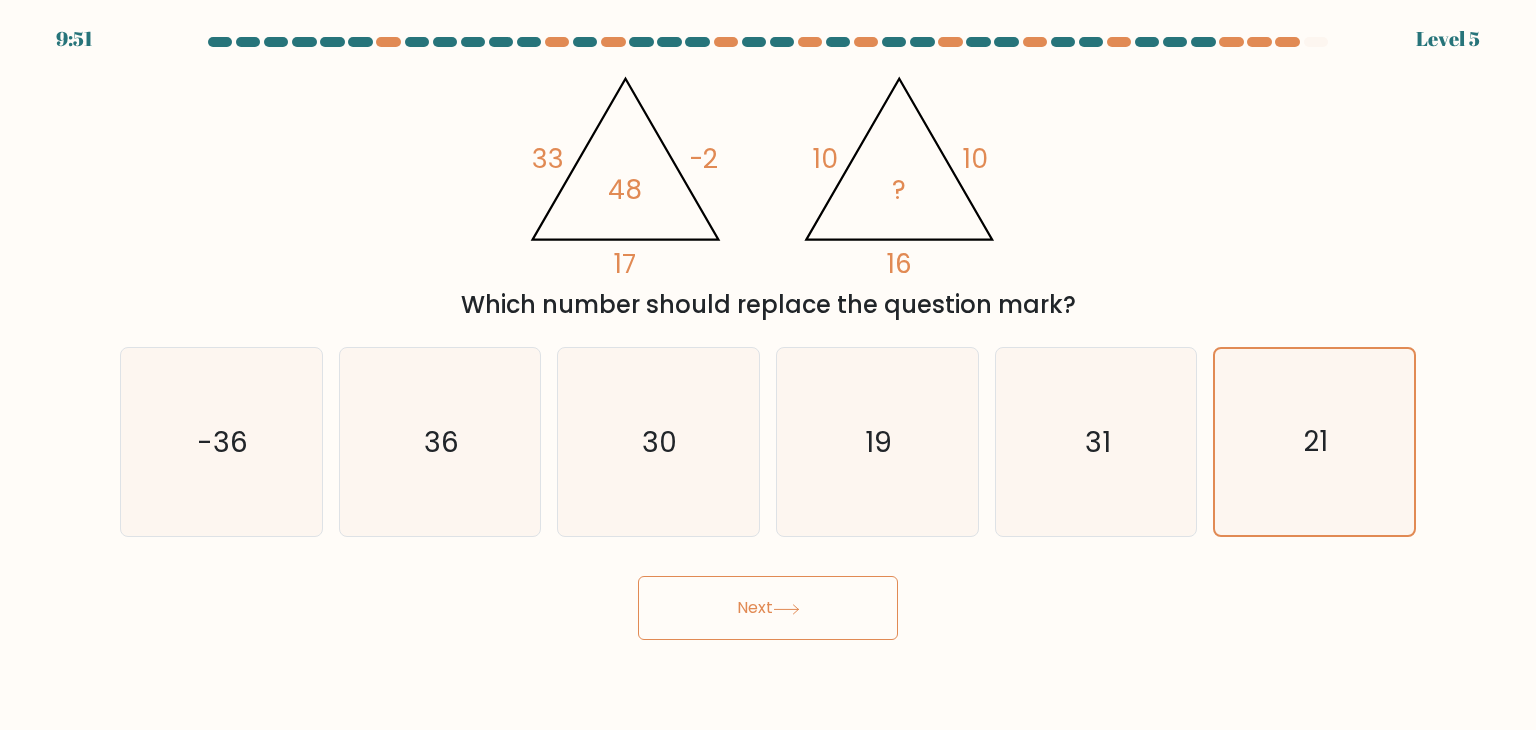 click on "Next" at bounding box center (768, 608) 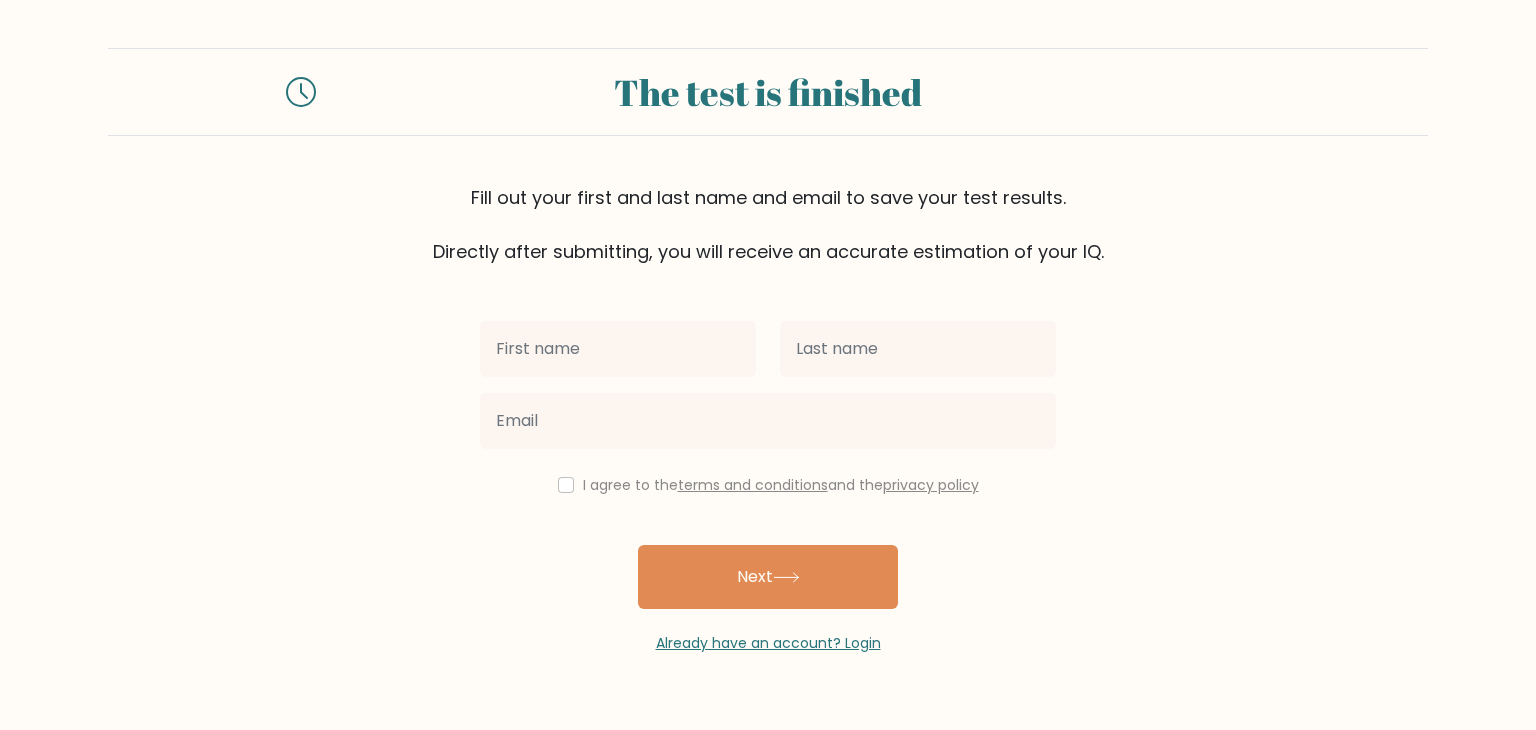 scroll, scrollTop: 0, scrollLeft: 0, axis: both 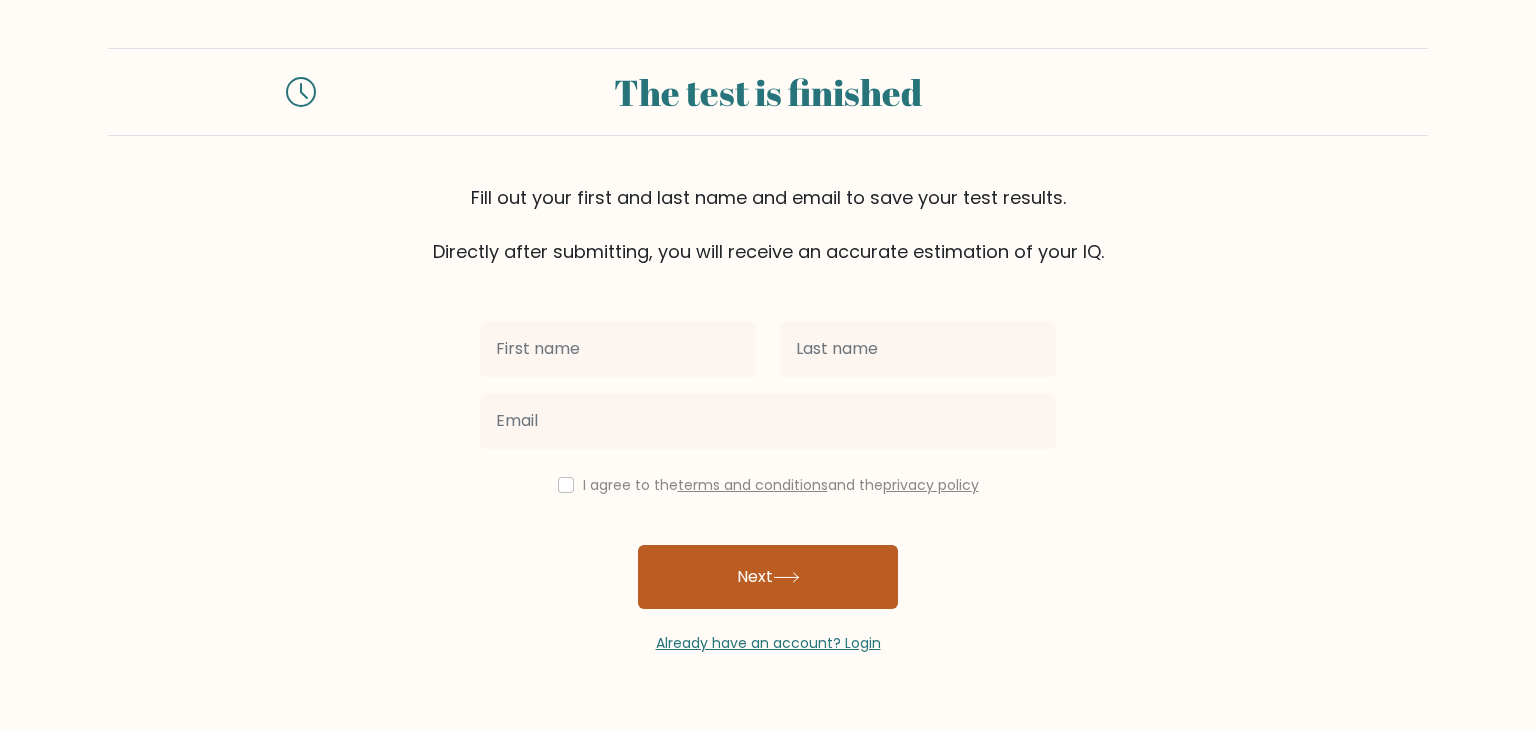 click on "Next" at bounding box center (768, 577) 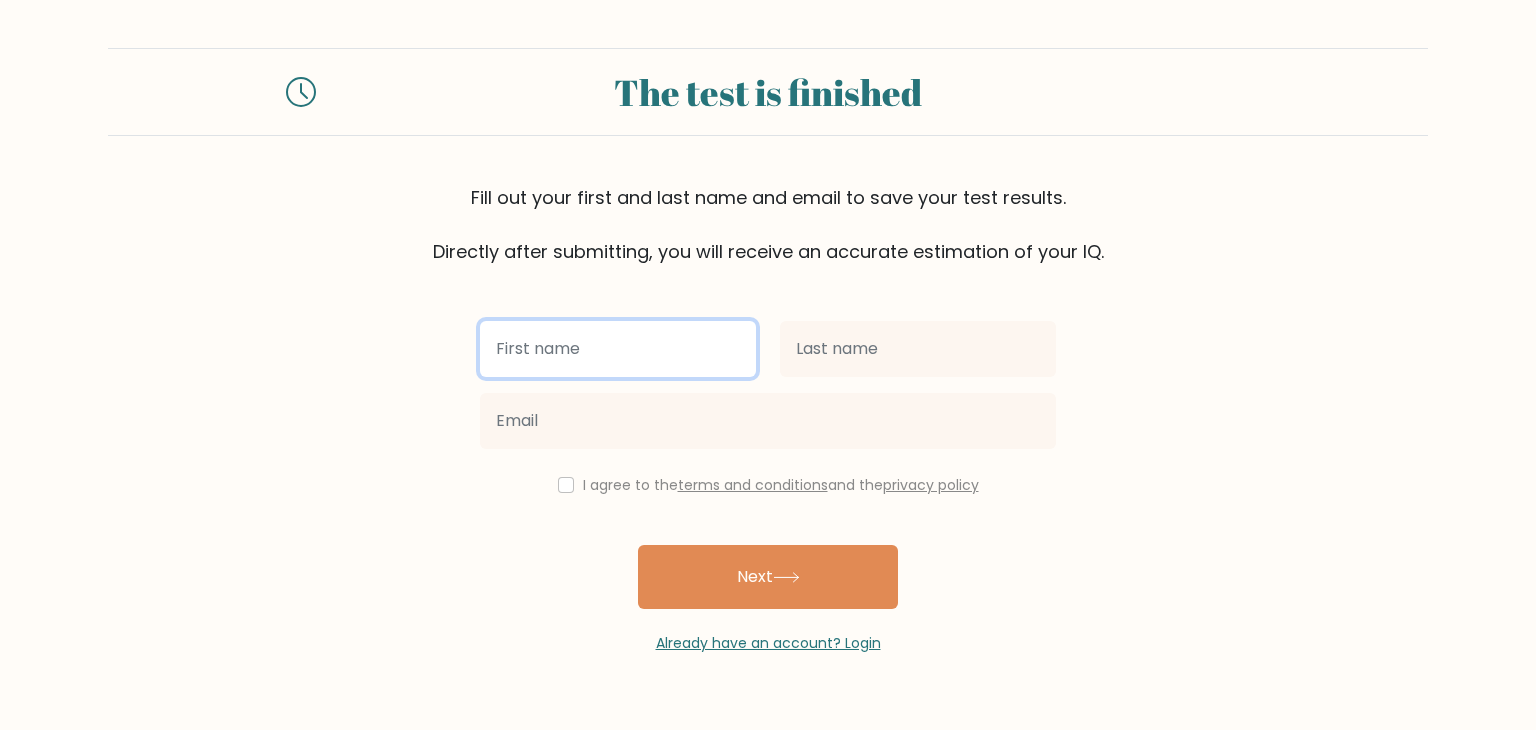 click at bounding box center (618, 349) 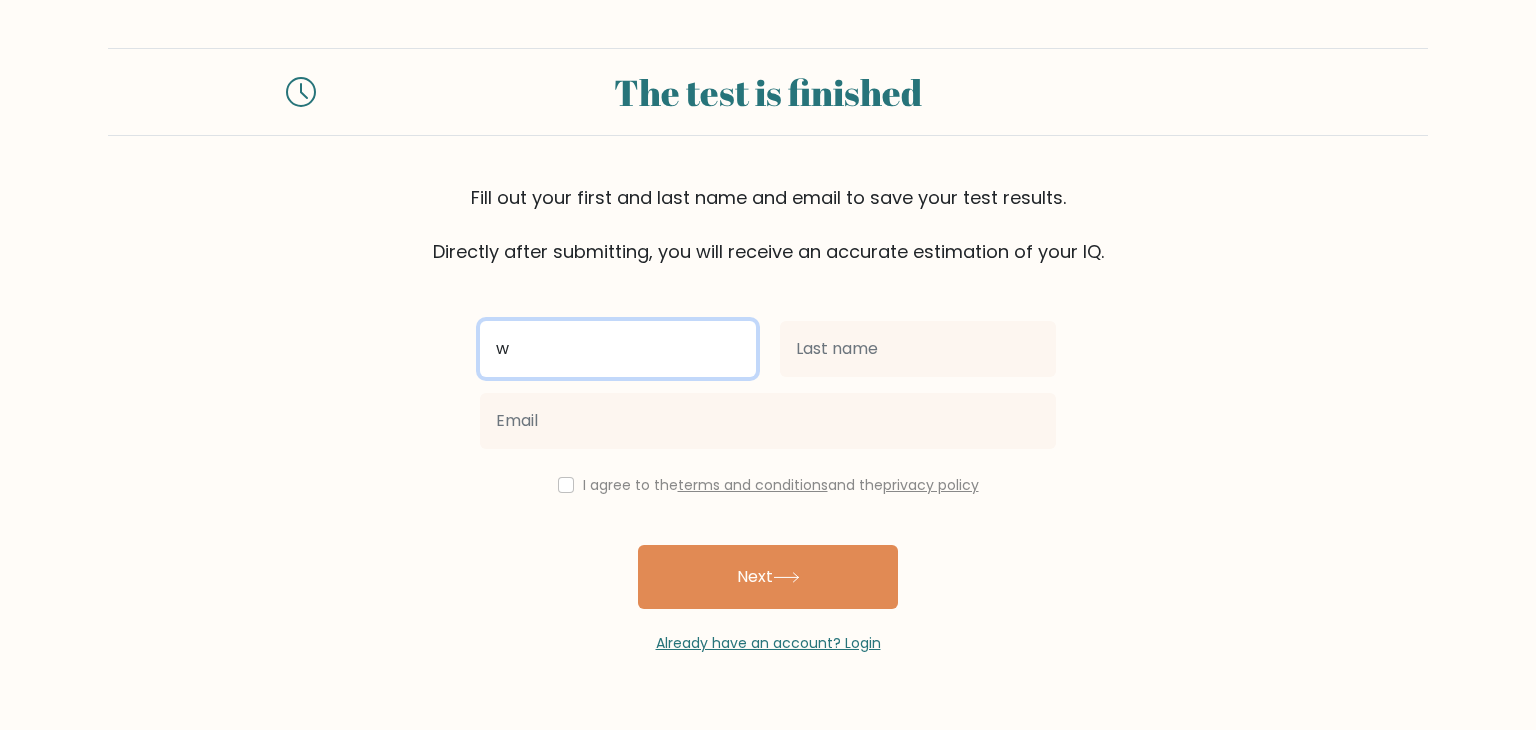 type on "w" 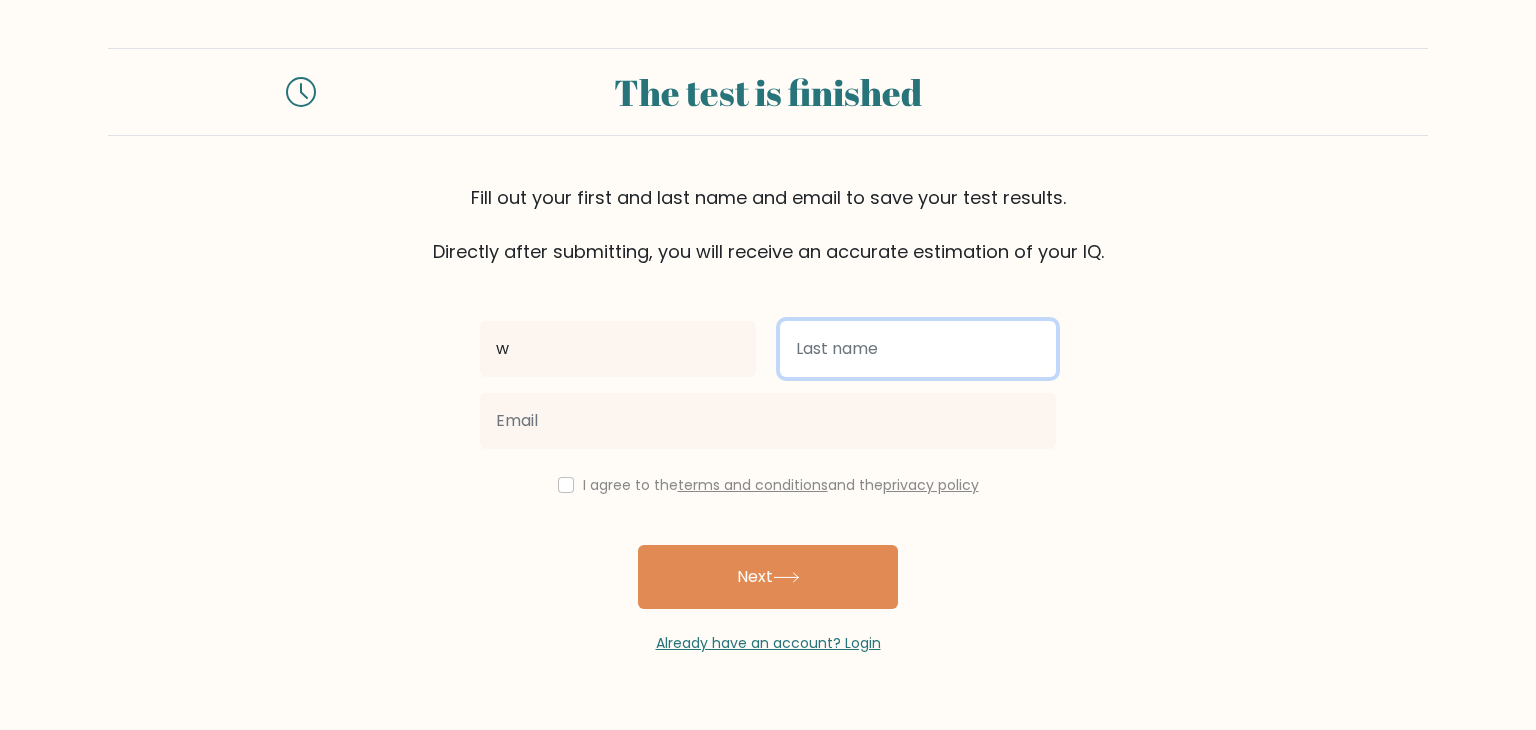 click at bounding box center [918, 349] 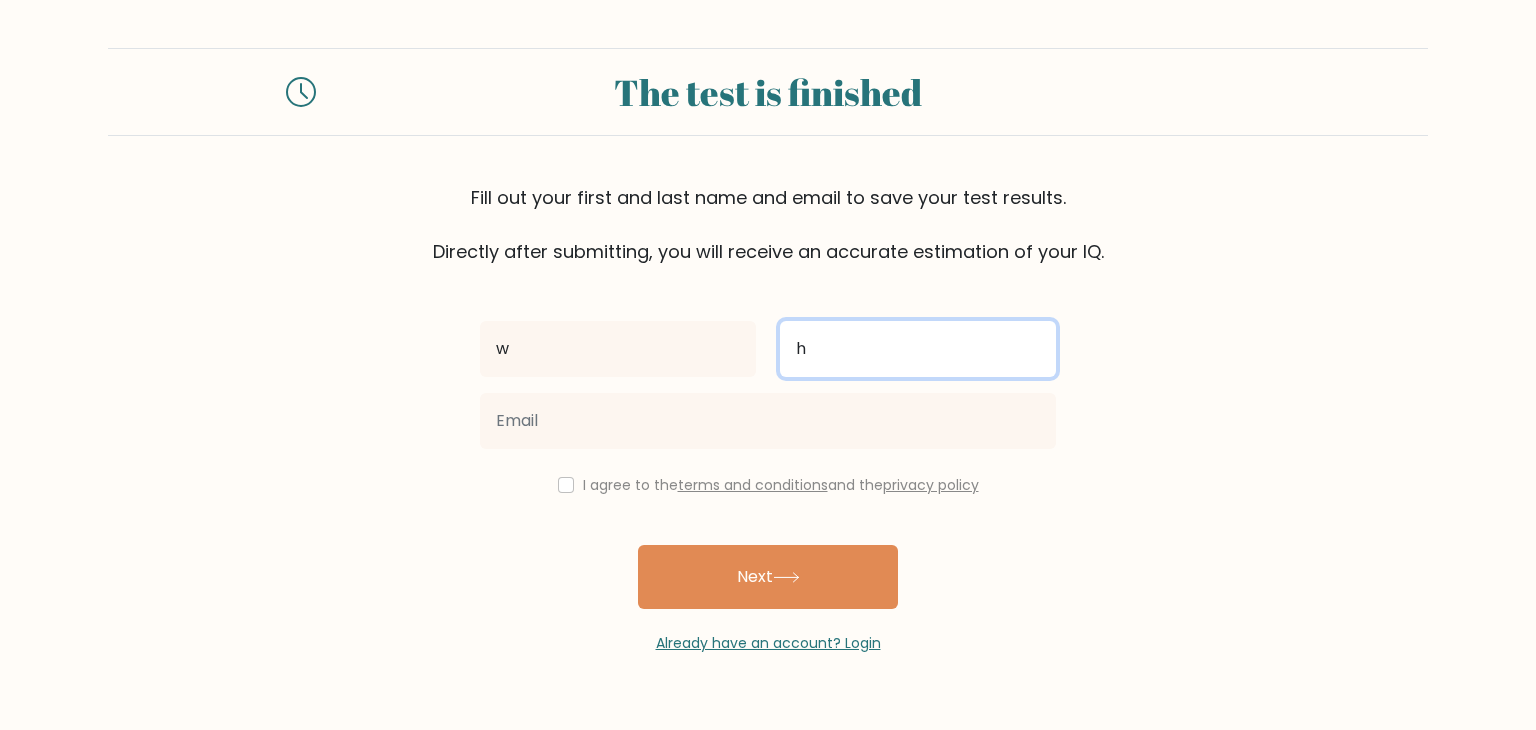 type on "h" 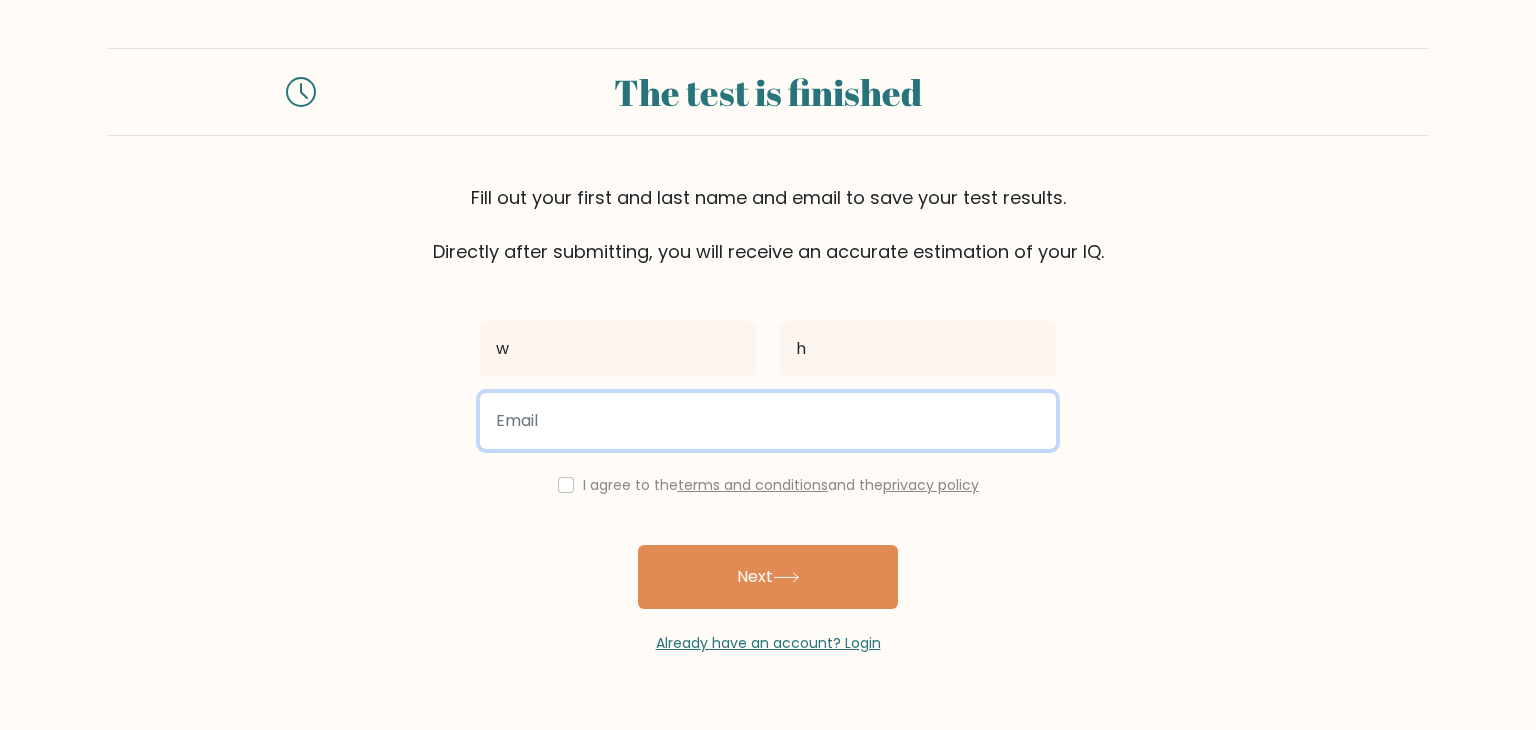 click at bounding box center (768, 421) 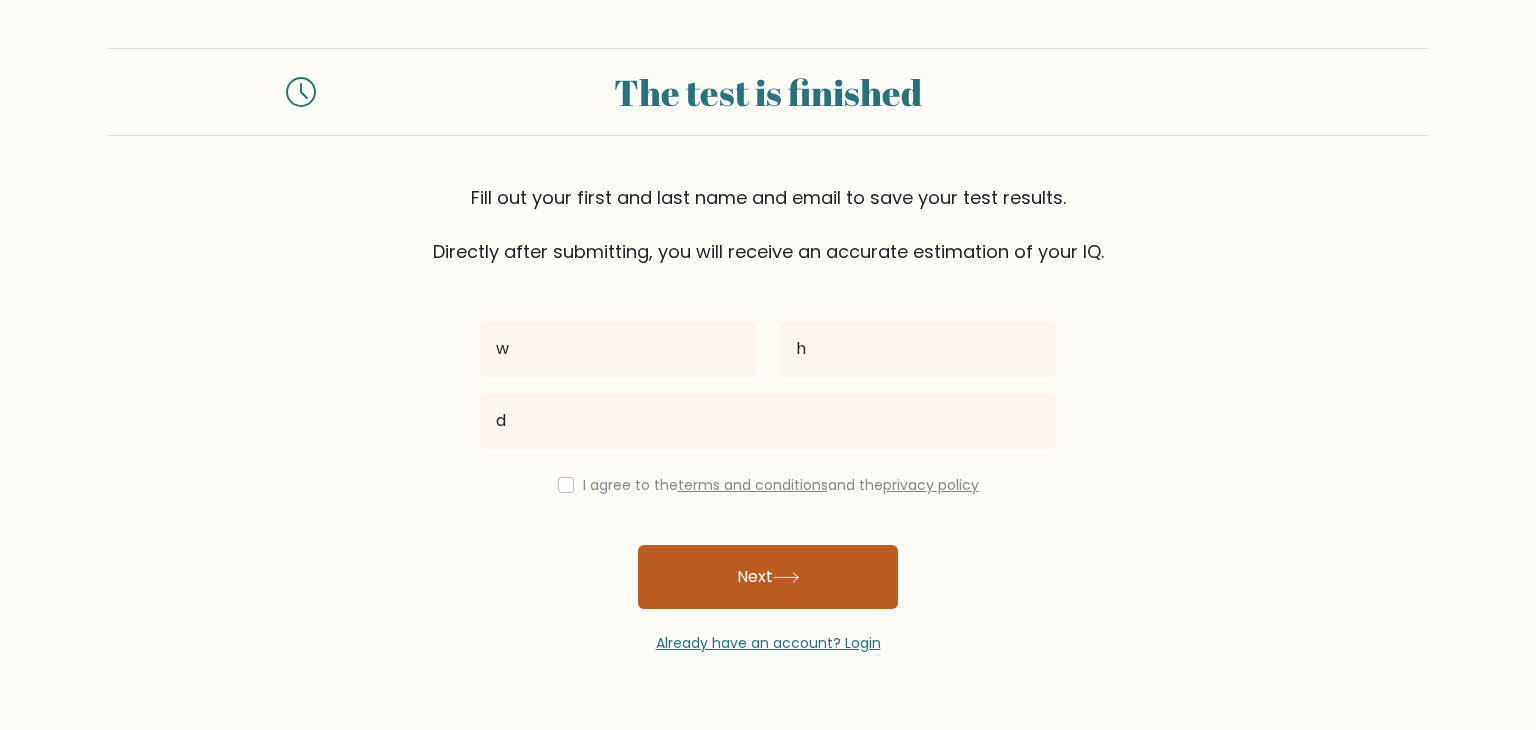 click on "Next" at bounding box center [768, 577] 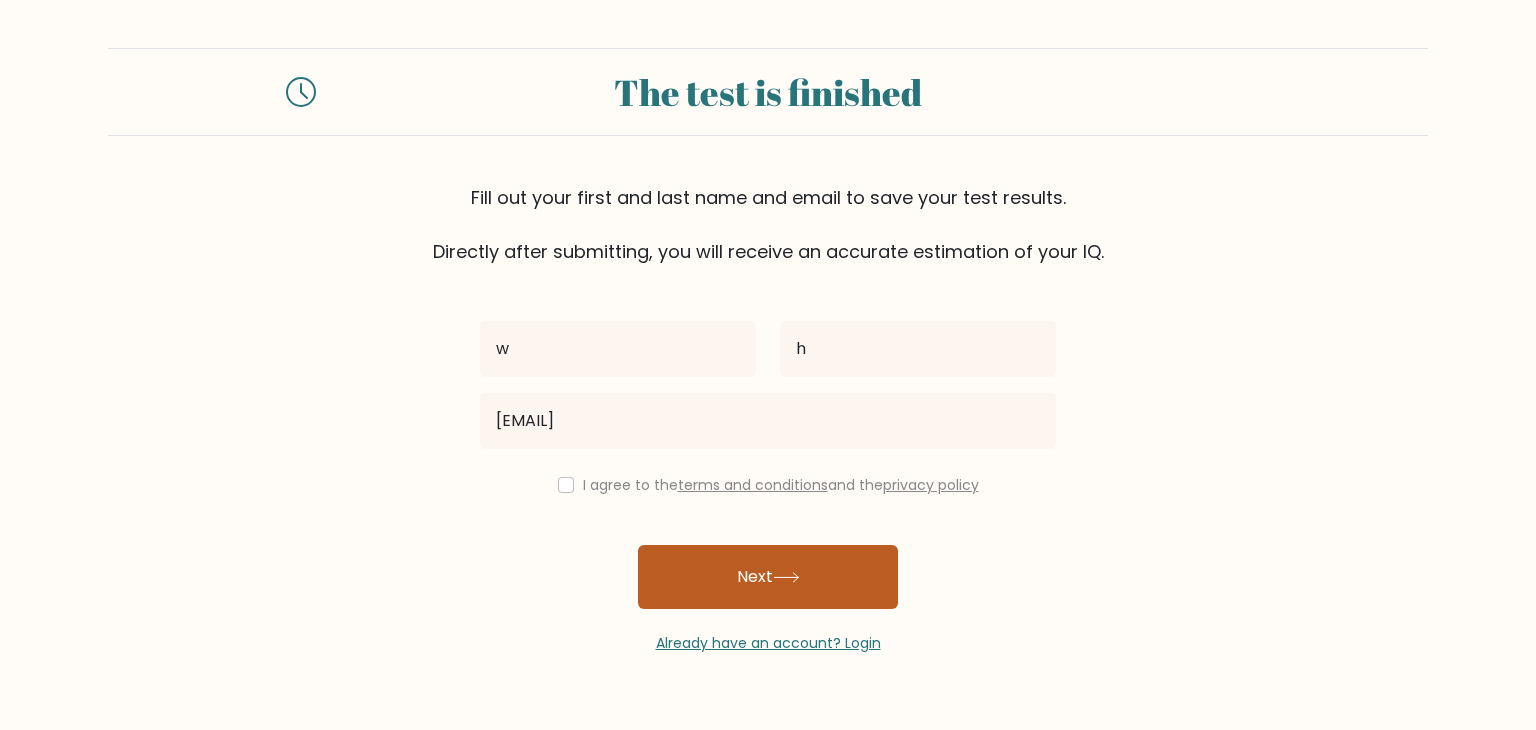 click on "Next" at bounding box center (768, 577) 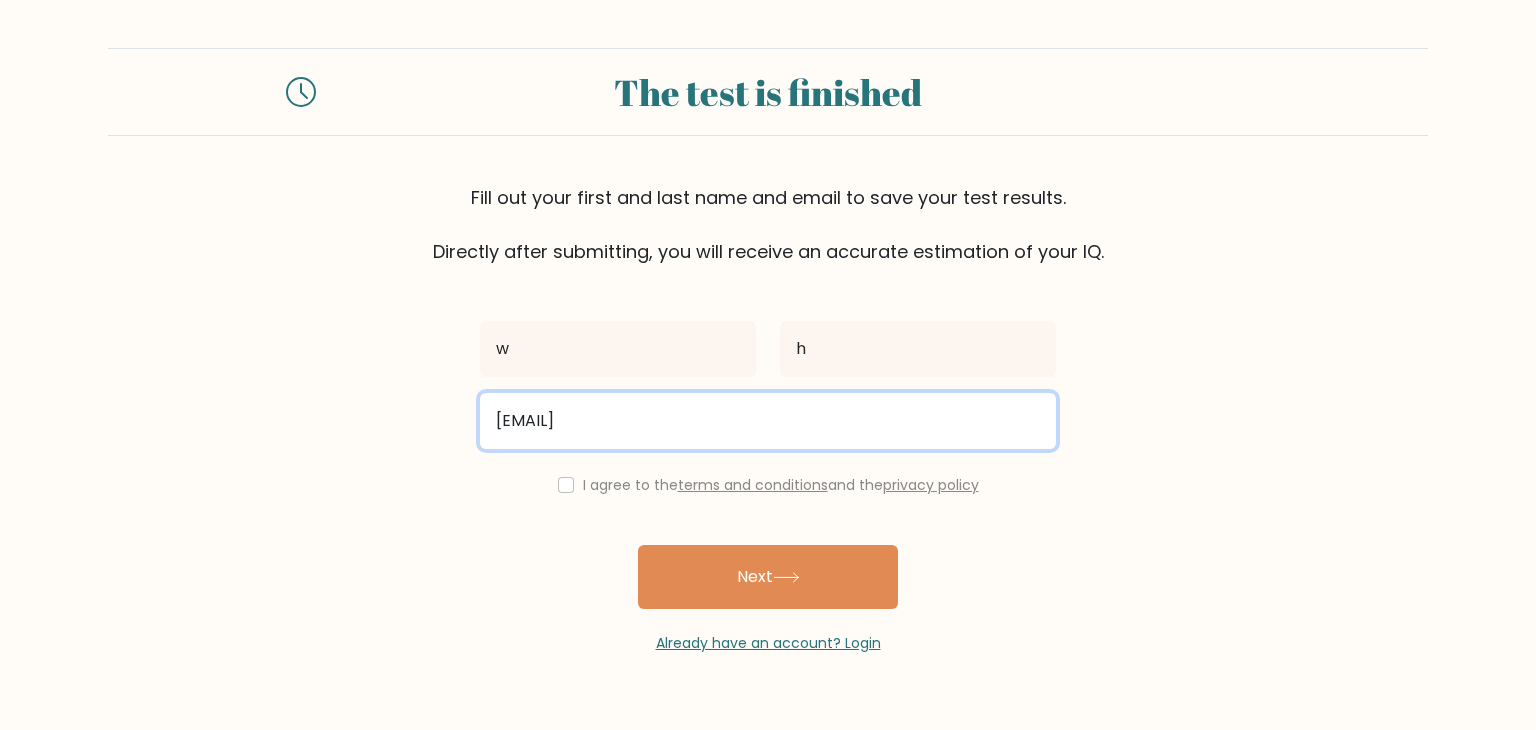 click on "[EMAIL]" at bounding box center [768, 421] 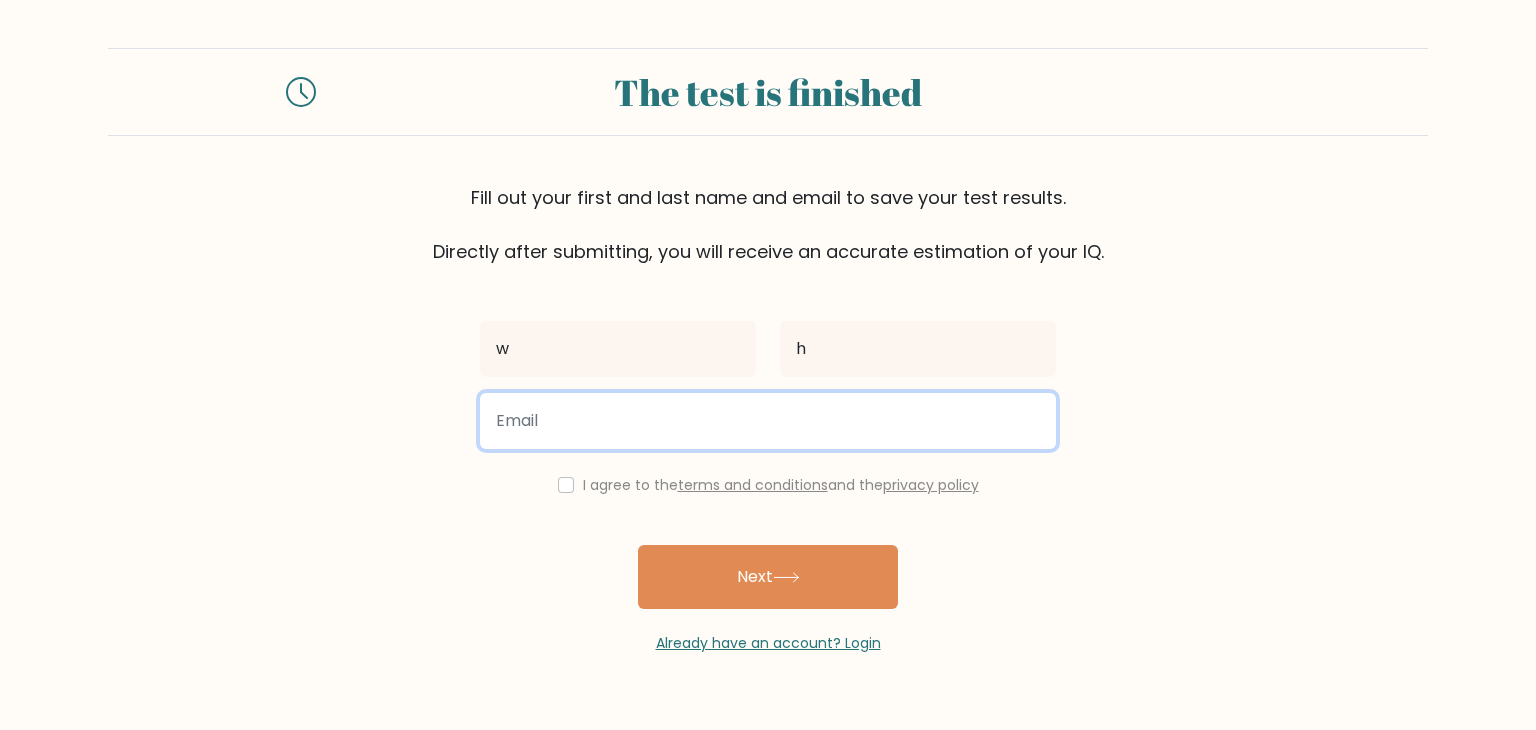 click at bounding box center (768, 421) 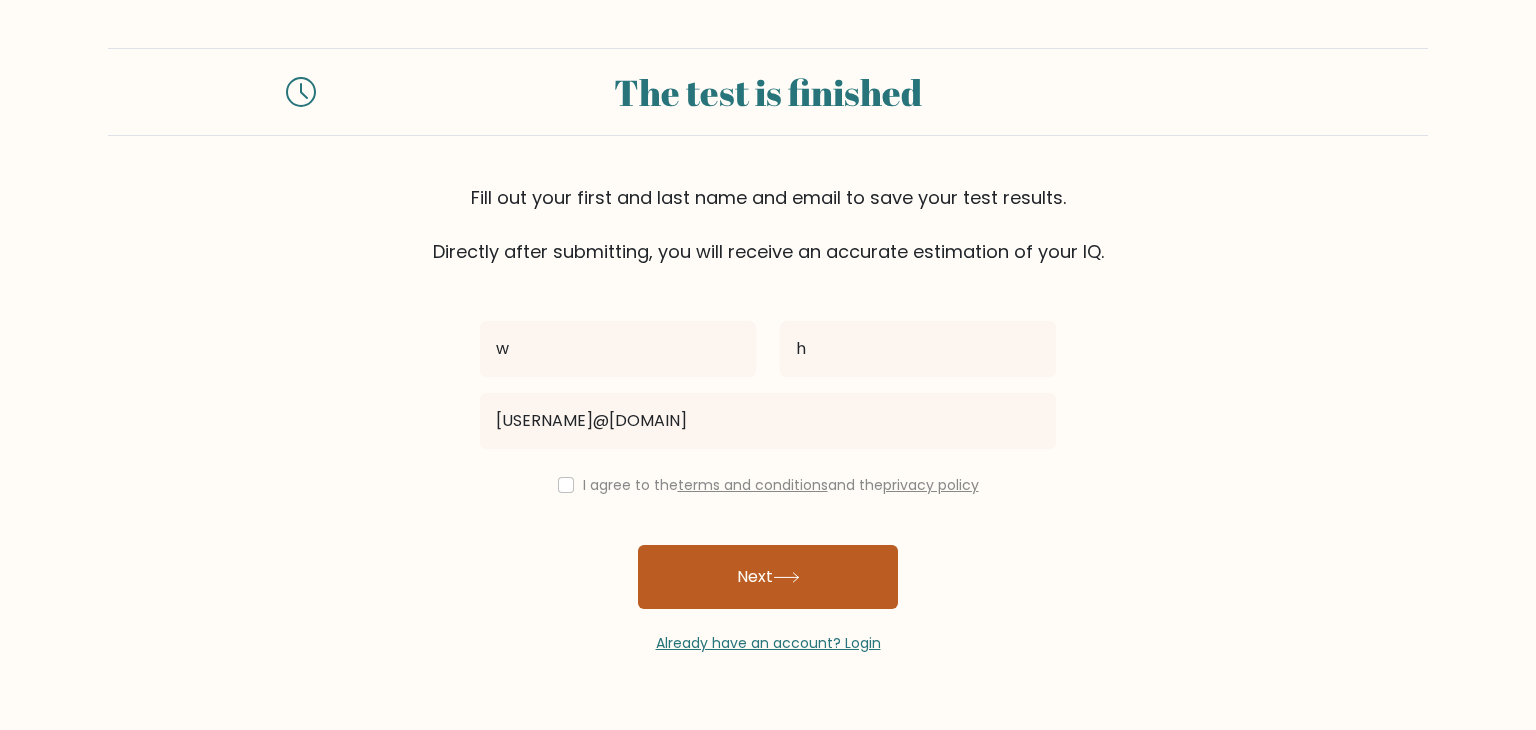 click on "Next" at bounding box center (768, 577) 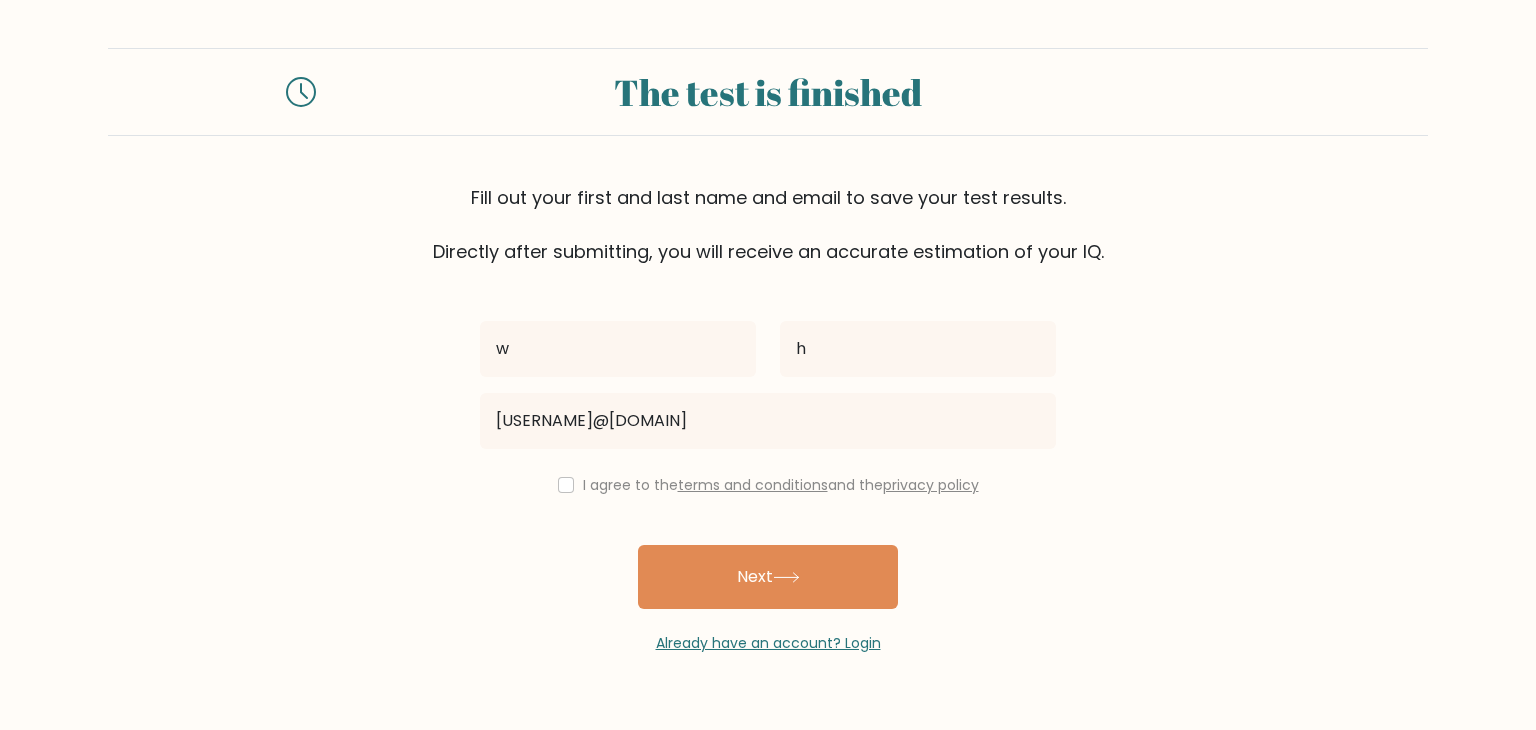 click on "w
h
wafihasan1007@gmail.com
I agree to the  terms and conditions  and the  privacy policy
Next
Already have an account? Login" at bounding box center [768, 459] 